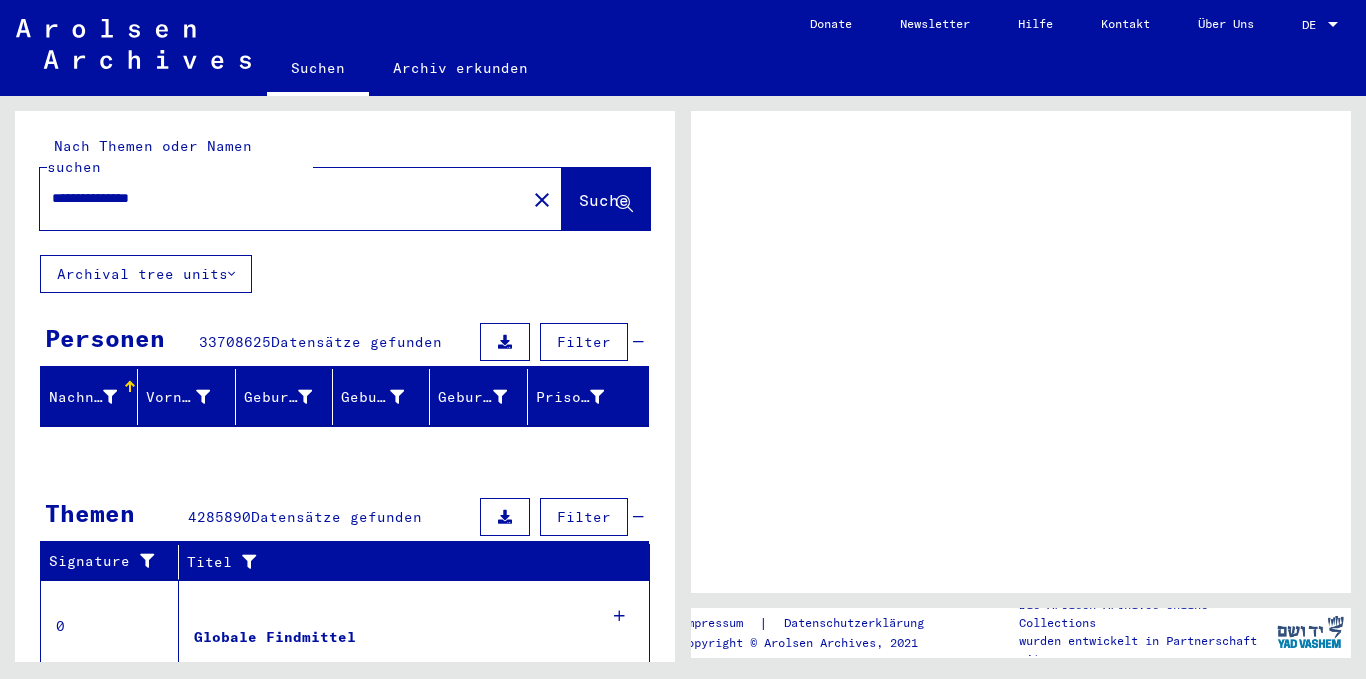 scroll, scrollTop: 0, scrollLeft: 0, axis: both 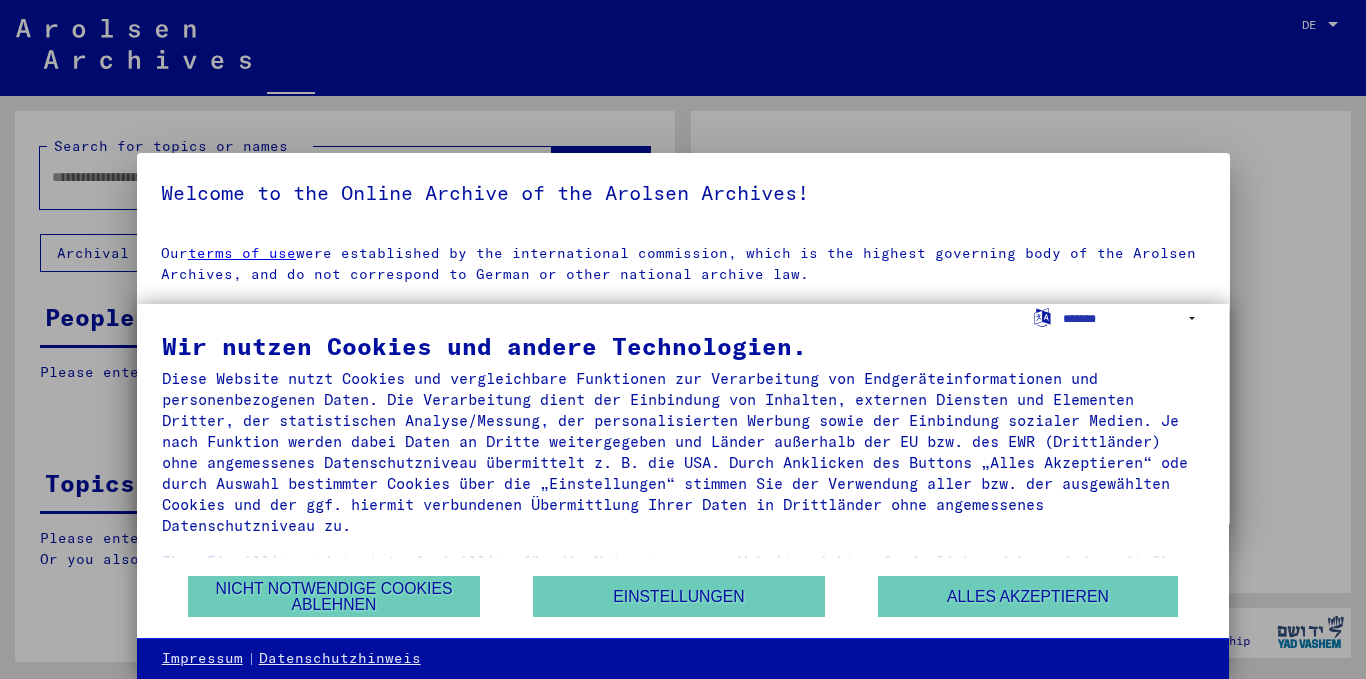 type on "**********" 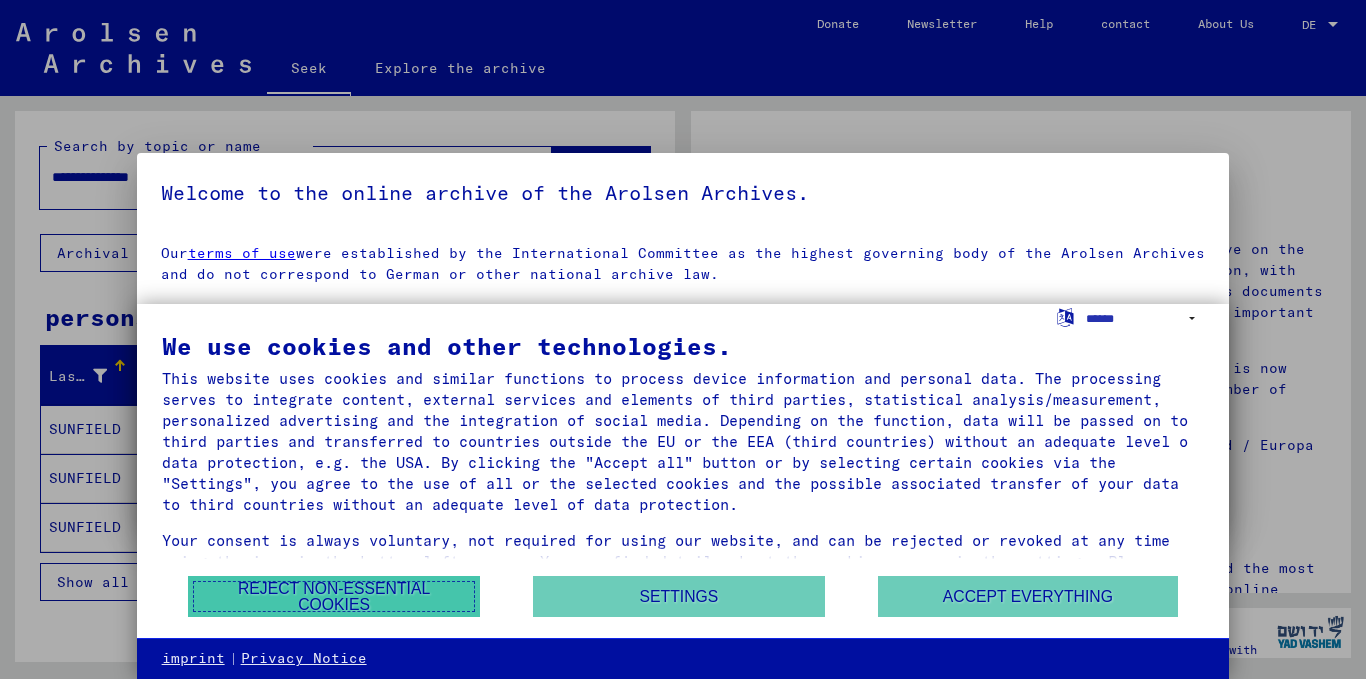 click on "Reject non-essential cookies" at bounding box center (334, 596) 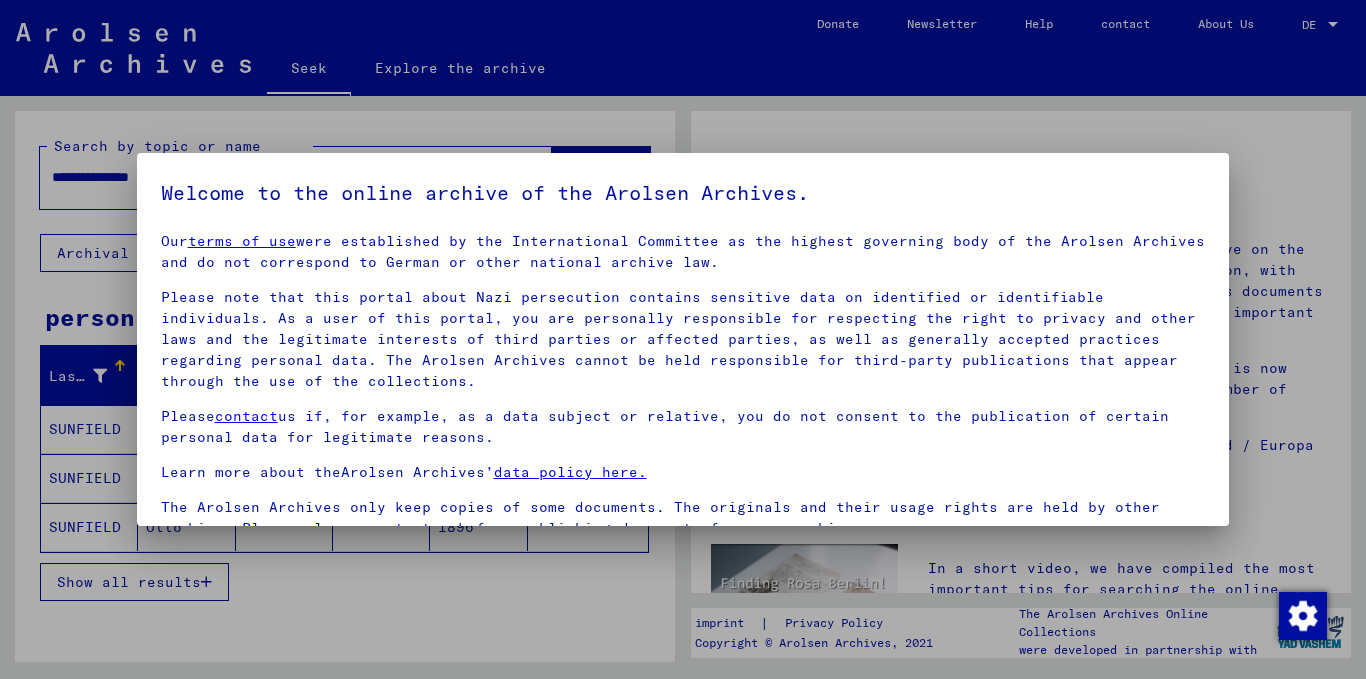 scroll, scrollTop: 15, scrollLeft: 0, axis: vertical 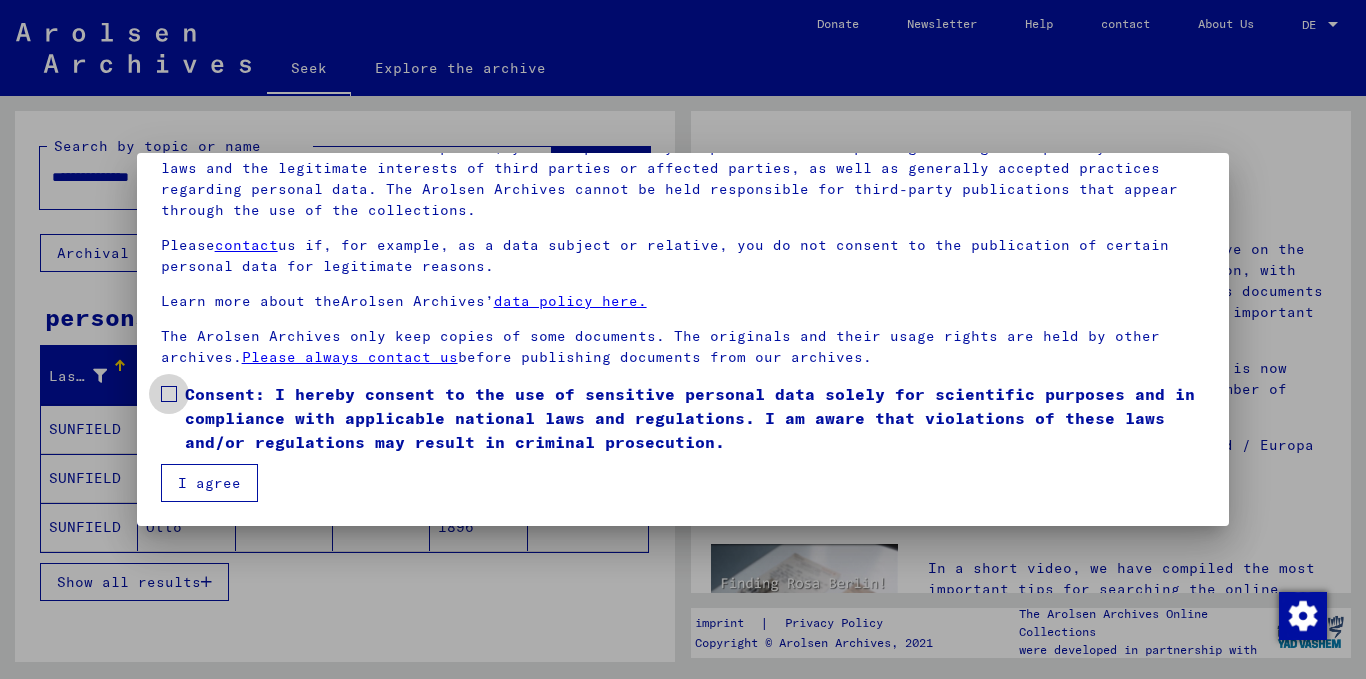 click at bounding box center (169, 394) 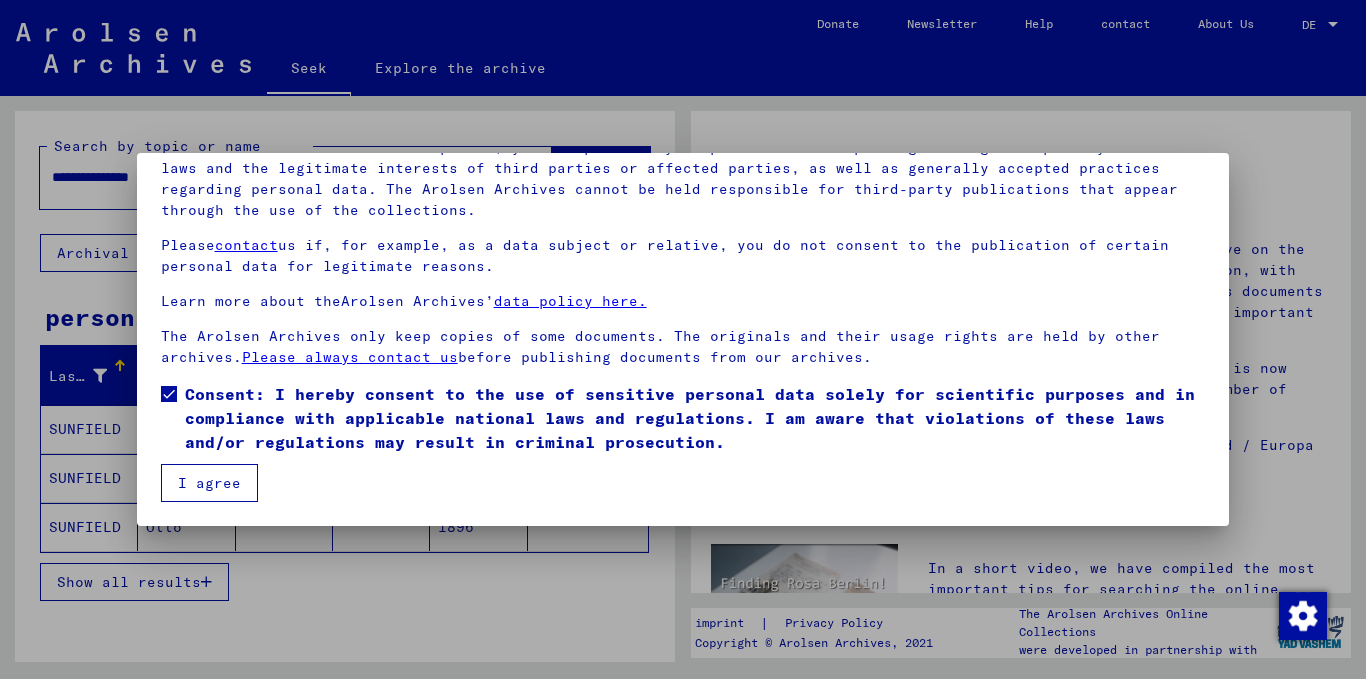 click on "I agree" at bounding box center [209, 483] 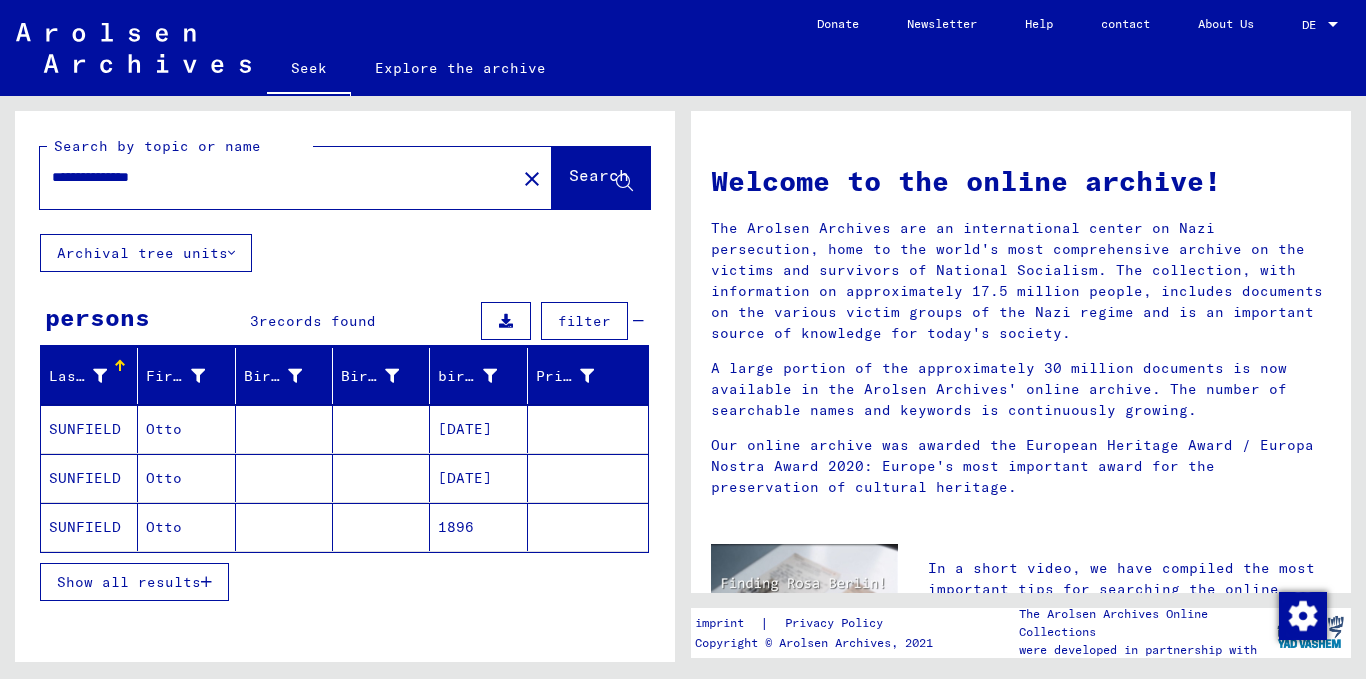 click on "SUNFIELD" at bounding box center (85, 527) 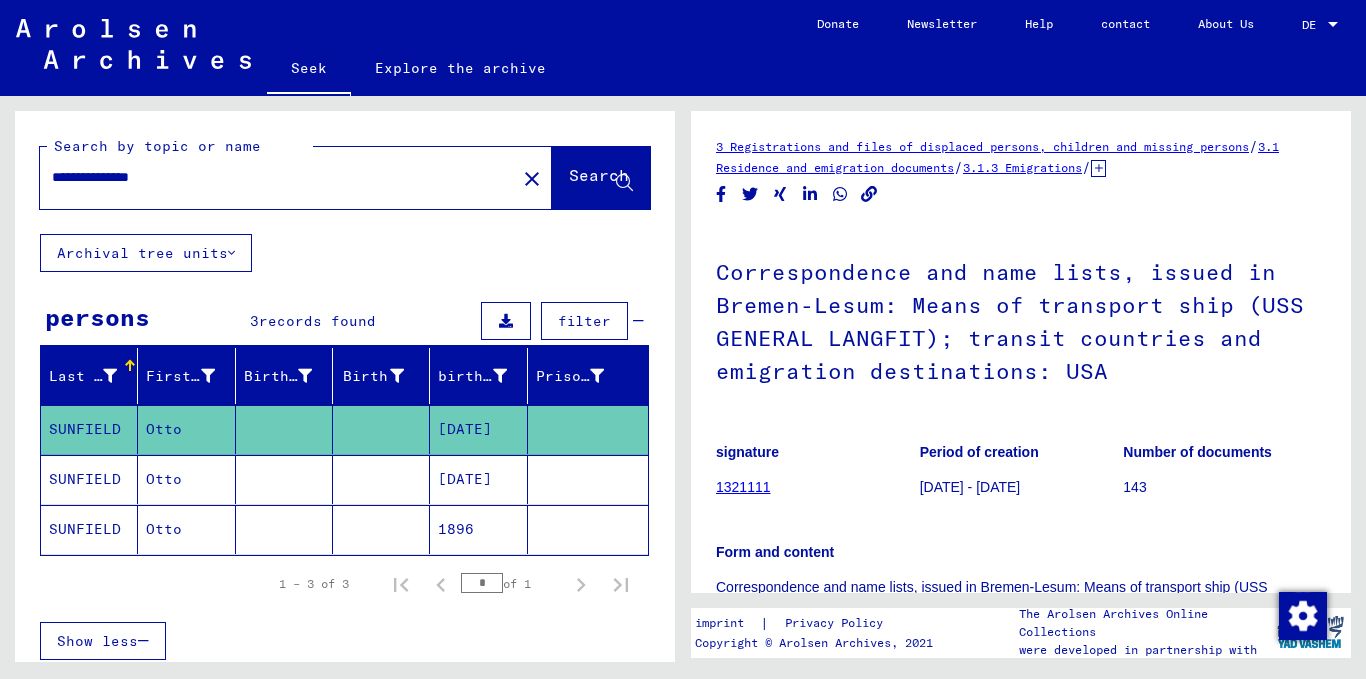 scroll, scrollTop: 0, scrollLeft: 0, axis: both 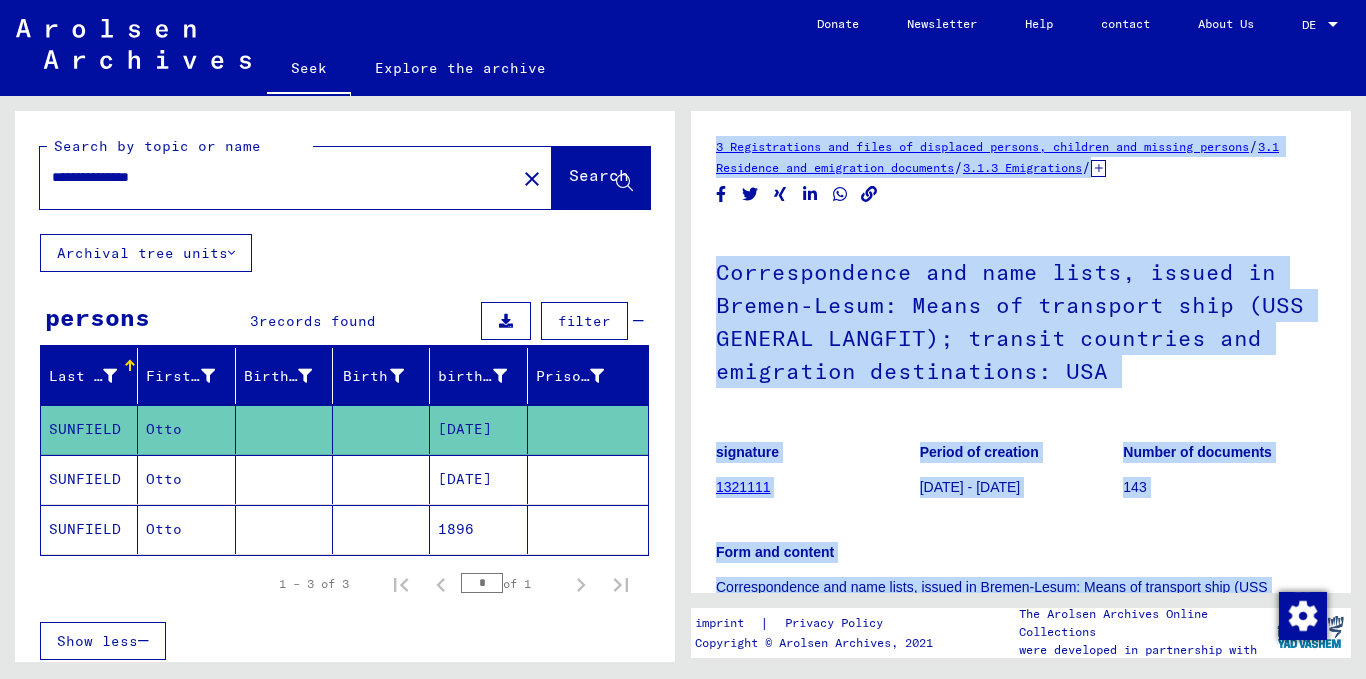 drag, startPoint x: 759, startPoint y: 599, endPoint x: 655, endPoint y: 597, distance: 104.019226 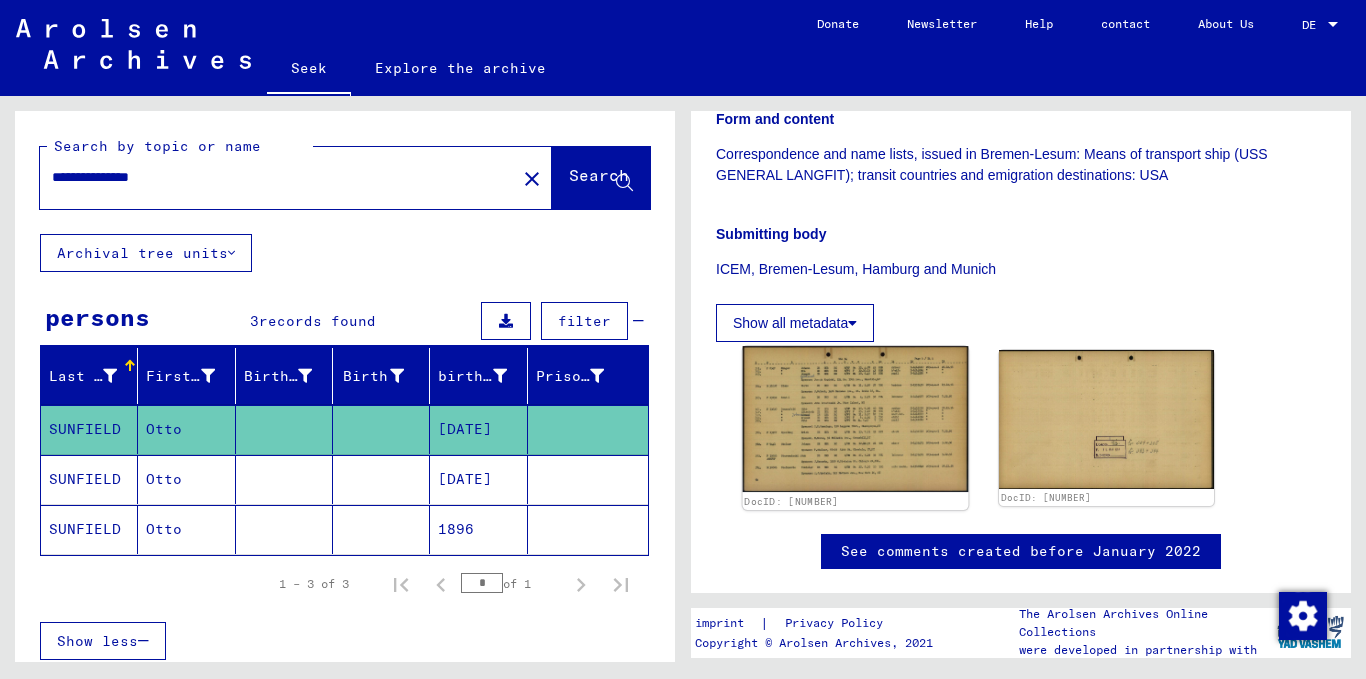 scroll, scrollTop: 400, scrollLeft: 0, axis: vertical 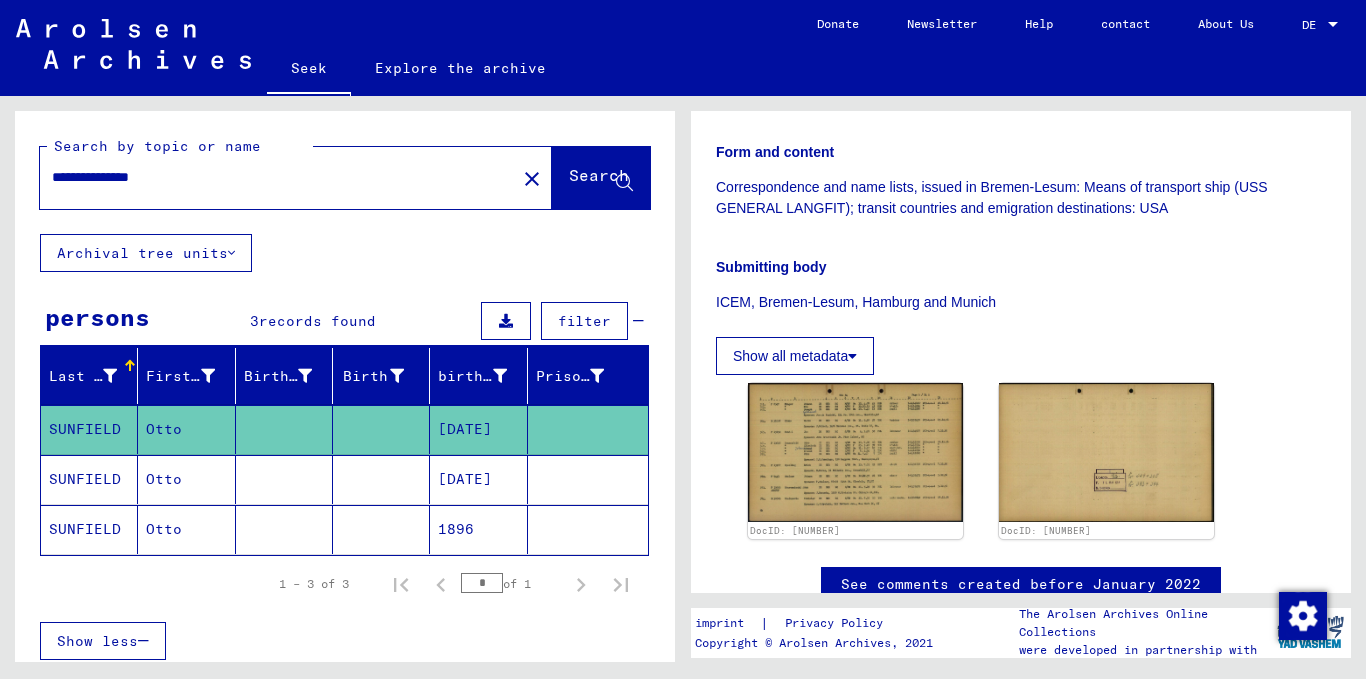 click on "Show all metadata" 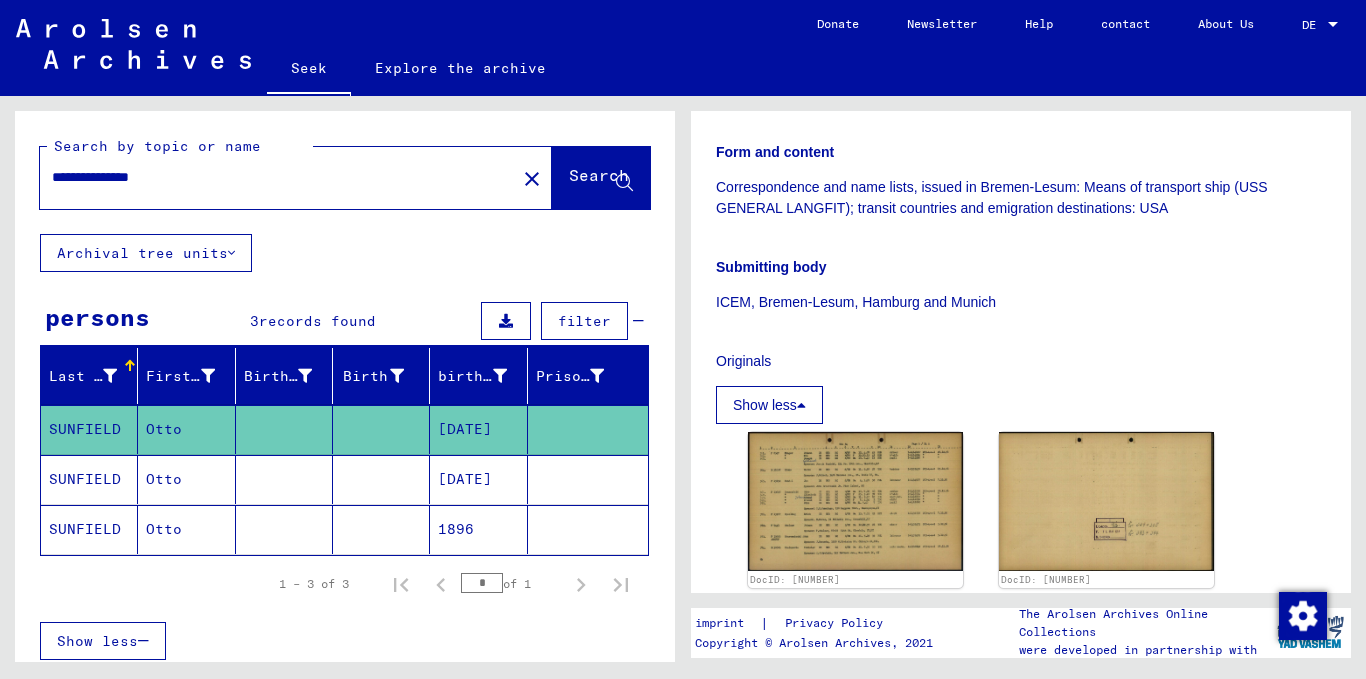 click on "Show less" at bounding box center [769, 405] 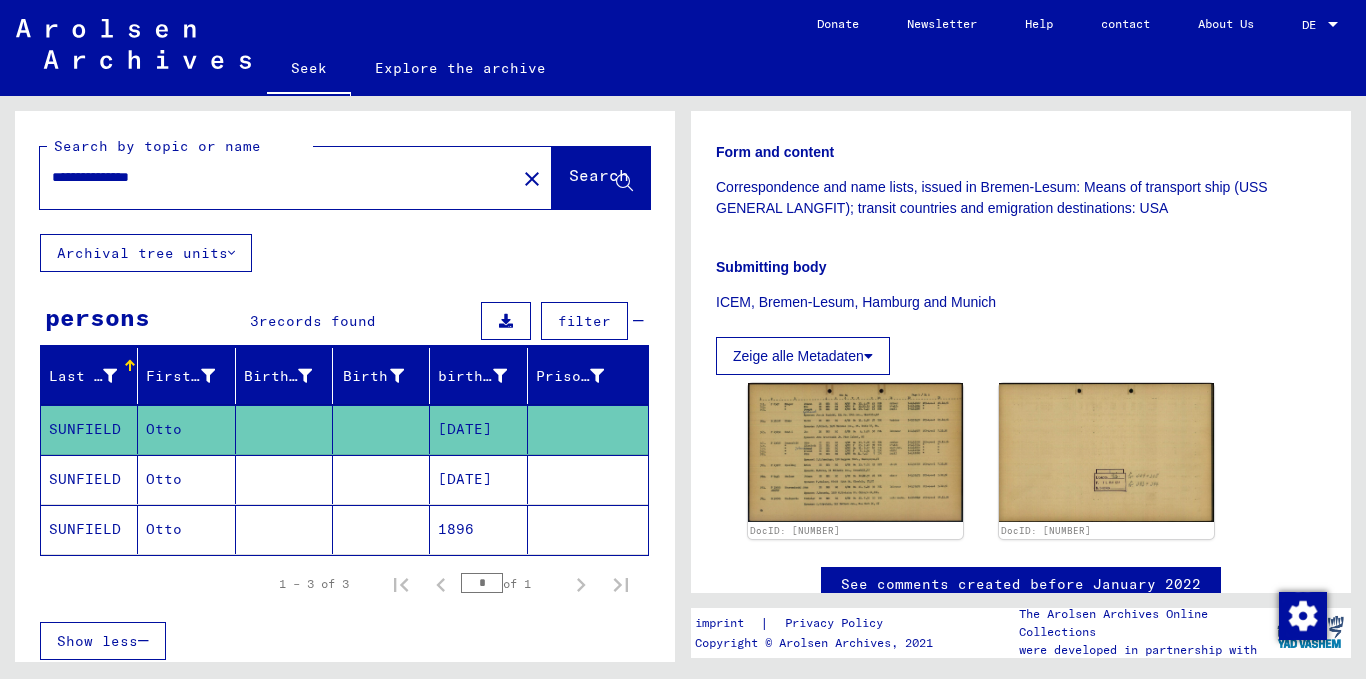 scroll, scrollTop: 407, scrollLeft: 0, axis: vertical 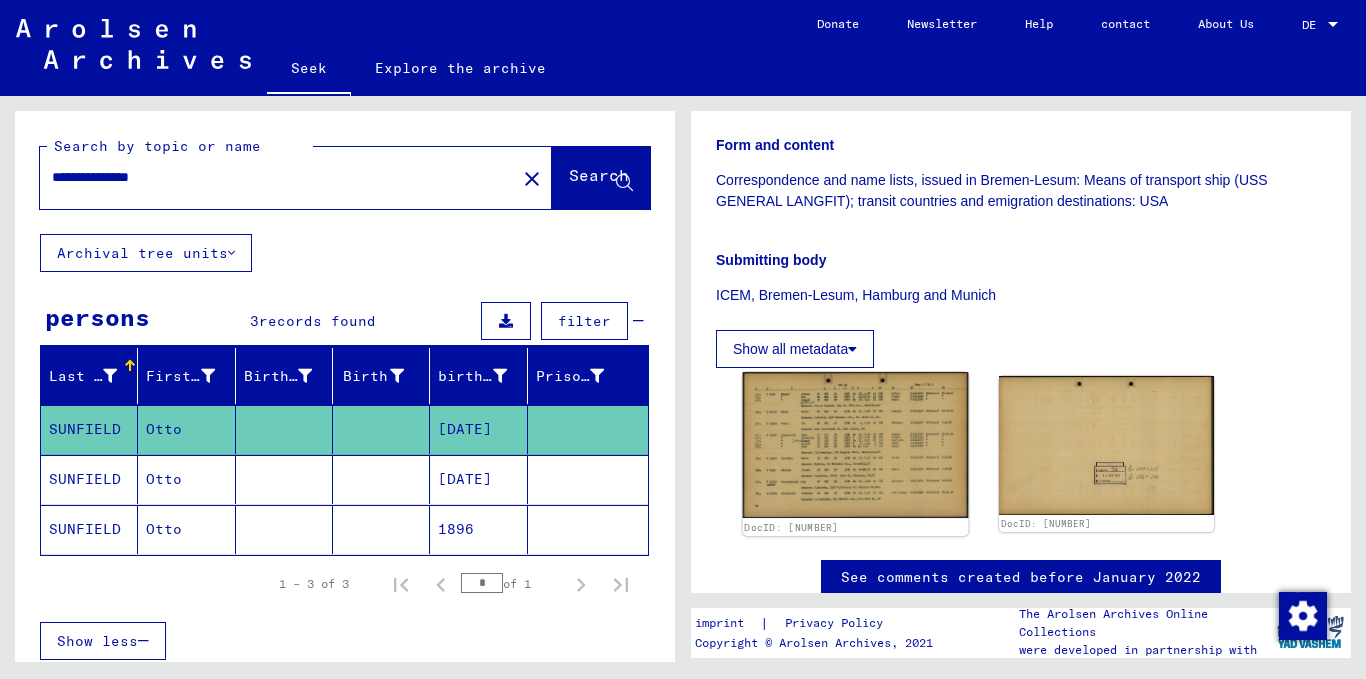 click 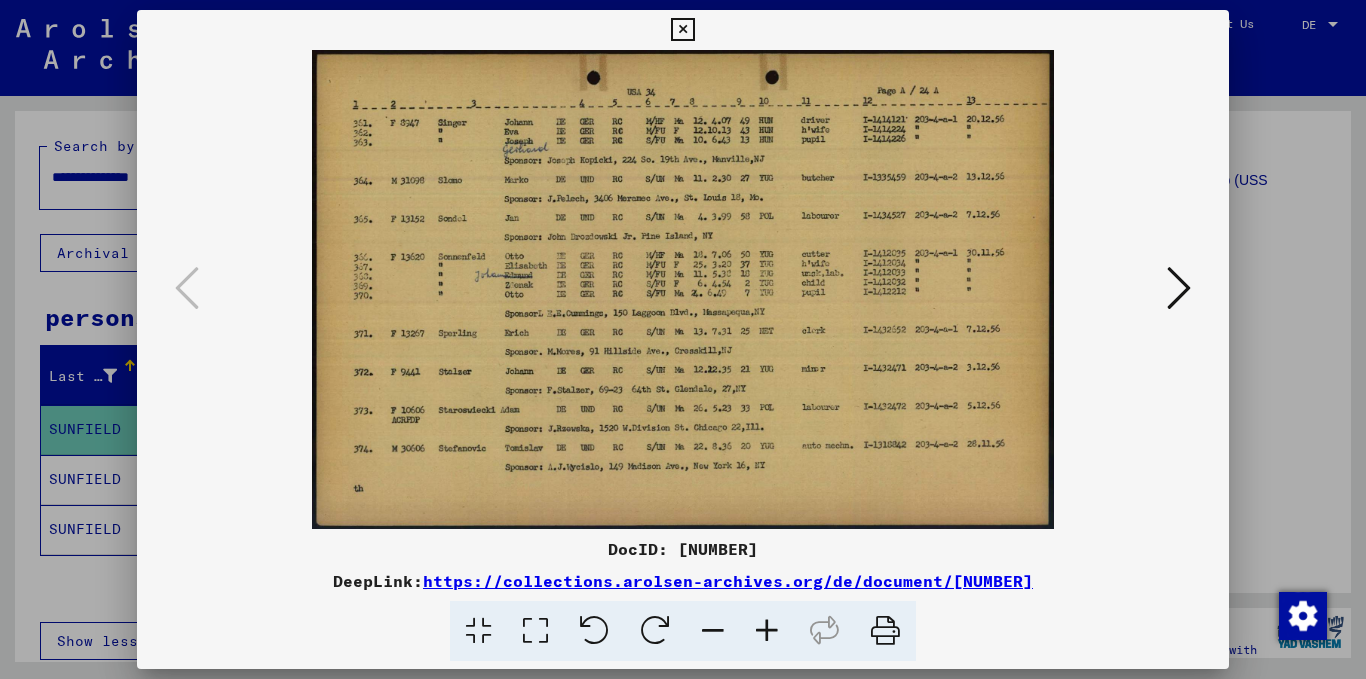 click at bounding box center [767, 631] 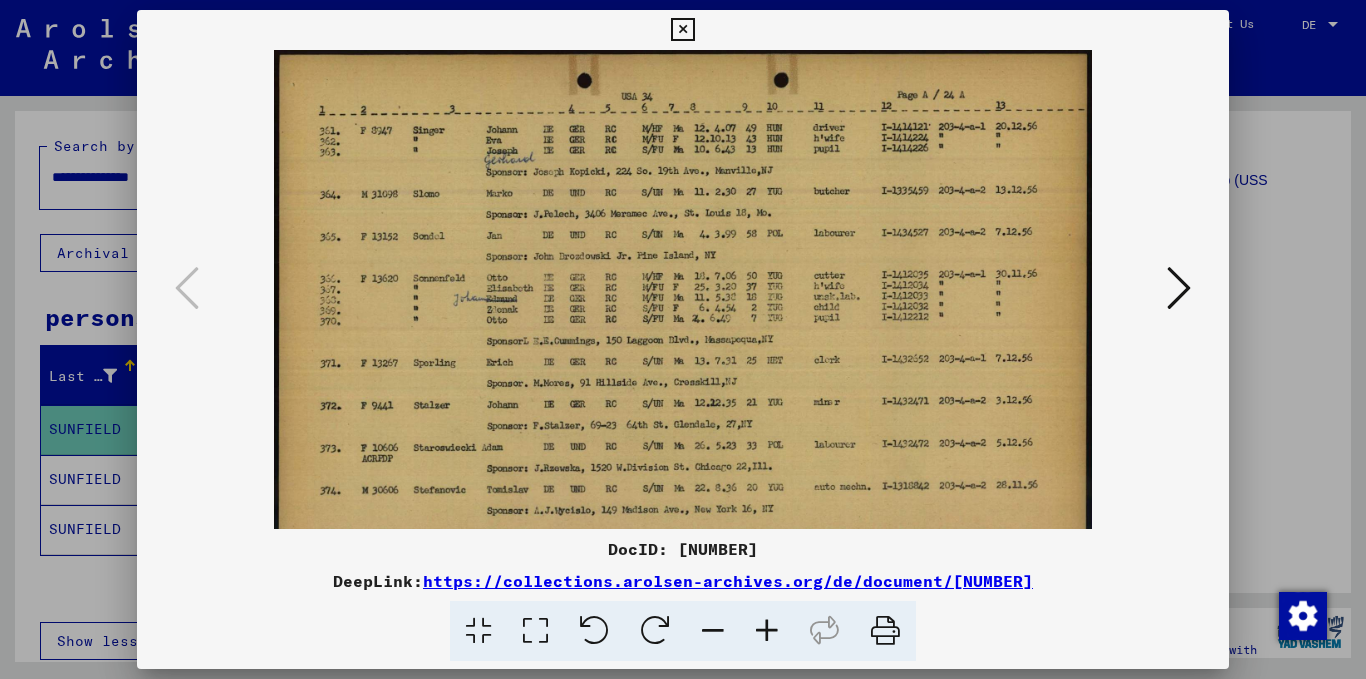 click at bounding box center [767, 631] 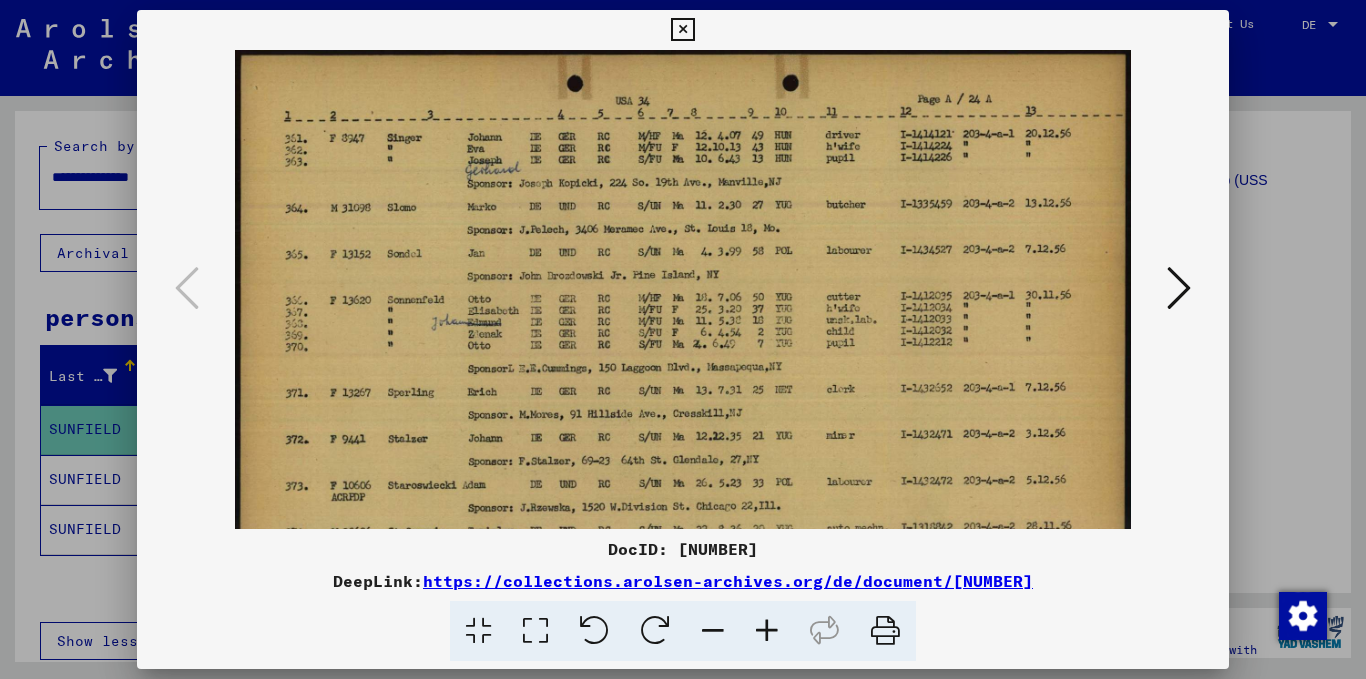 click at bounding box center [767, 631] 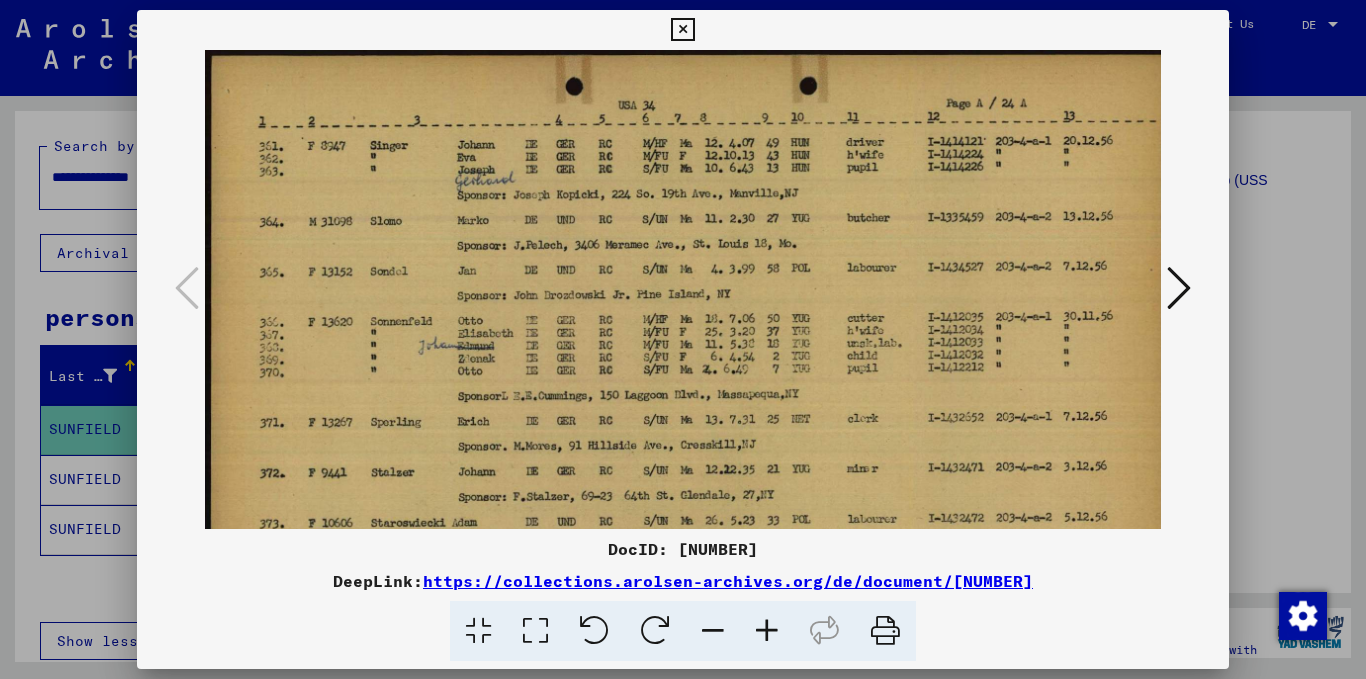 click at bounding box center (767, 631) 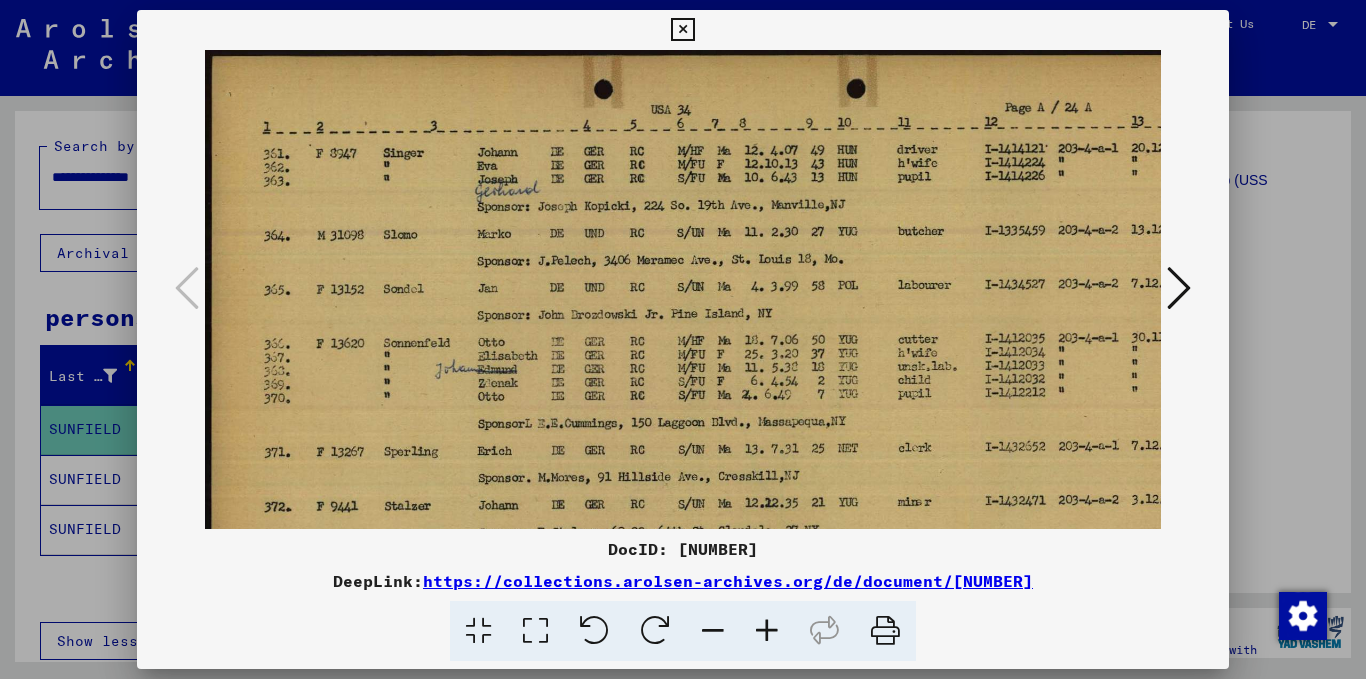 click at bounding box center [767, 631] 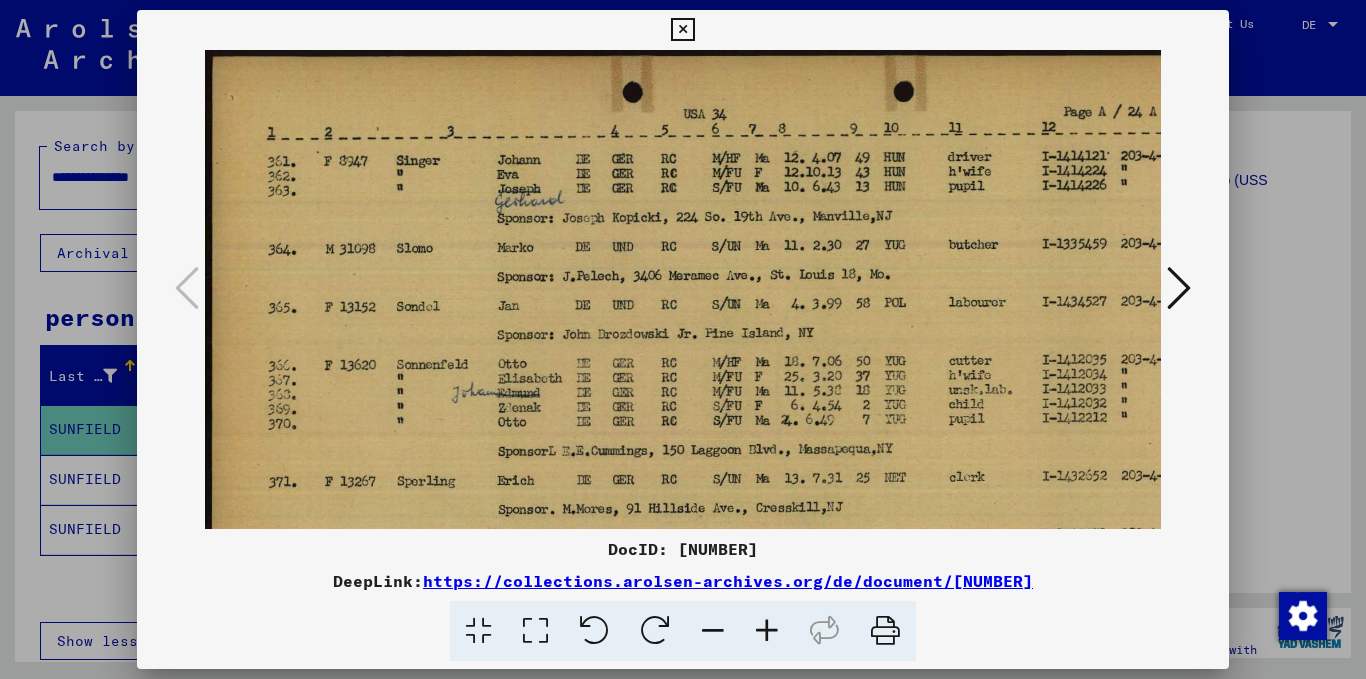click at bounding box center [767, 631] 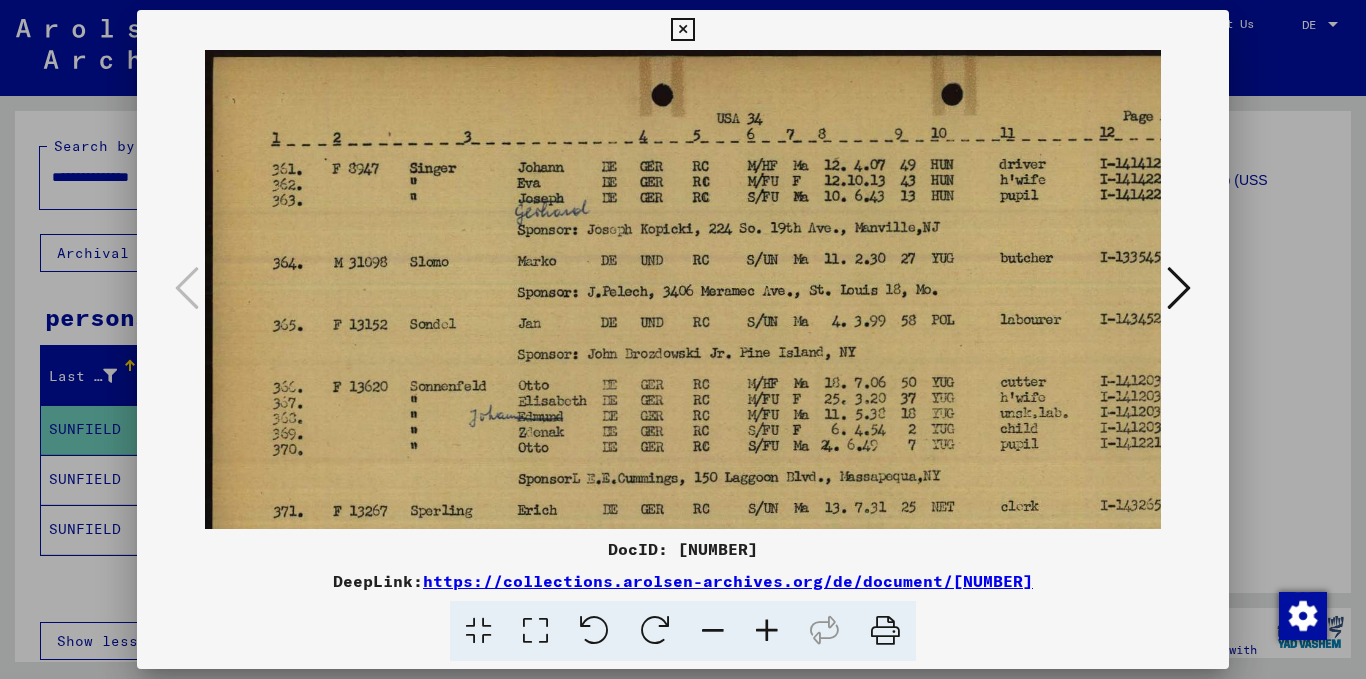click at bounding box center (767, 631) 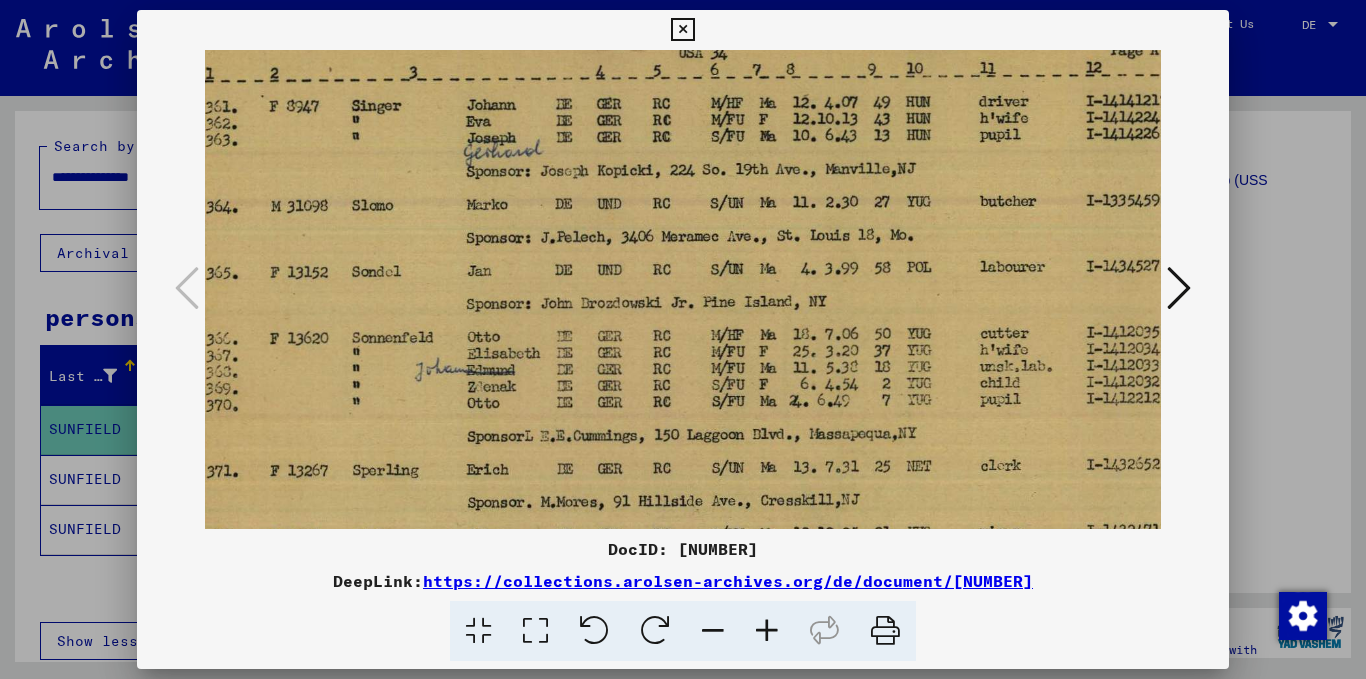 scroll, scrollTop: 70, scrollLeft: 72, axis: both 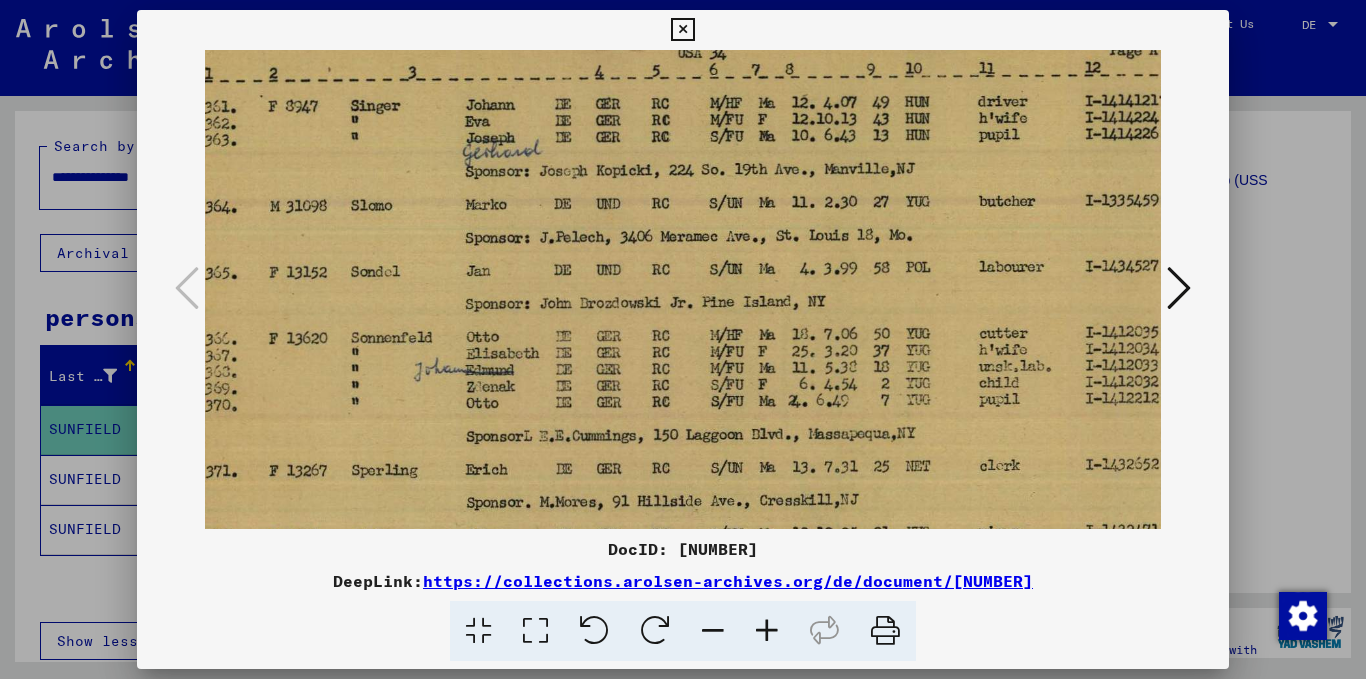 drag, startPoint x: 734, startPoint y: 456, endPoint x: 662, endPoint y: 386, distance: 100.41912 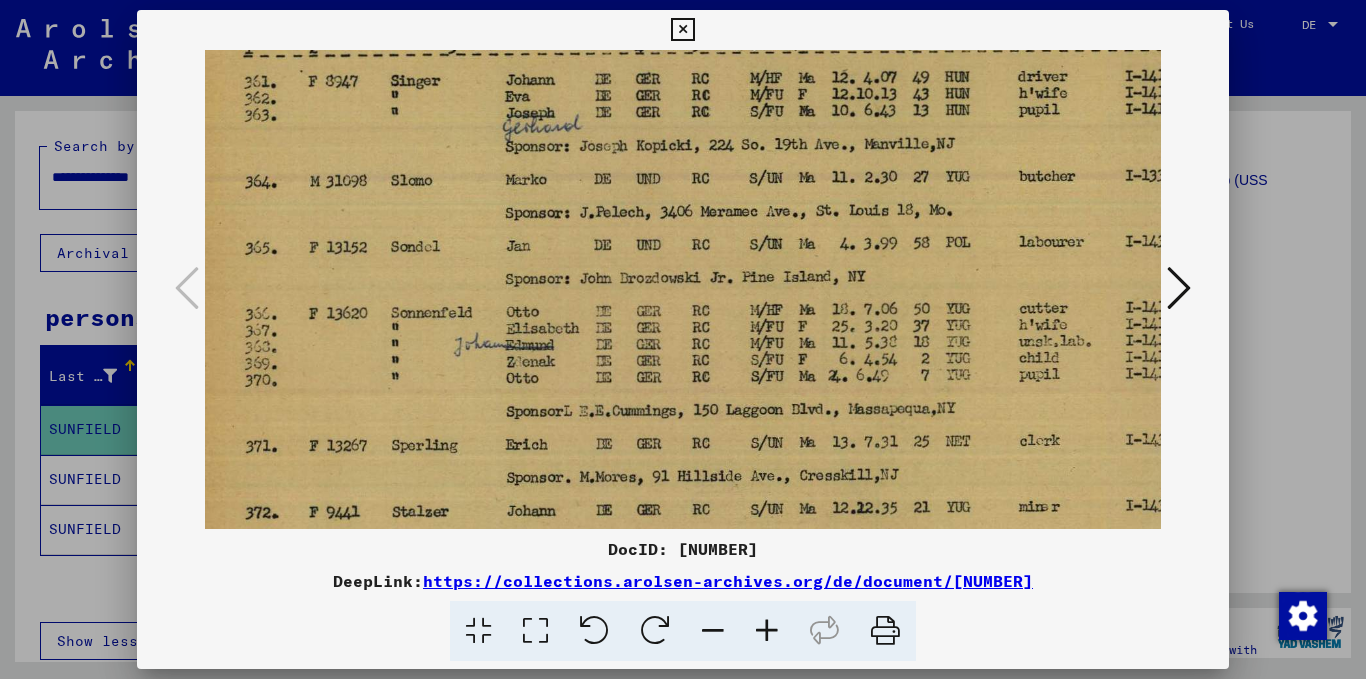 scroll, scrollTop: 87, scrollLeft: 35, axis: both 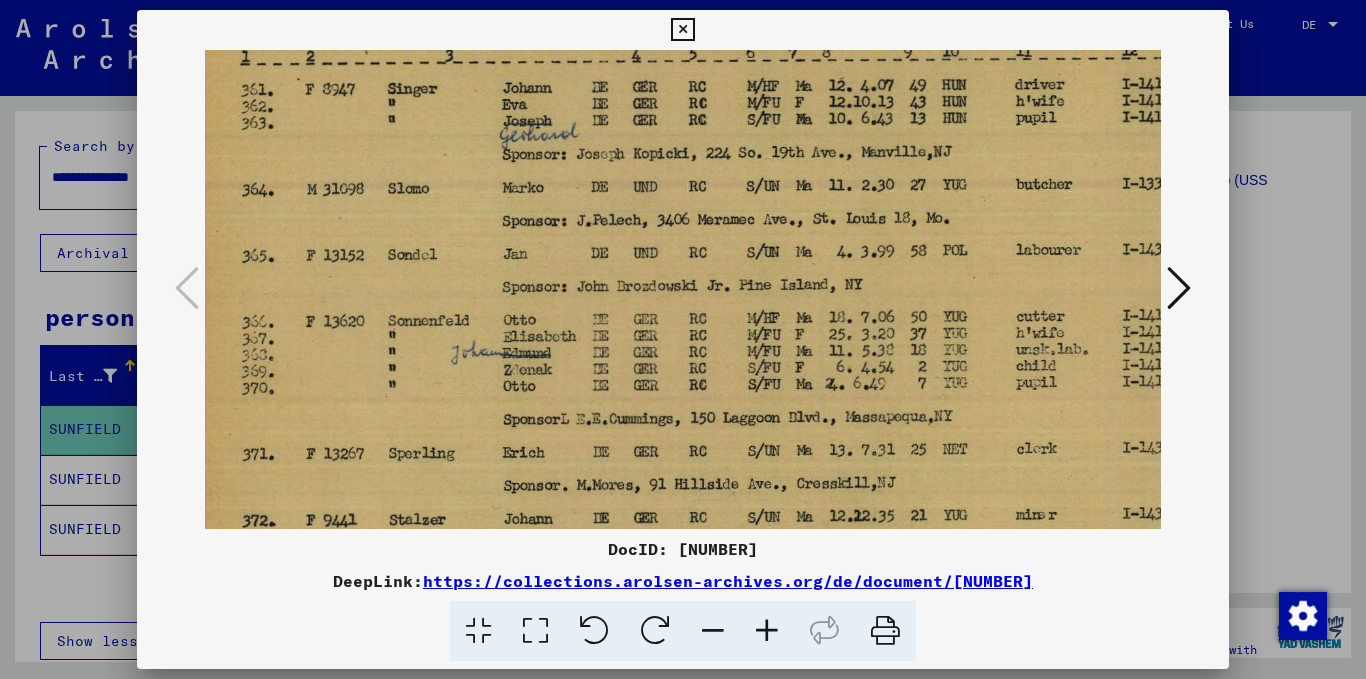 drag, startPoint x: 741, startPoint y: 432, endPoint x: 817, endPoint y: 415, distance: 77.87811 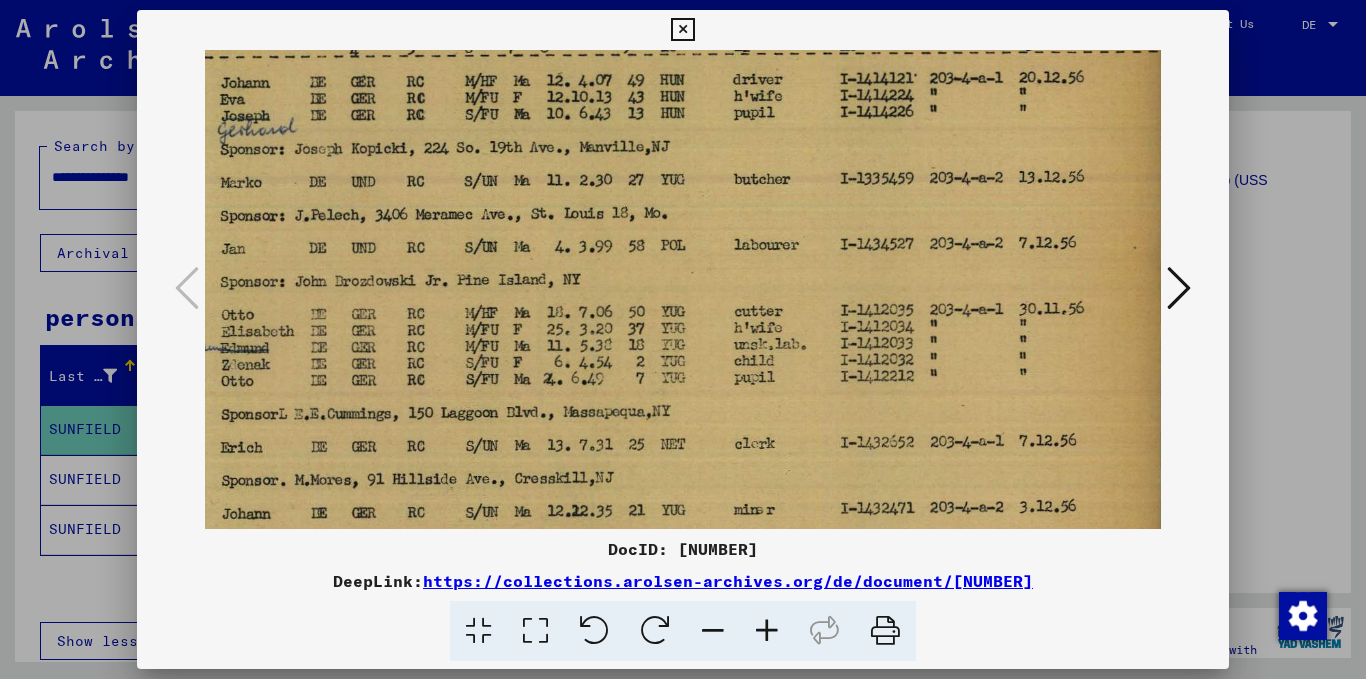 scroll, scrollTop: 94, scrollLeft: 326, axis: both 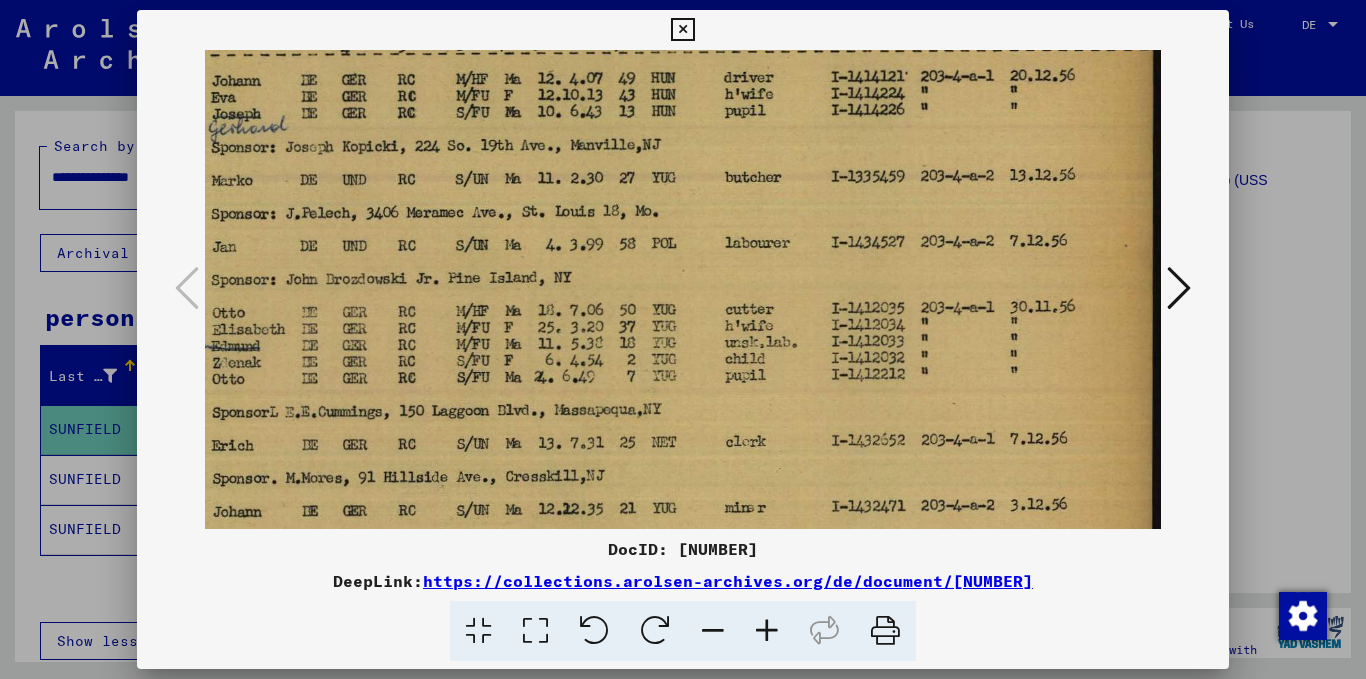 drag, startPoint x: 845, startPoint y: 434, endPoint x: 538, endPoint y: 427, distance: 307.0798 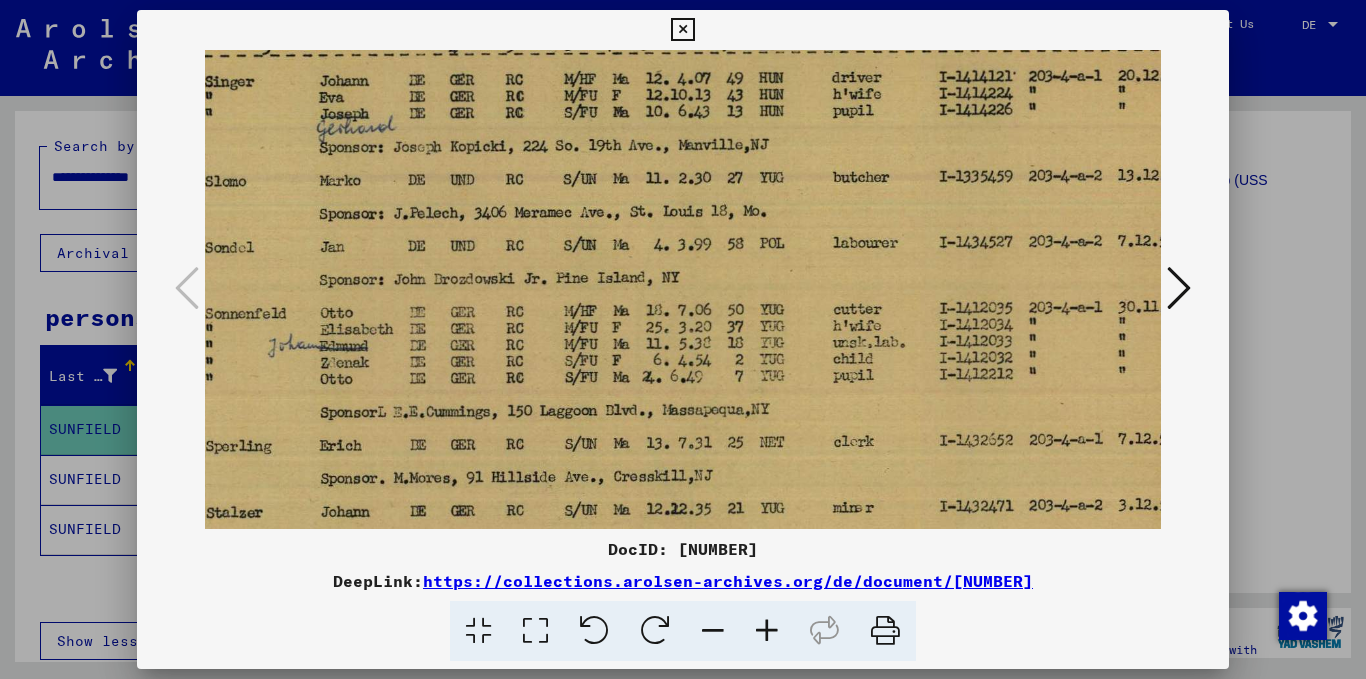 scroll, scrollTop: 93, scrollLeft: 218, axis: both 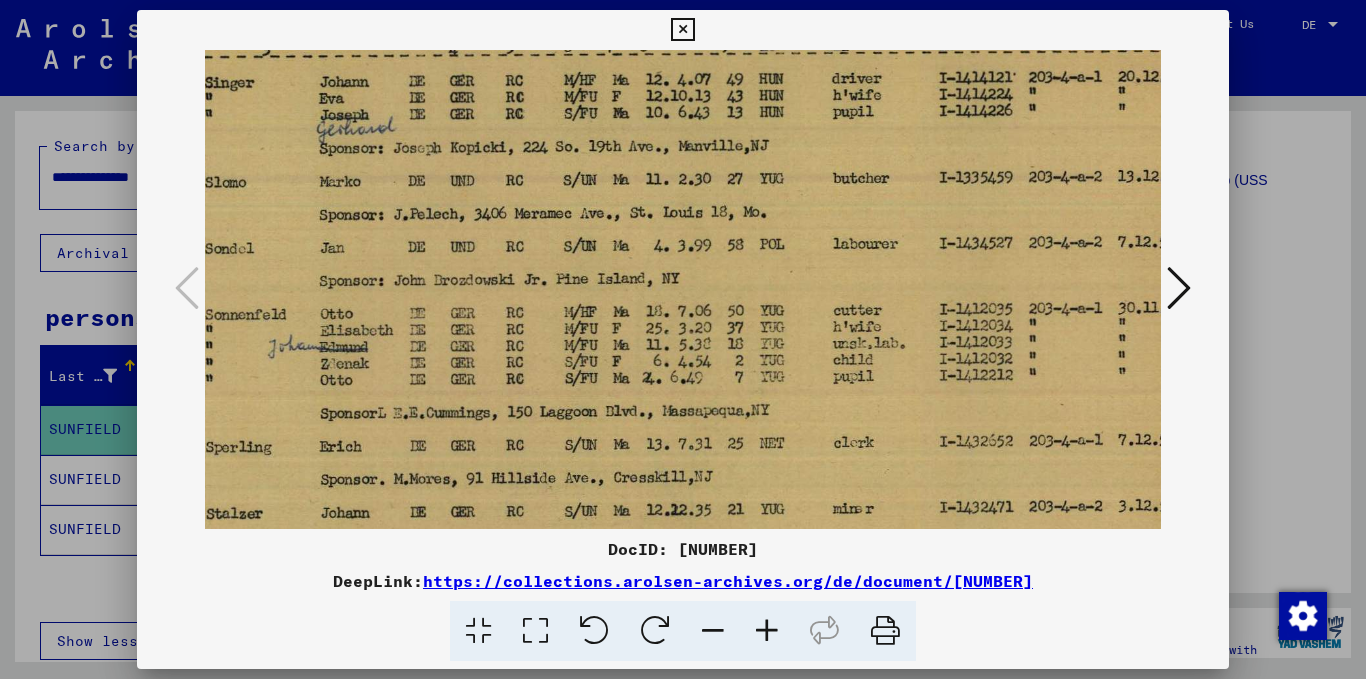 drag, startPoint x: 443, startPoint y: 405, endPoint x: 551, endPoint y: 406, distance: 108.00463 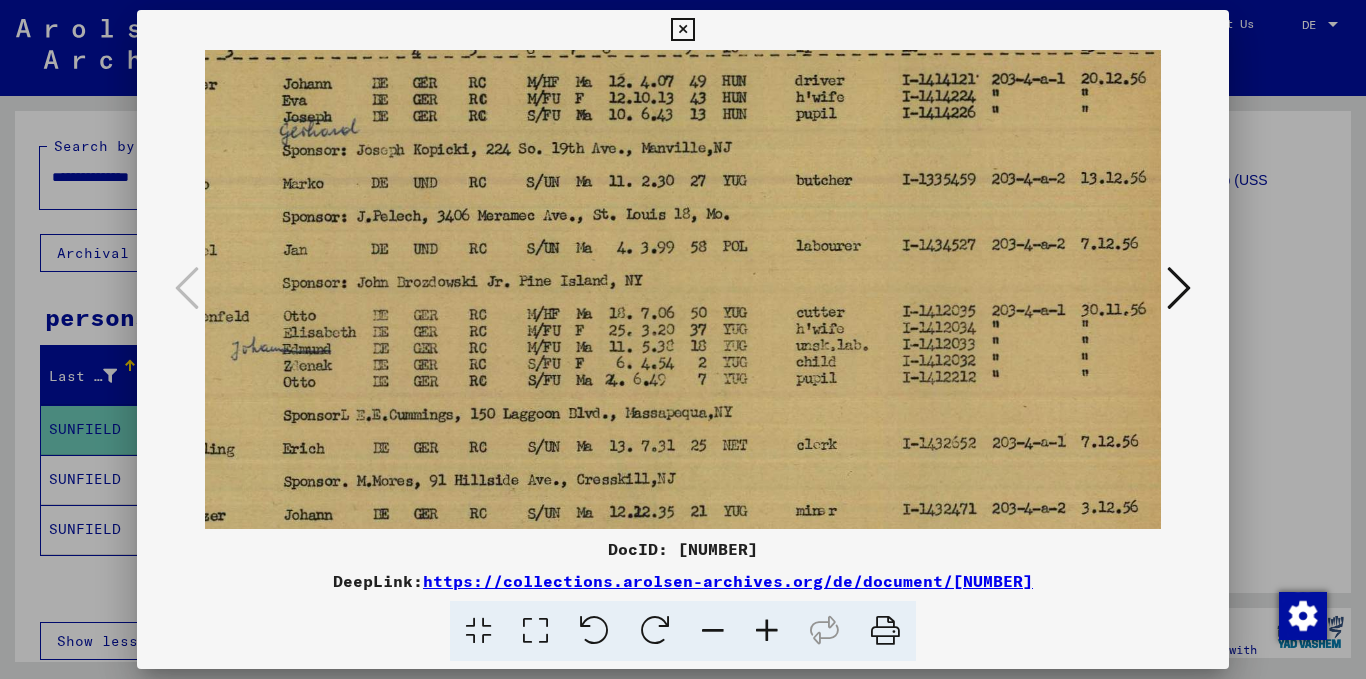 scroll, scrollTop: 90, scrollLeft: 256, axis: both 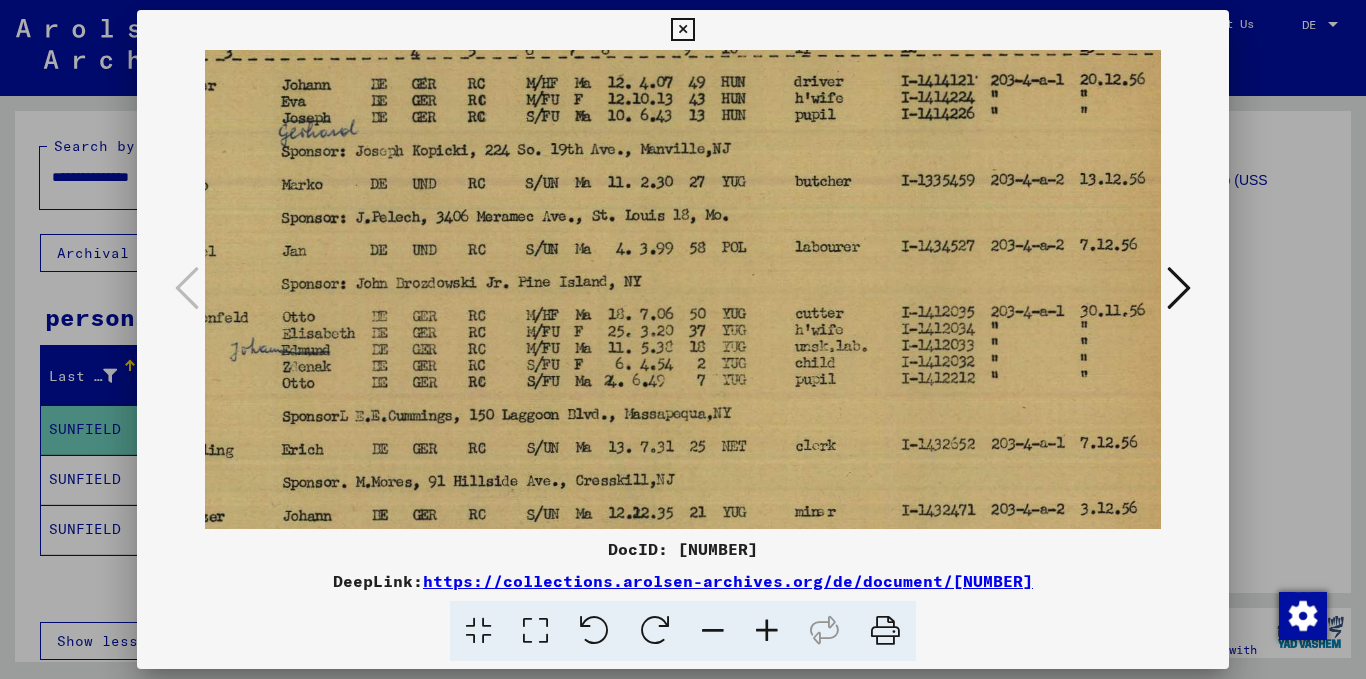 drag, startPoint x: 578, startPoint y: 398, endPoint x: 540, endPoint y: 401, distance: 38.118237 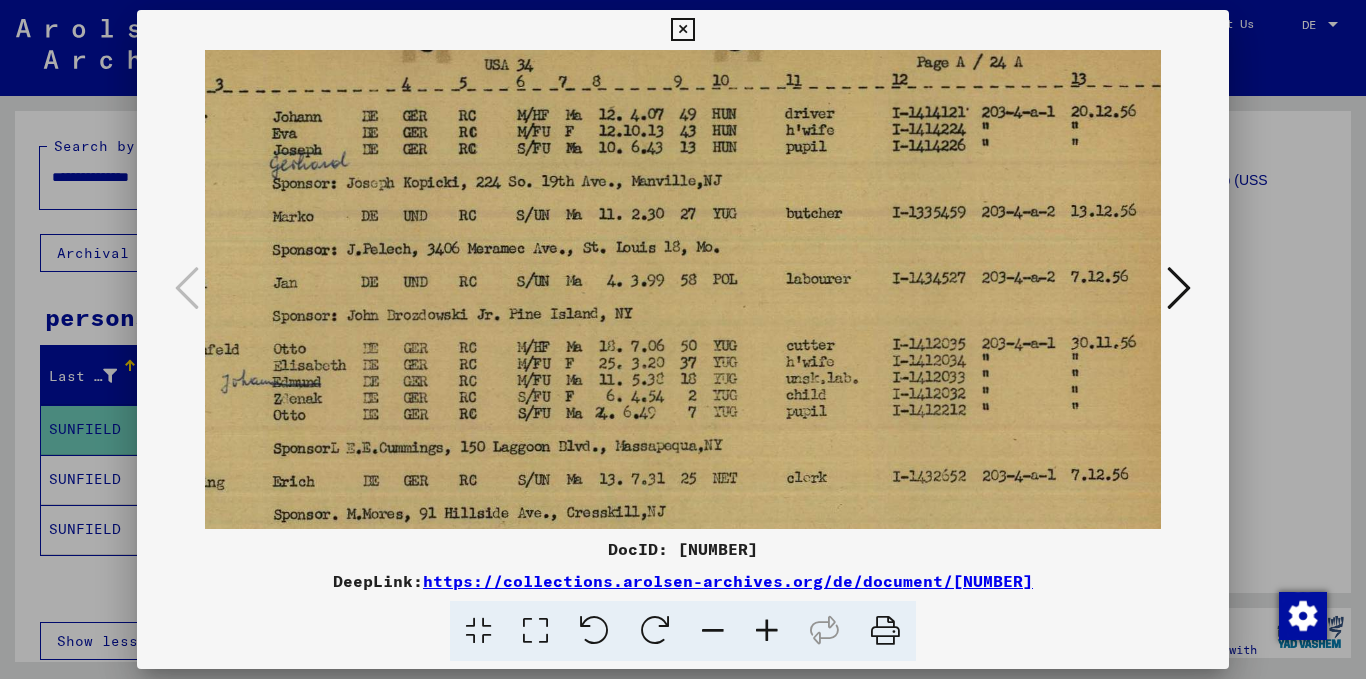drag, startPoint x: 552, startPoint y: 388, endPoint x: 547, endPoint y: 416, distance: 28.442924 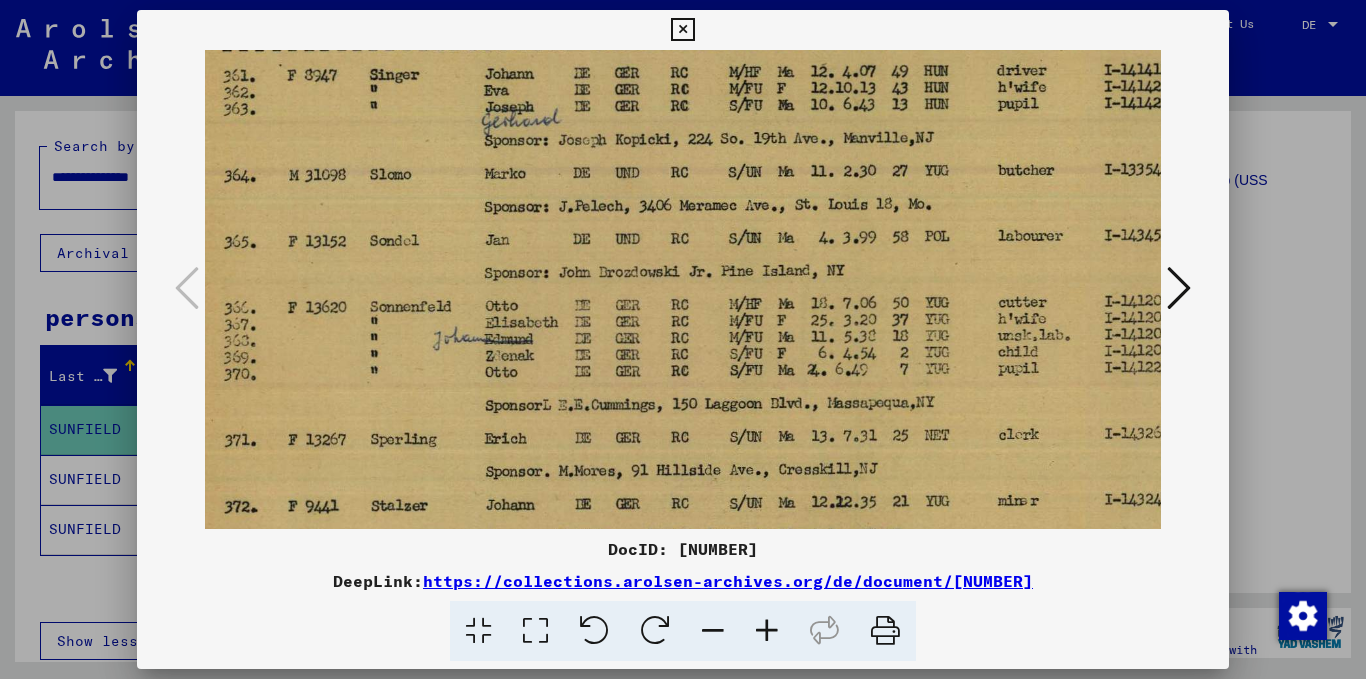 scroll, scrollTop: 92, scrollLeft: 16, axis: both 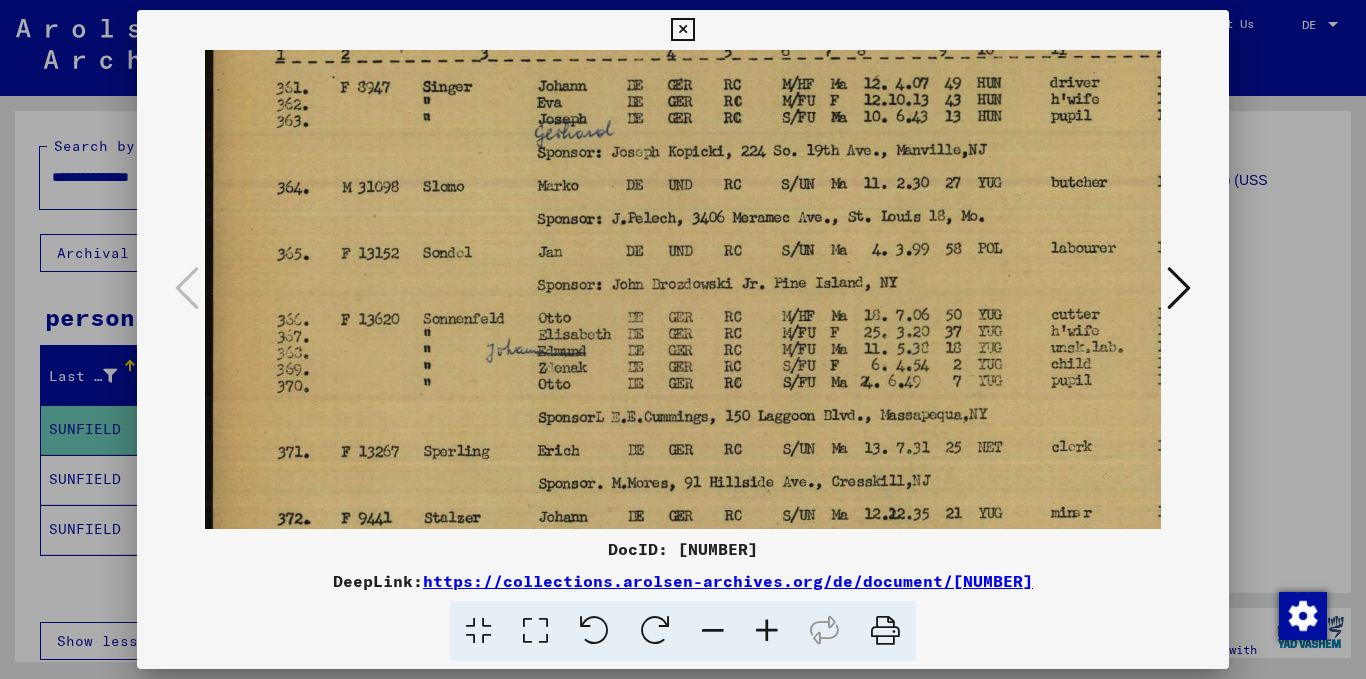 drag, startPoint x: 547, startPoint y: 416, endPoint x: 818, endPoint y: 383, distance: 273.00183 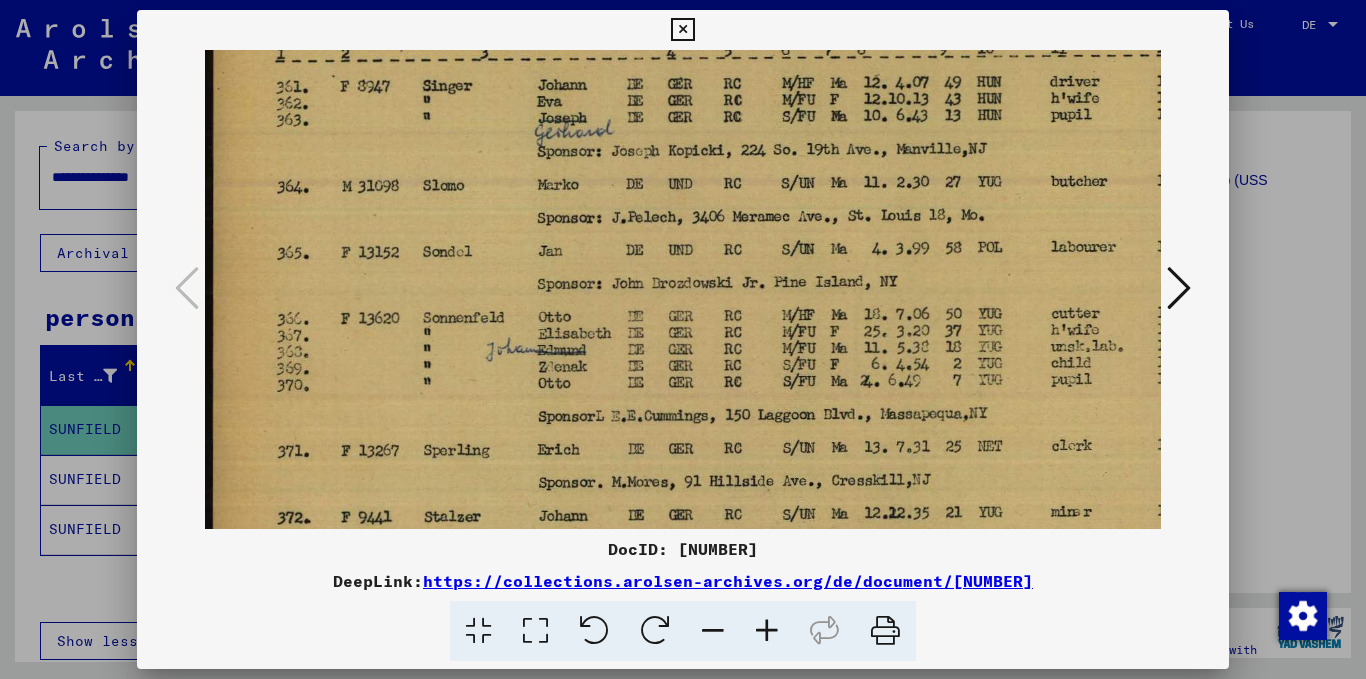 drag, startPoint x: 816, startPoint y: 383, endPoint x: 804, endPoint y: 331, distance: 53.366657 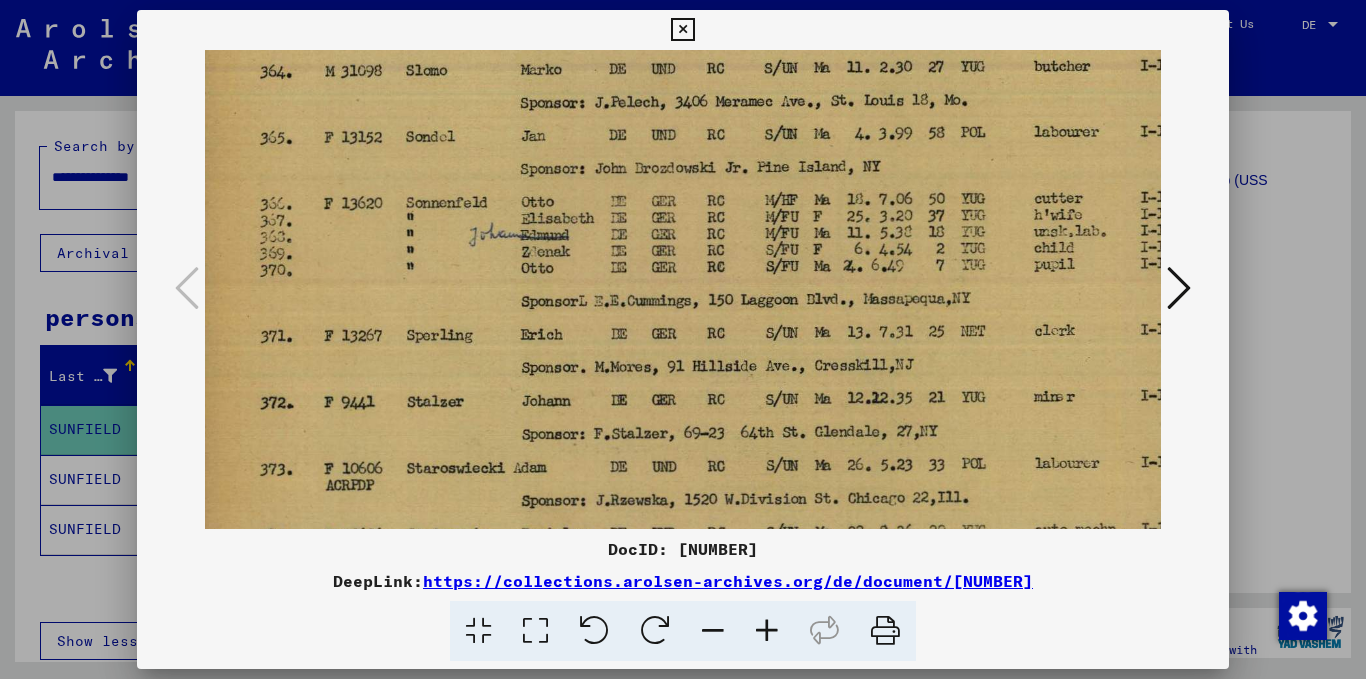 scroll, scrollTop: 205, scrollLeft: 18, axis: both 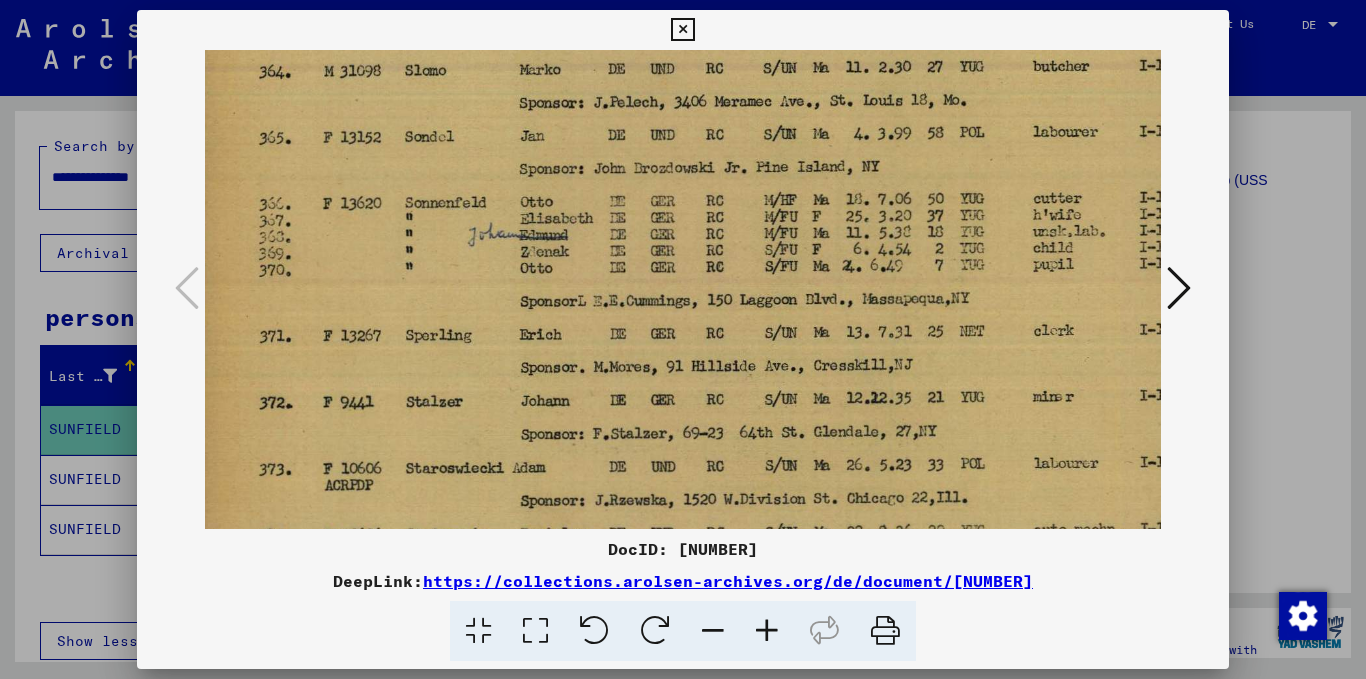 drag, startPoint x: 804, startPoint y: 331, endPoint x: 793, endPoint y: 265, distance: 66.910385 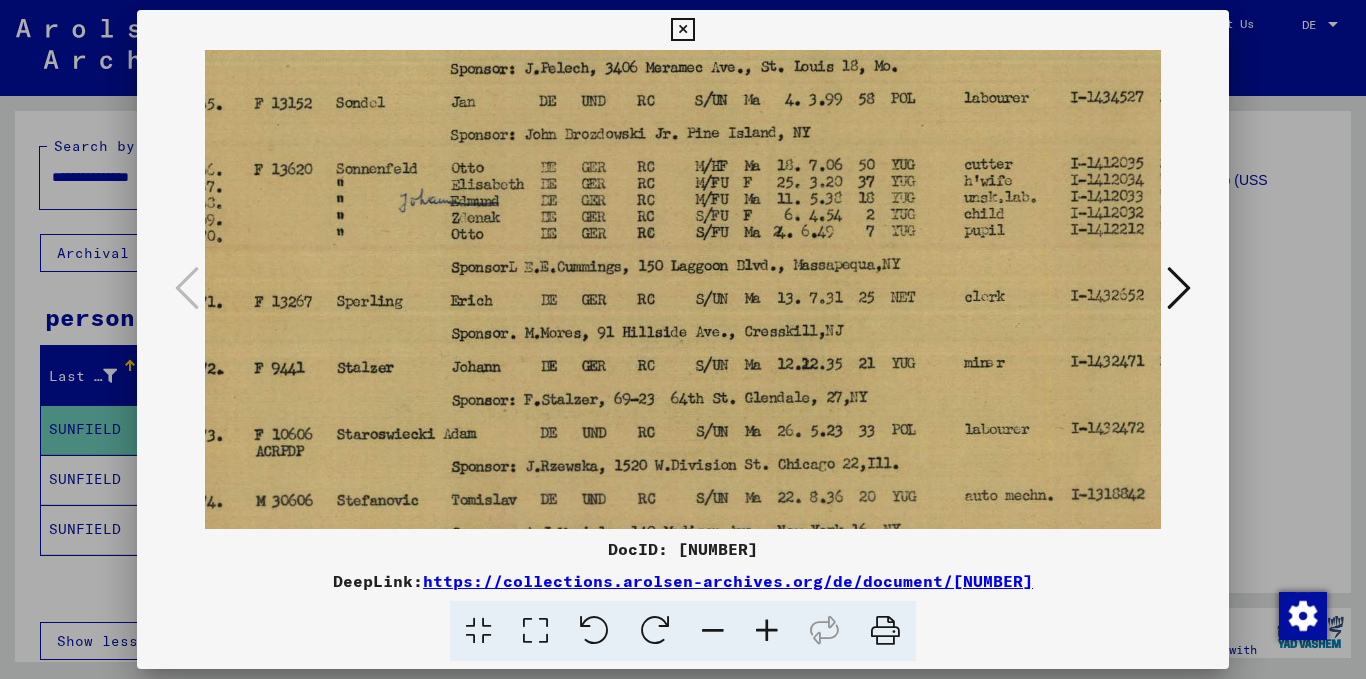 scroll, scrollTop: 239, scrollLeft: 88, axis: both 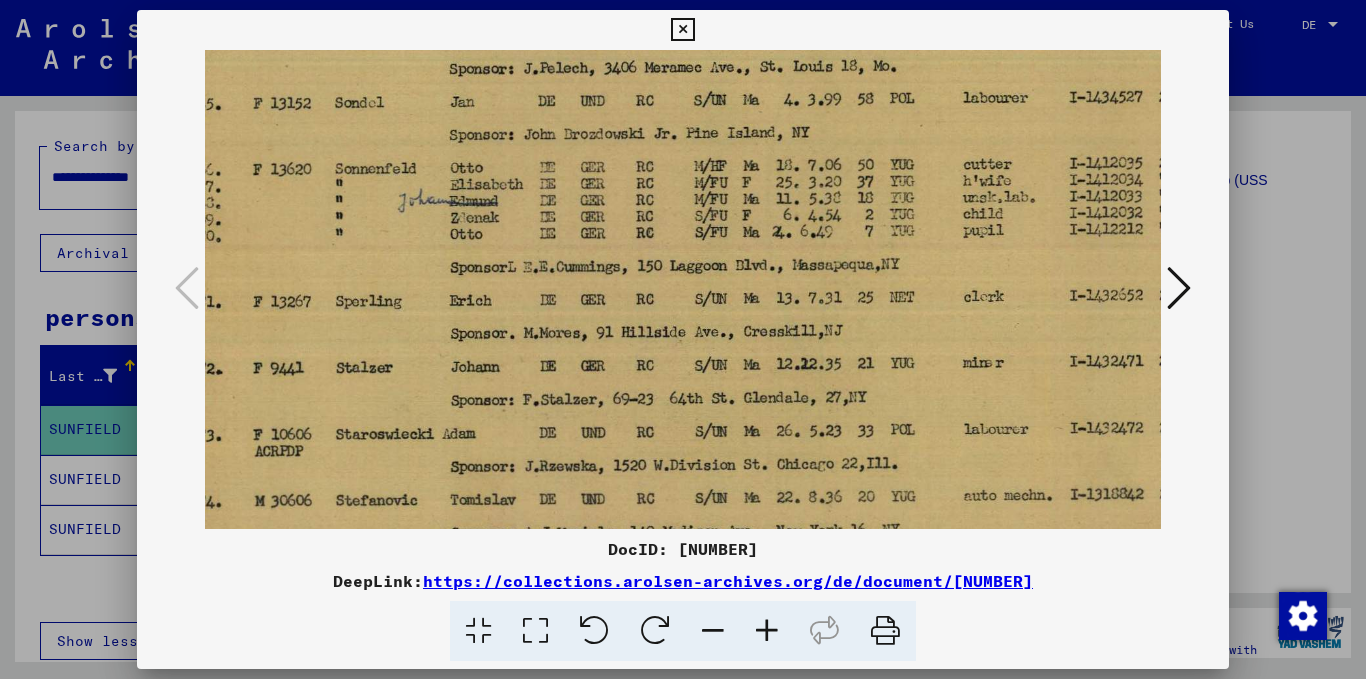 drag, startPoint x: 629, startPoint y: 389, endPoint x: 559, endPoint y: 355, distance: 77.820305 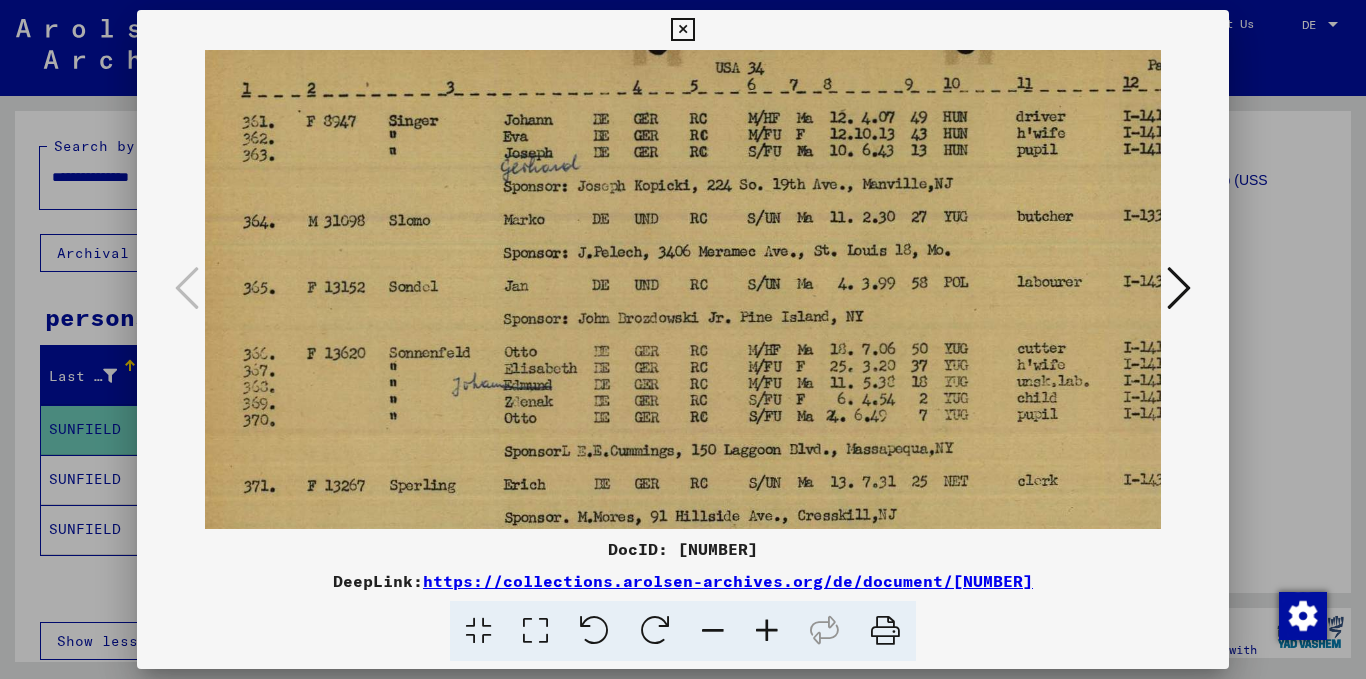 drag, startPoint x: 743, startPoint y: 148, endPoint x: 790, endPoint y: 337, distance: 194.75626 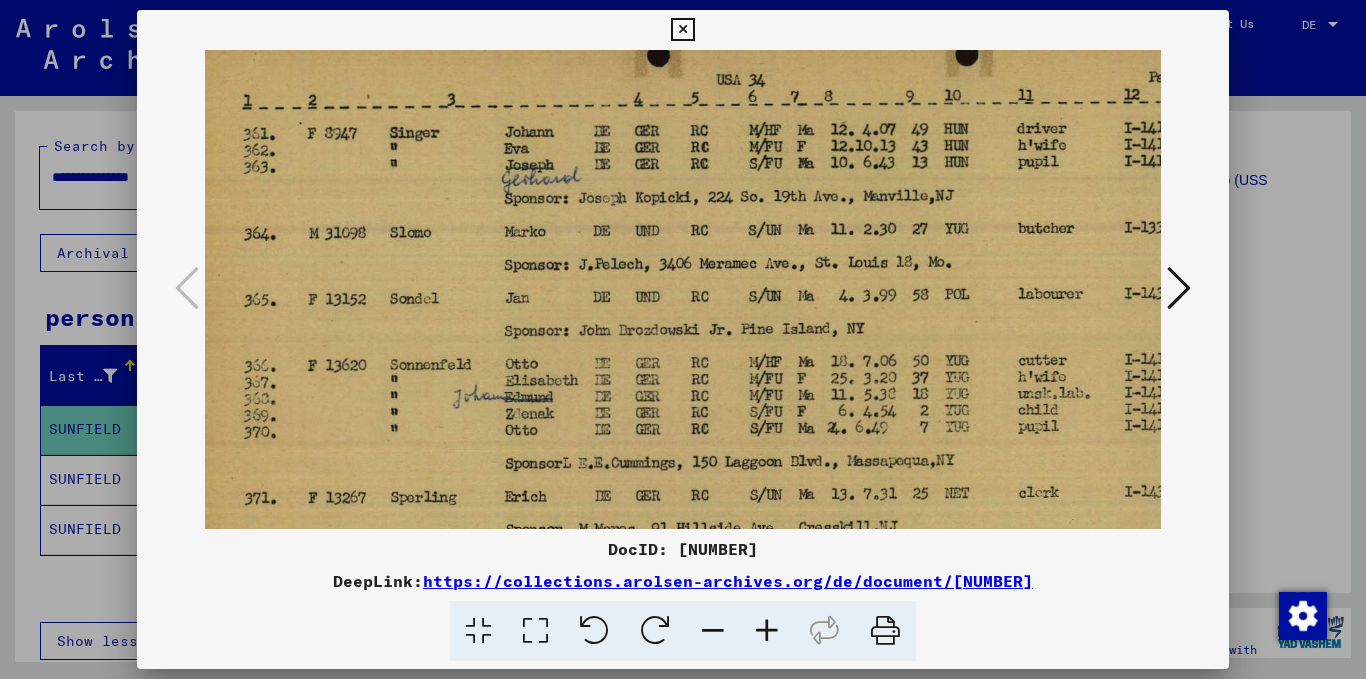 drag, startPoint x: 653, startPoint y: 226, endPoint x: 654, endPoint y: 238, distance: 12.0415945 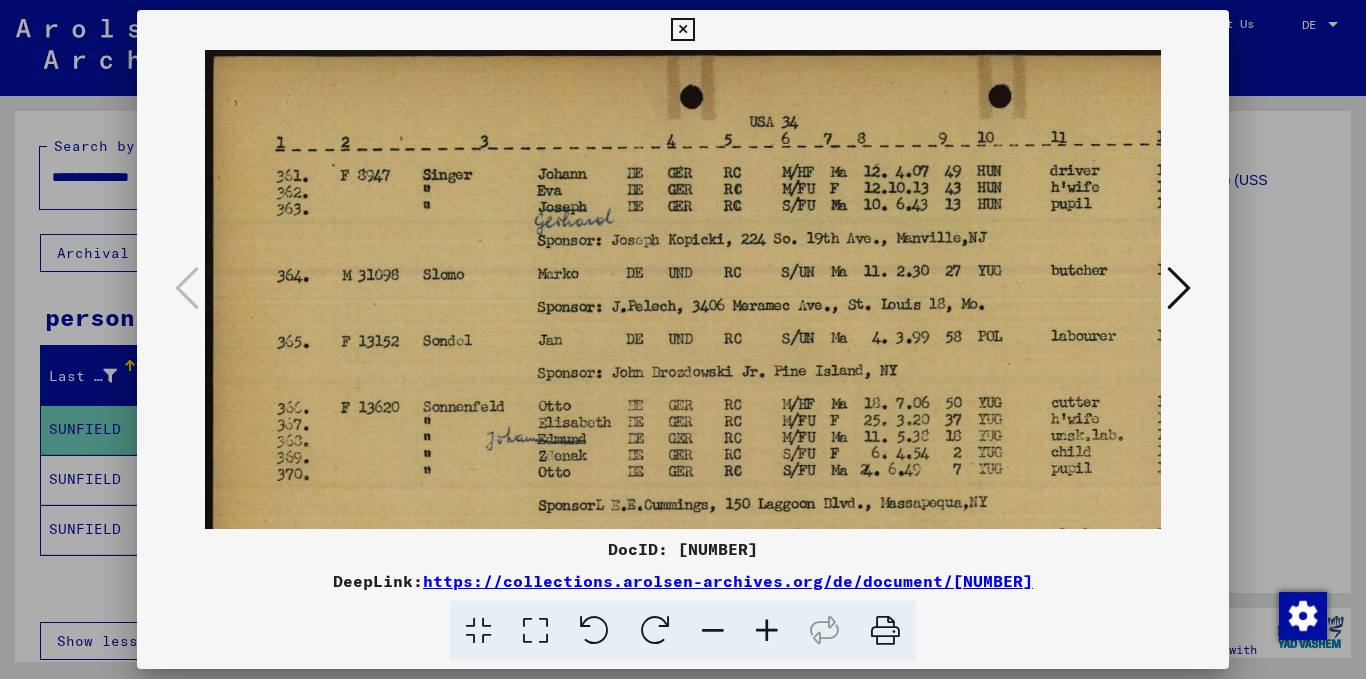 scroll, scrollTop: 0, scrollLeft: 0, axis: both 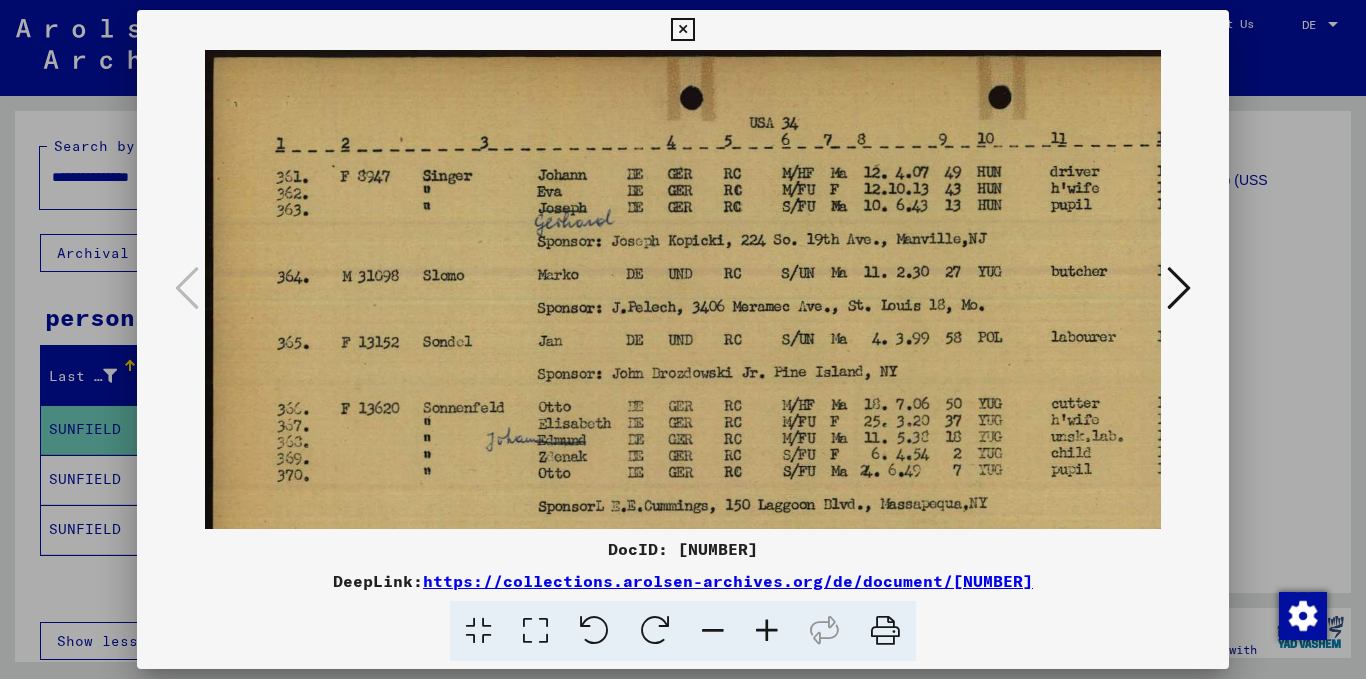 drag, startPoint x: 654, startPoint y: 238, endPoint x: 767, endPoint y: 334, distance: 148.27339 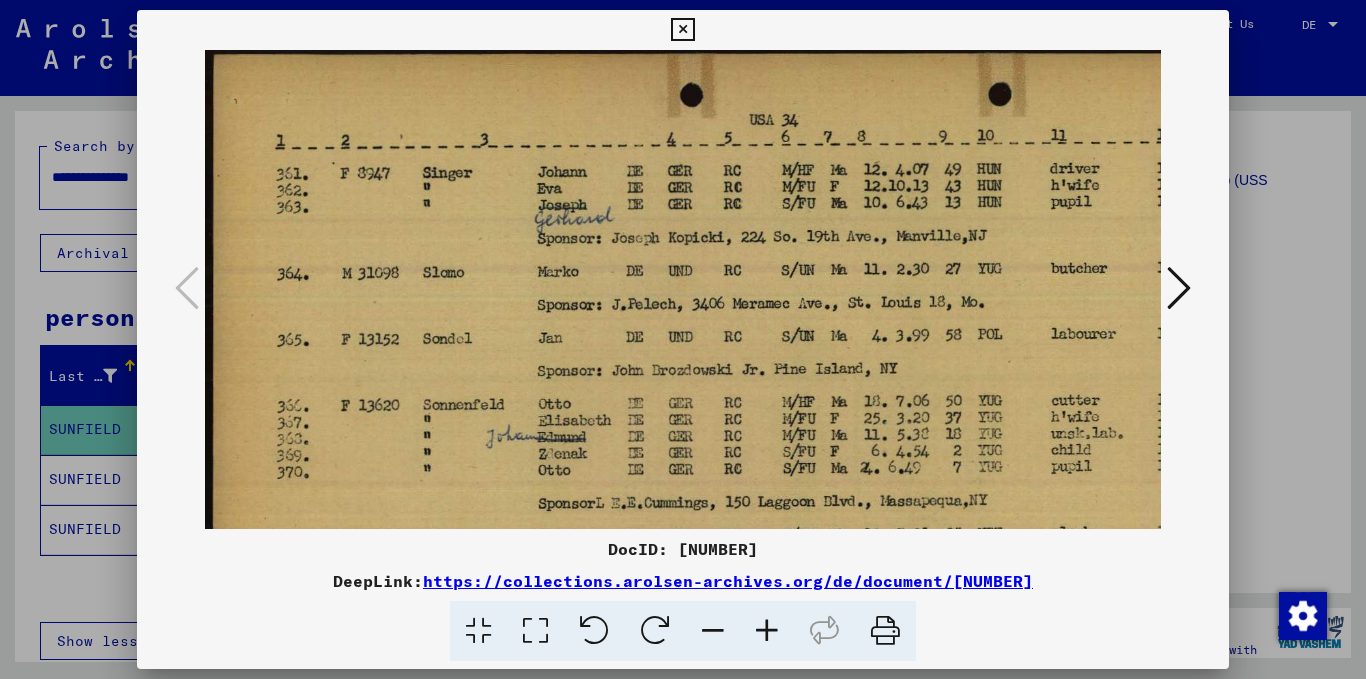 click at bounding box center (885, 631) 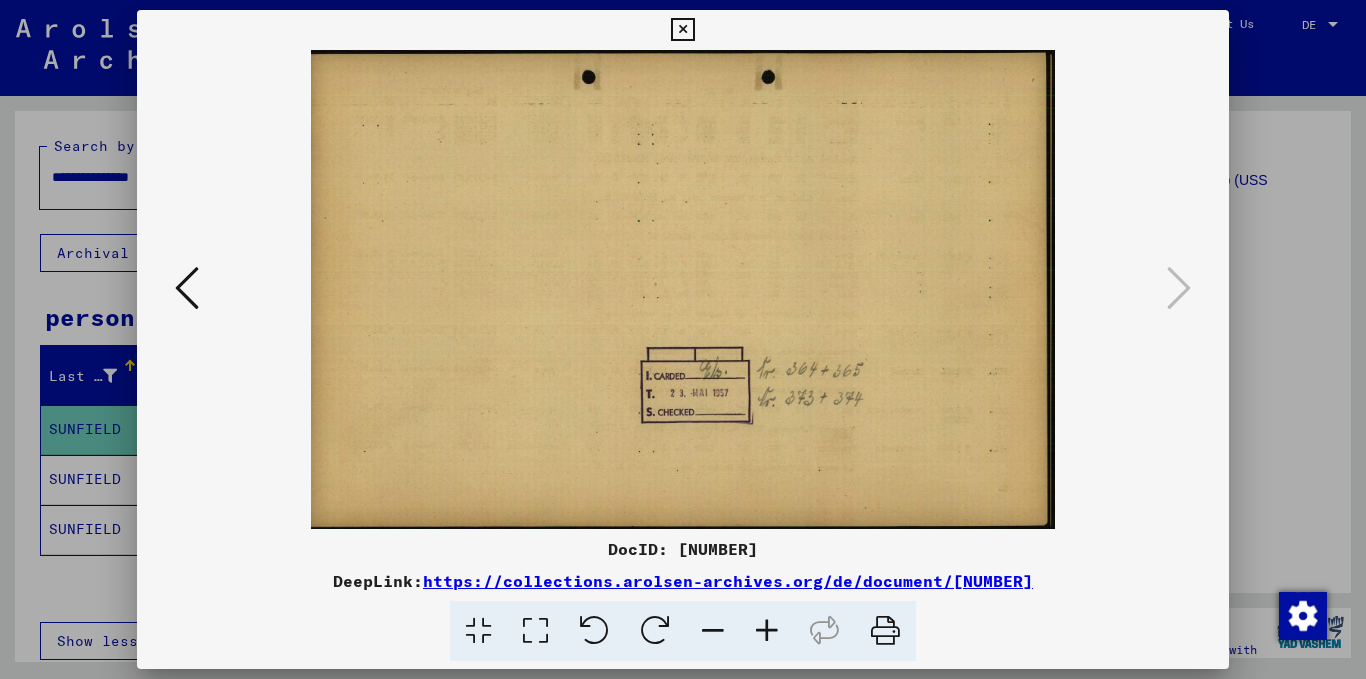 scroll, scrollTop: 0, scrollLeft: 0, axis: both 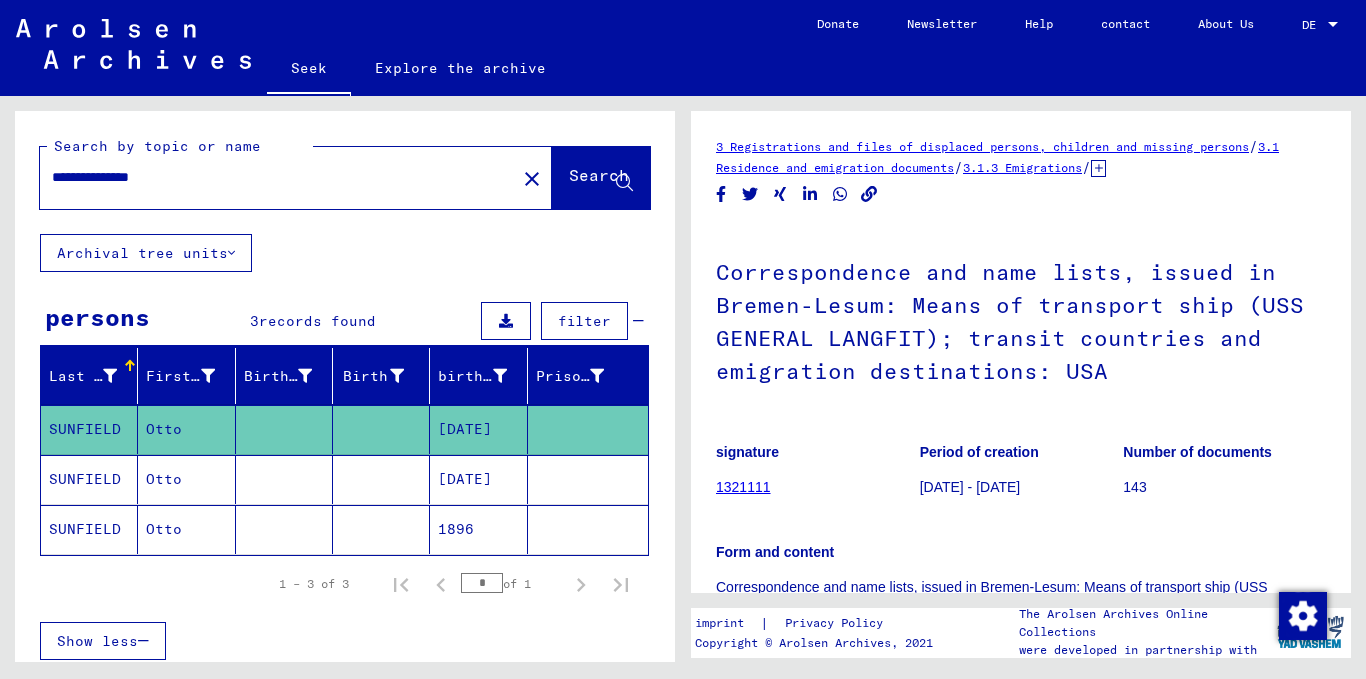 click on "3.1.3 Emigrations" 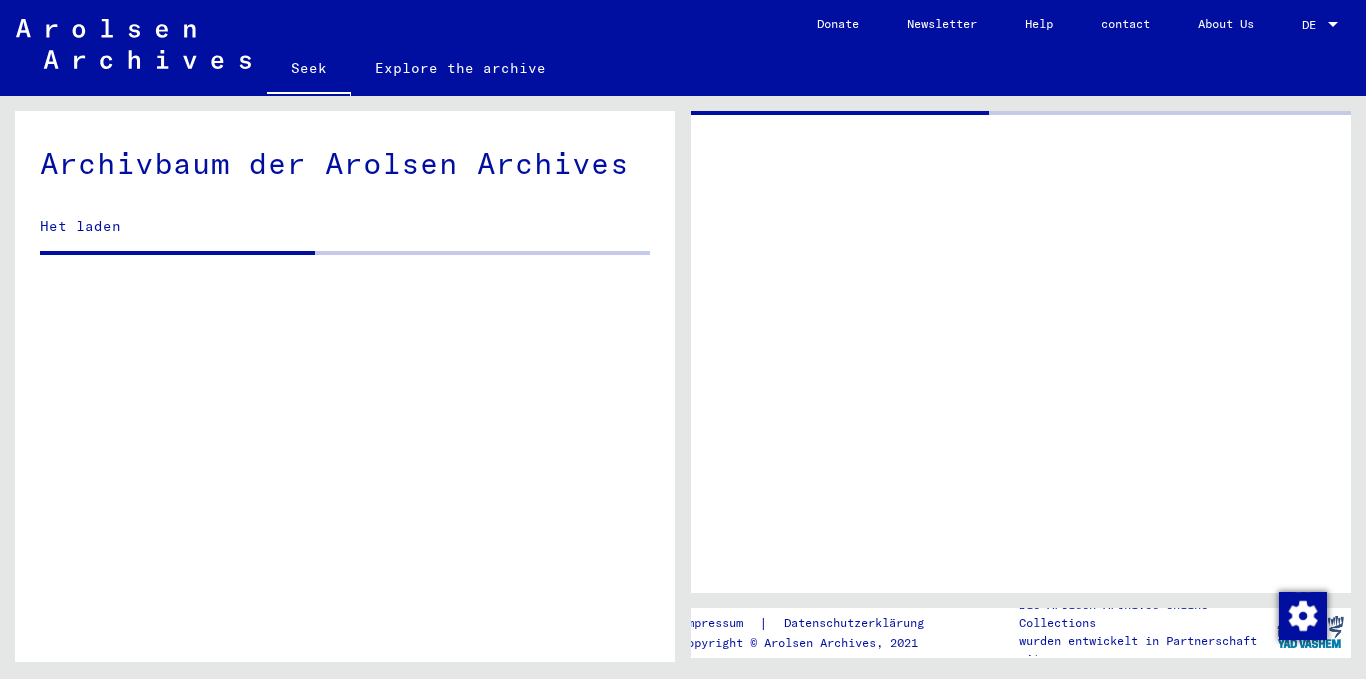 click 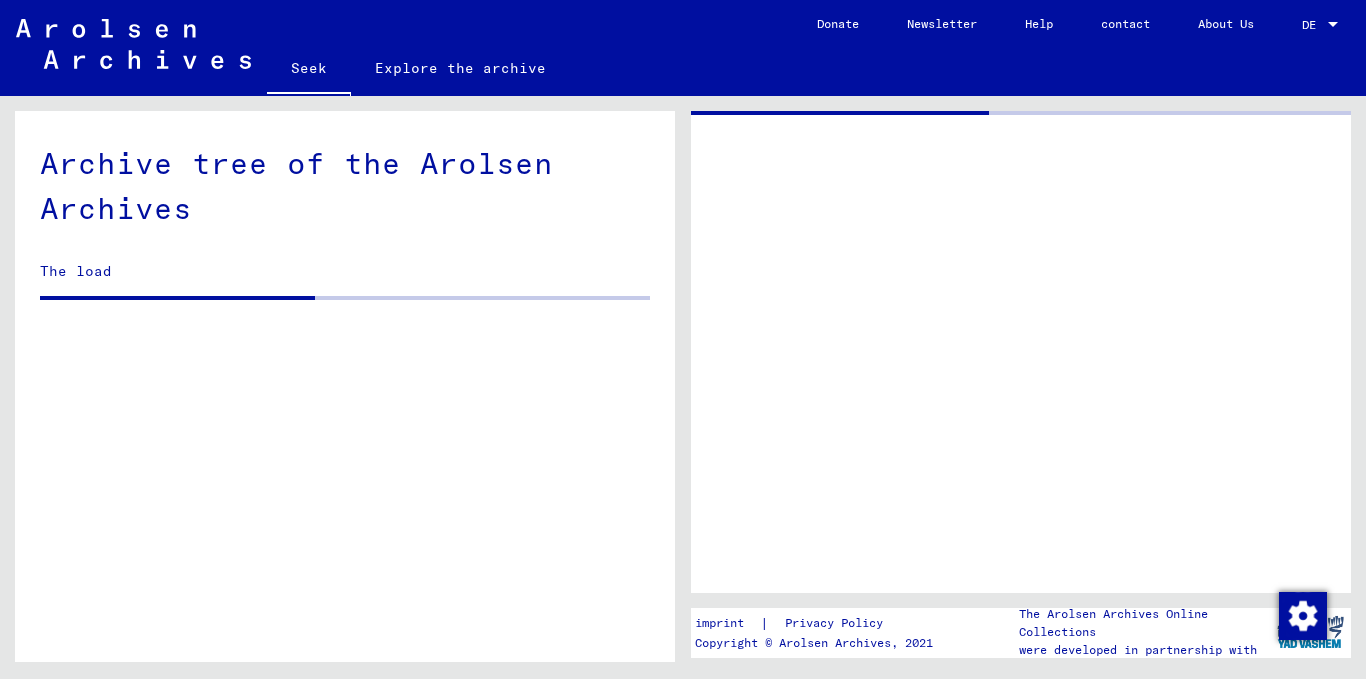 click 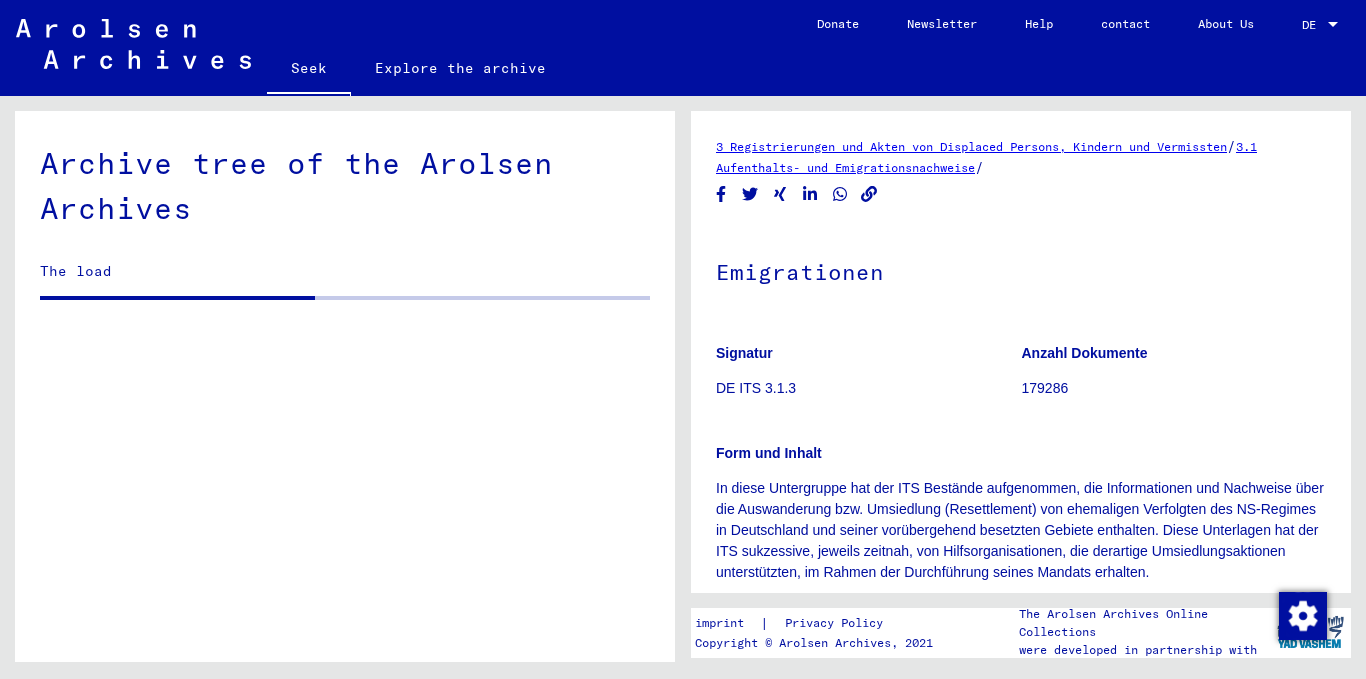 scroll, scrollTop: 455, scrollLeft: 0, axis: vertical 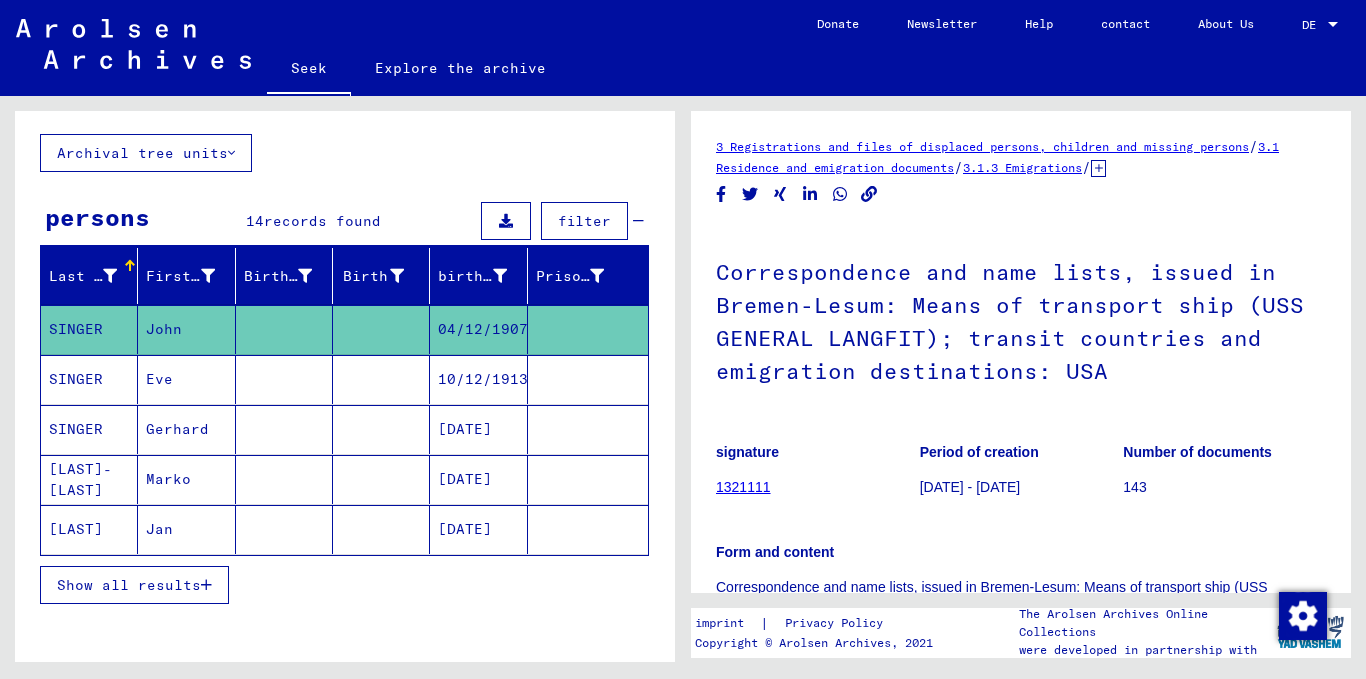 type on "**********" 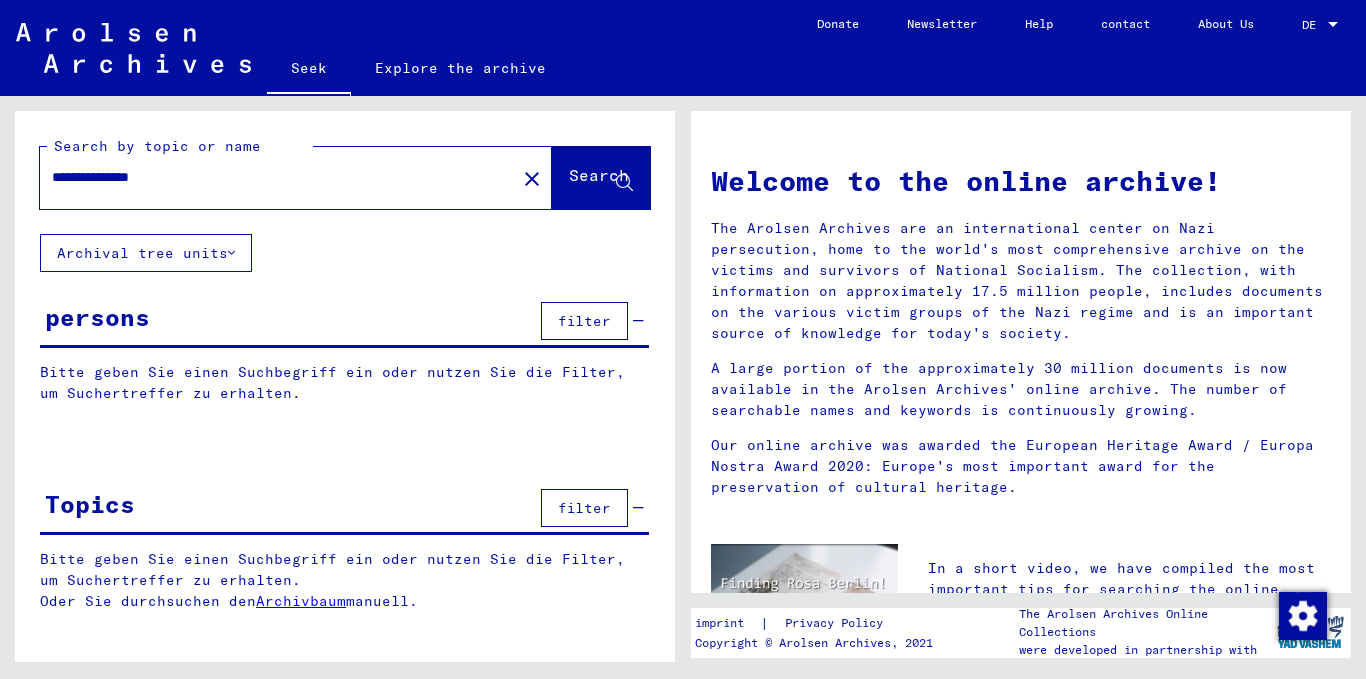 scroll, scrollTop: 0, scrollLeft: 0, axis: both 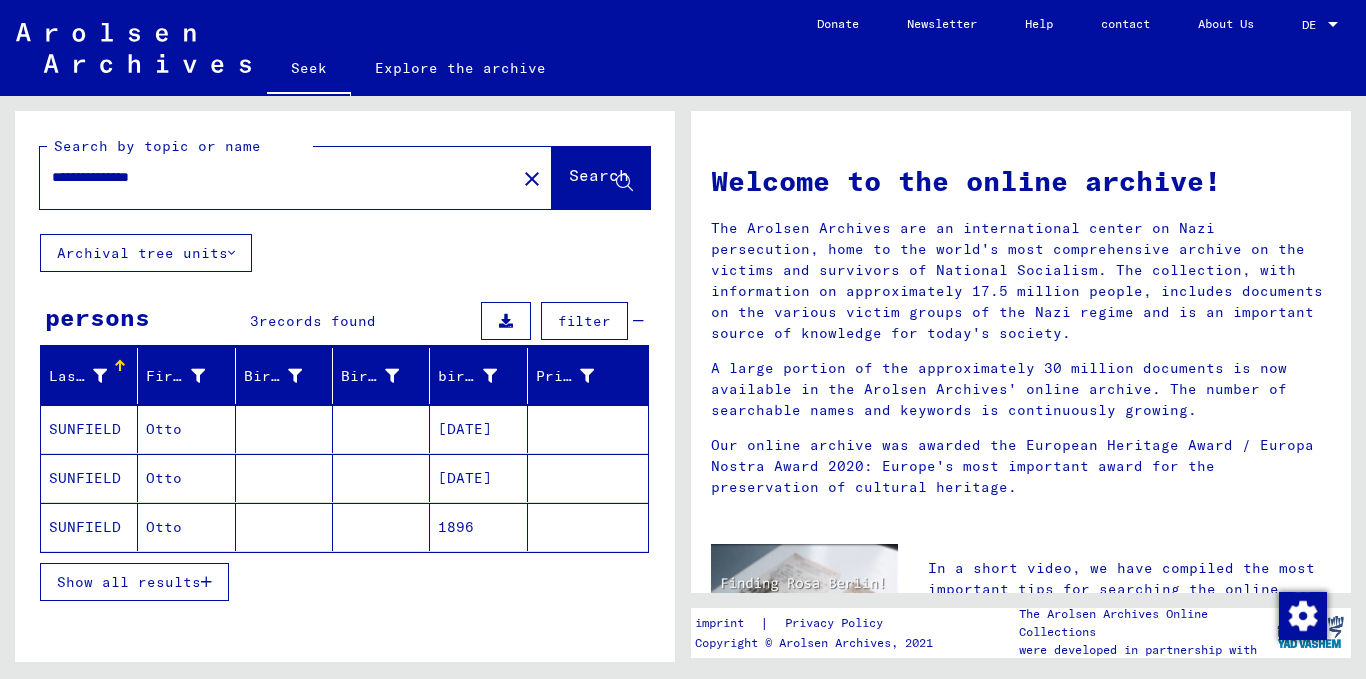 click on "SUNFIELD" at bounding box center [85, 478] 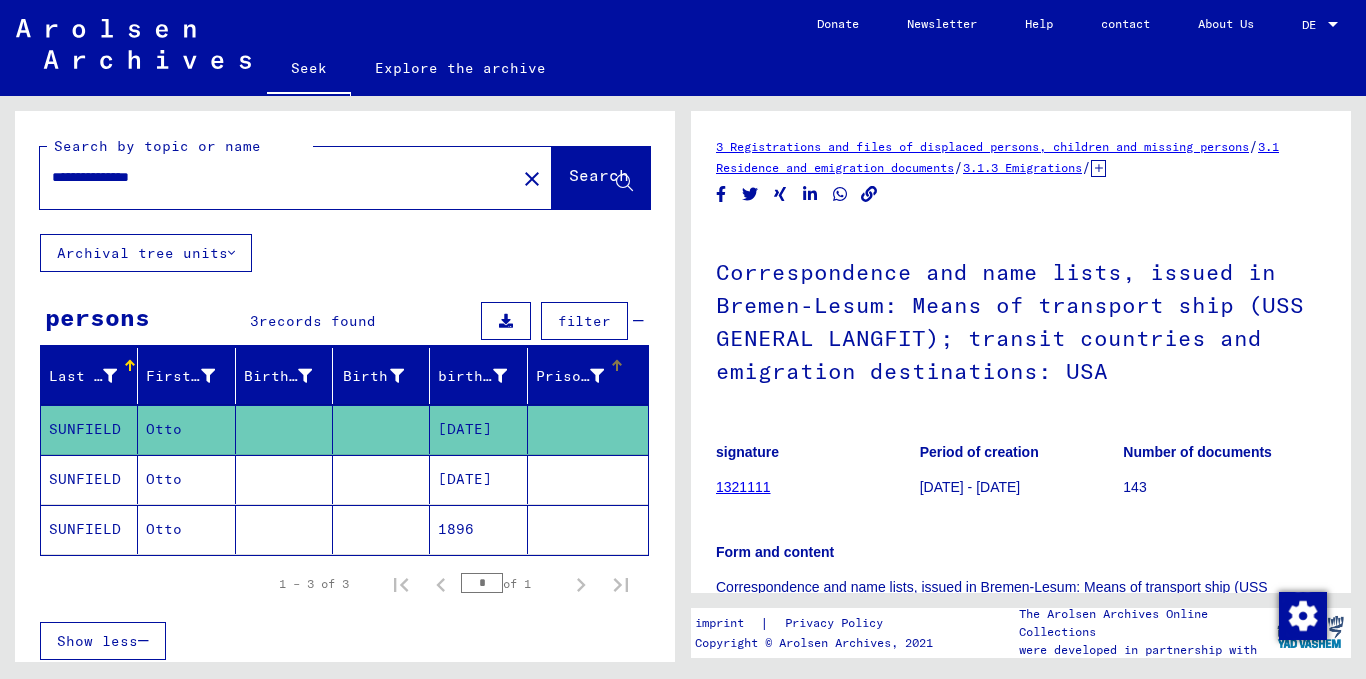 scroll, scrollTop: 0, scrollLeft: 0, axis: both 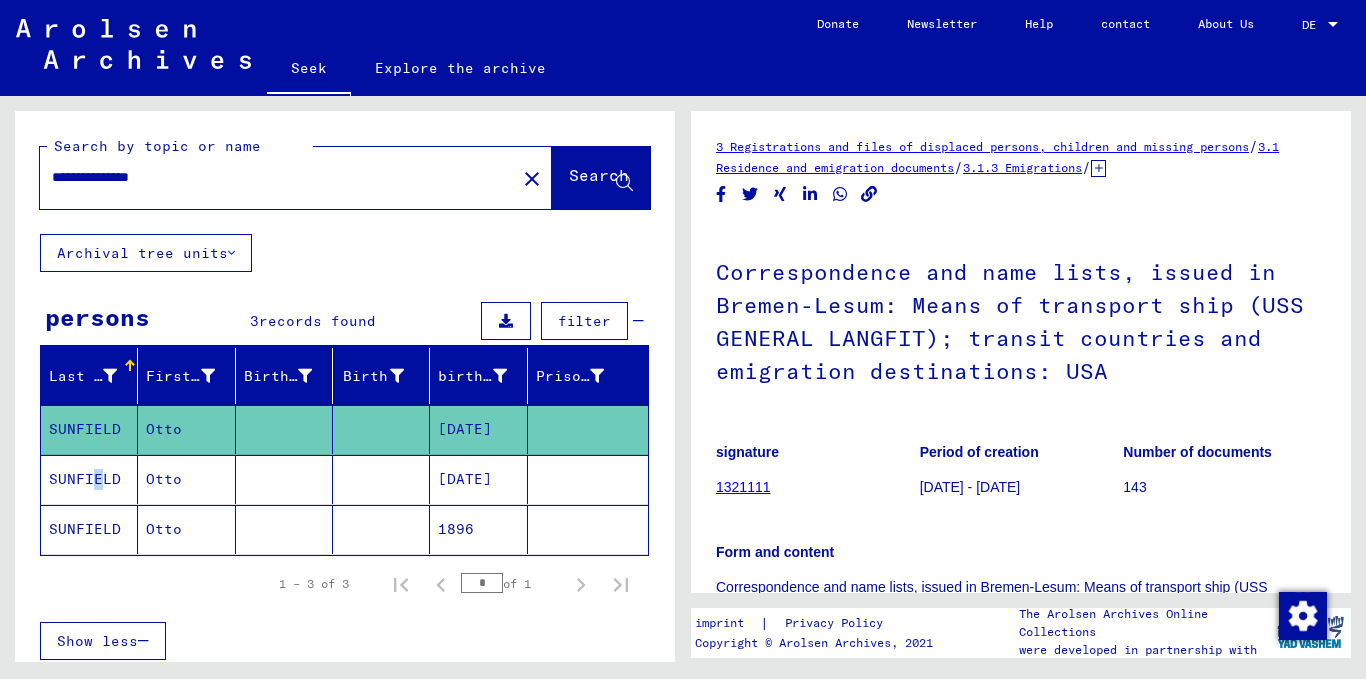 click on "SUNFIELD" at bounding box center [85, 529] 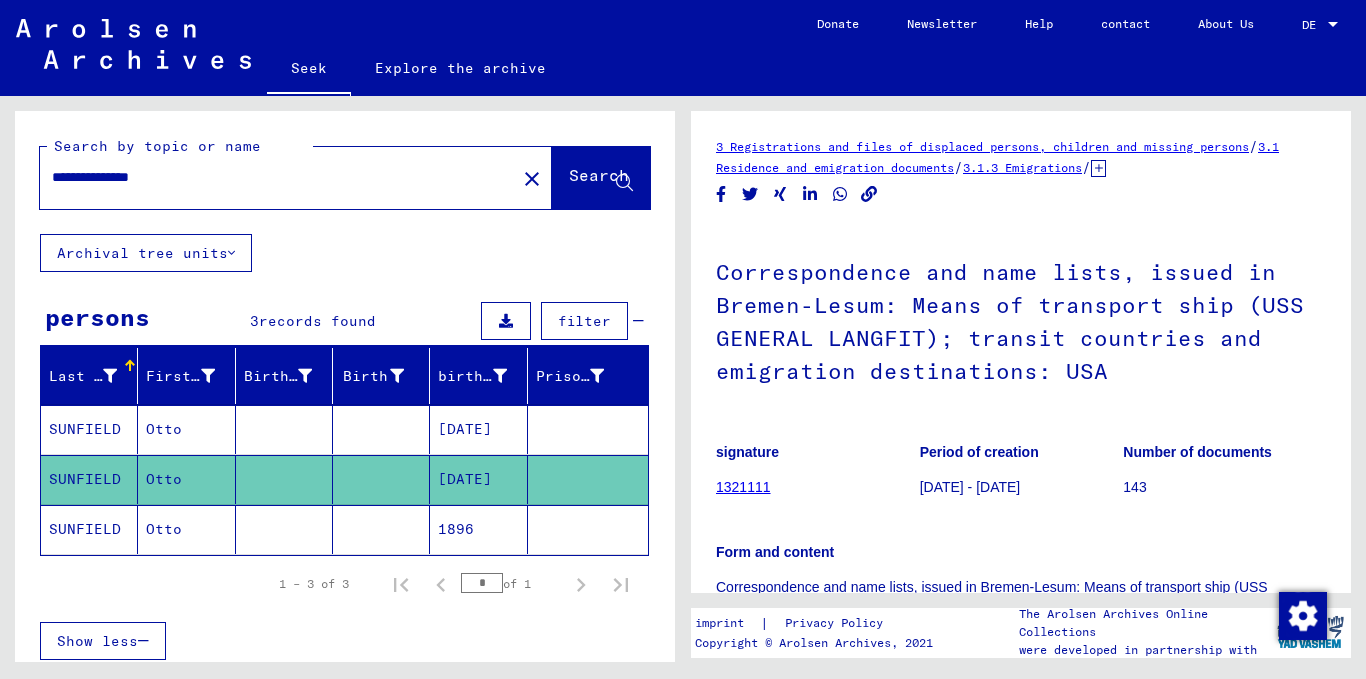 click on "SUNFIELD" 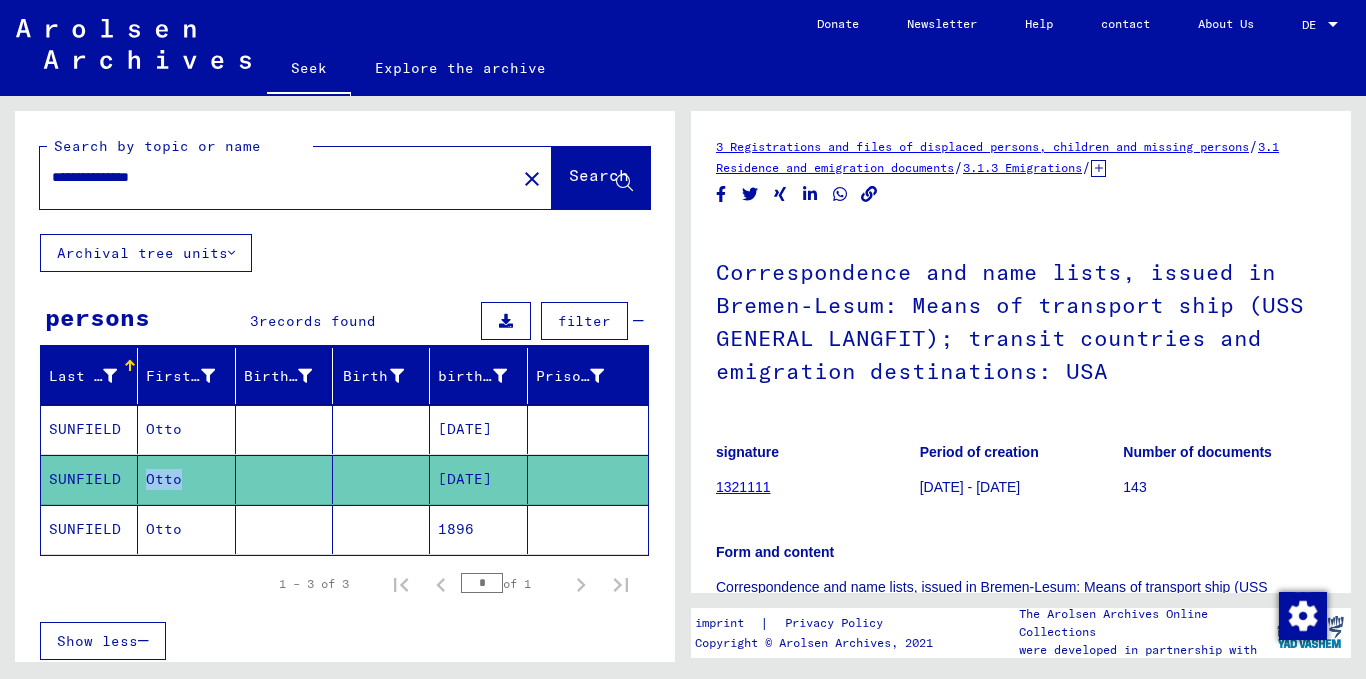 click on "Otto" 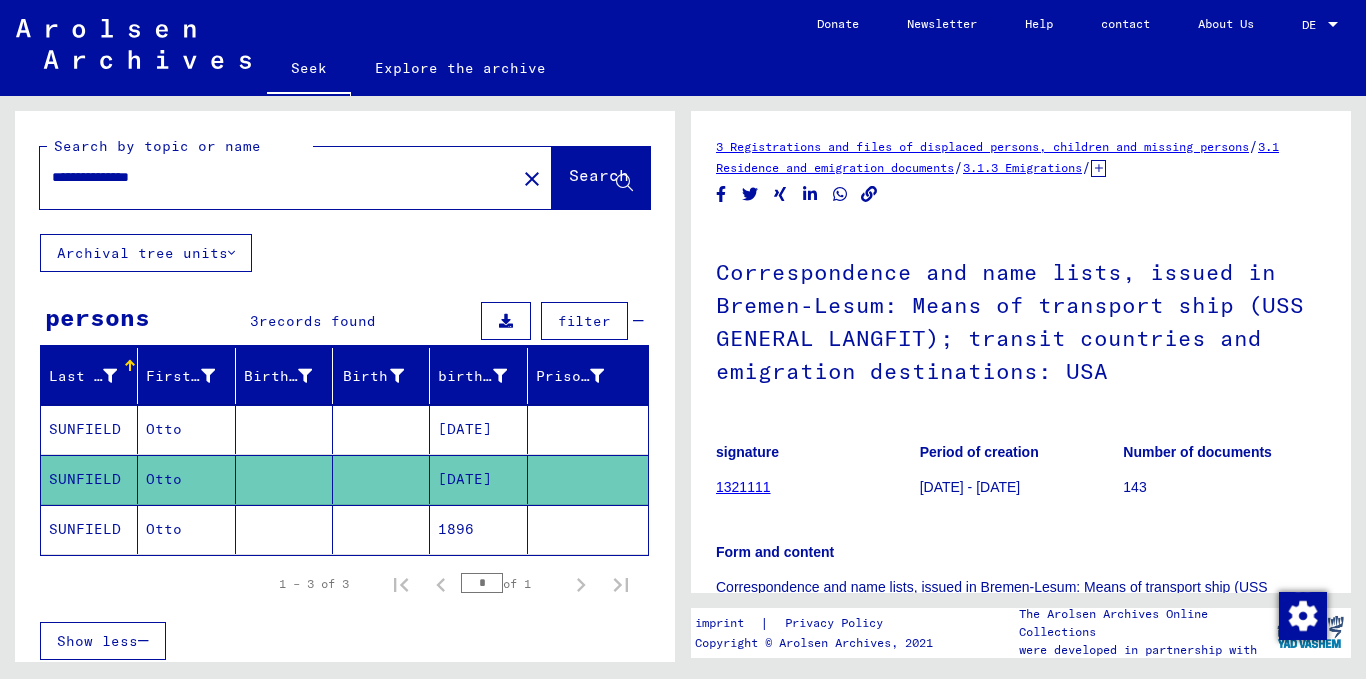 click on "SUNFIELD" 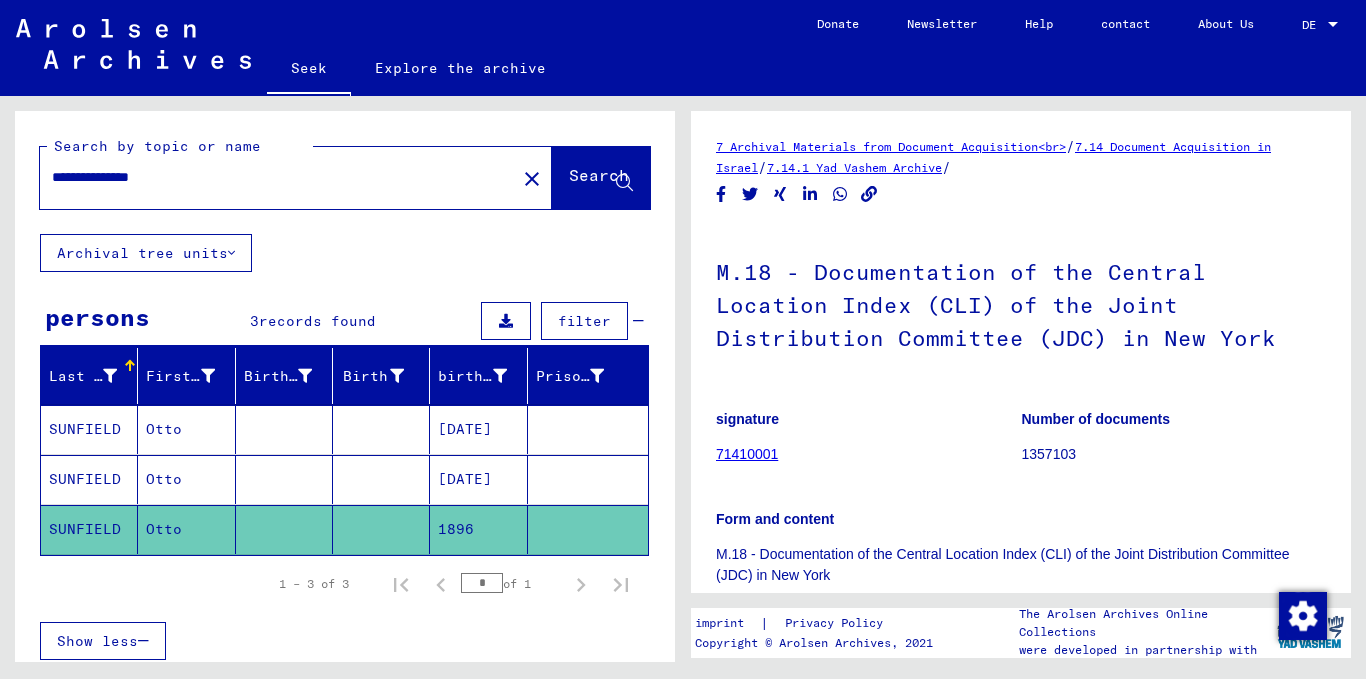 scroll, scrollTop: 0, scrollLeft: 0, axis: both 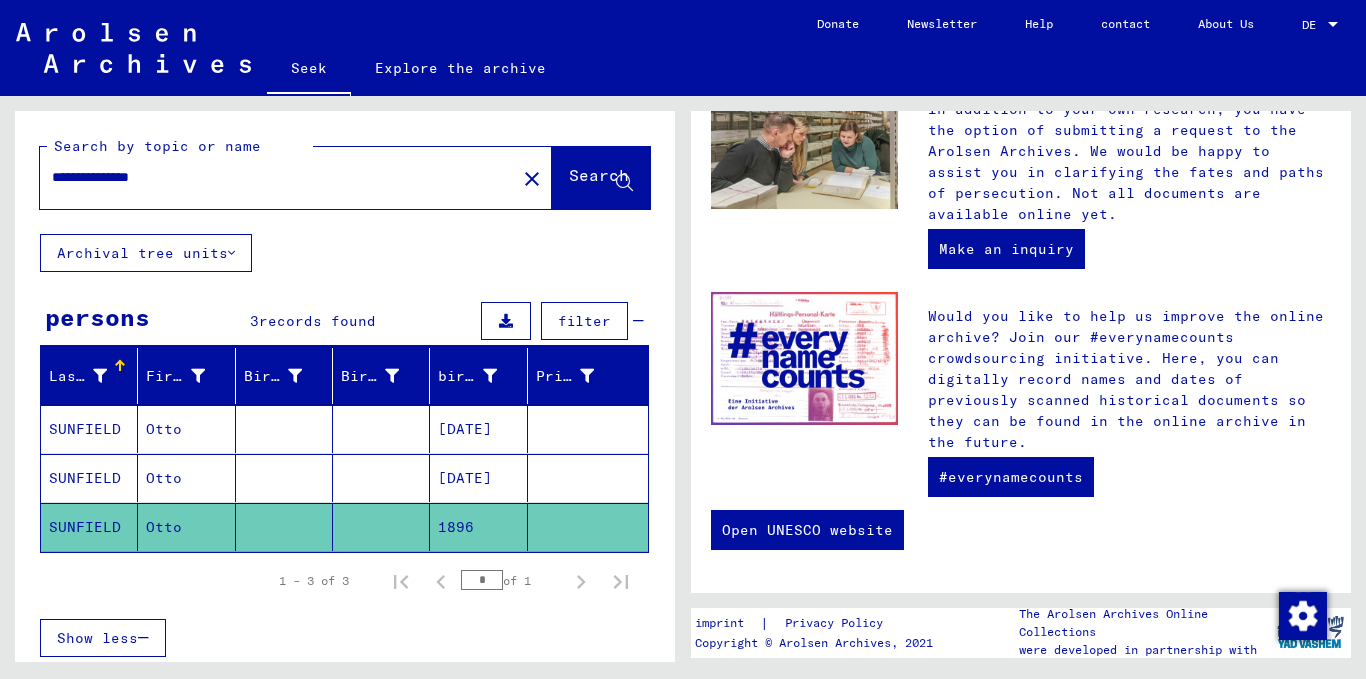 click on "close" 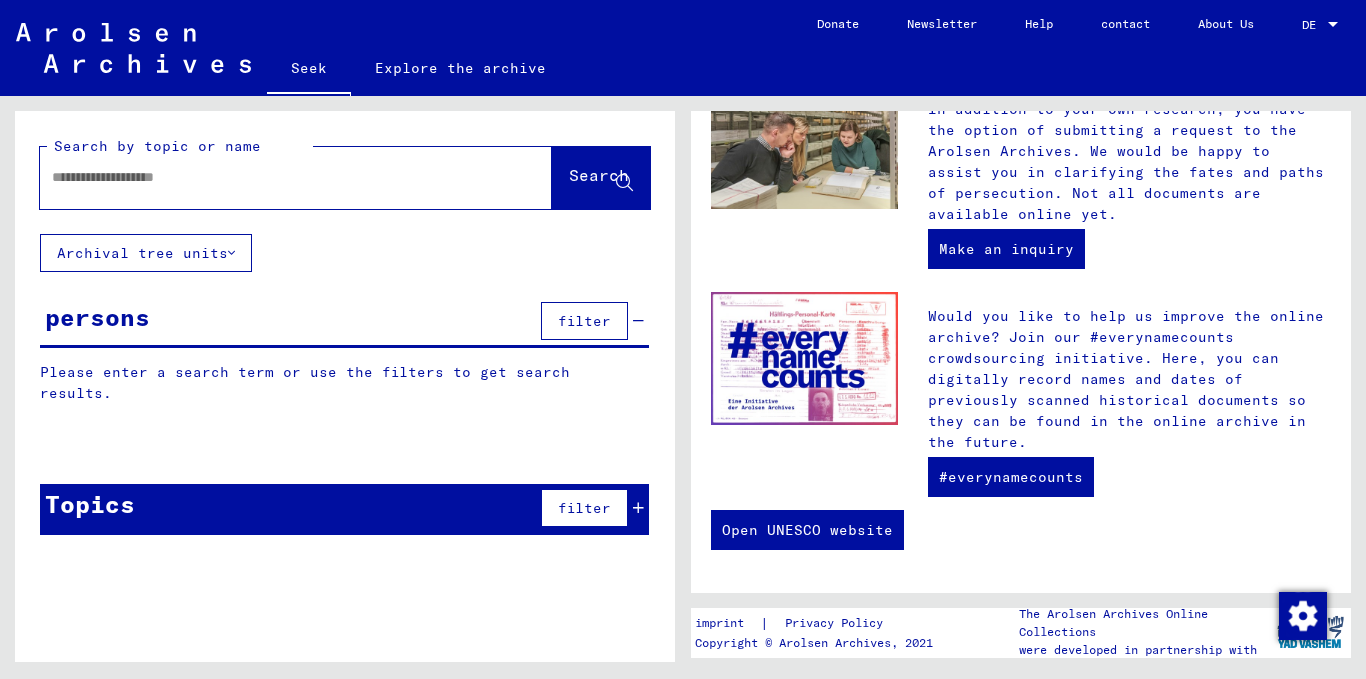 click at bounding box center (272, 177) 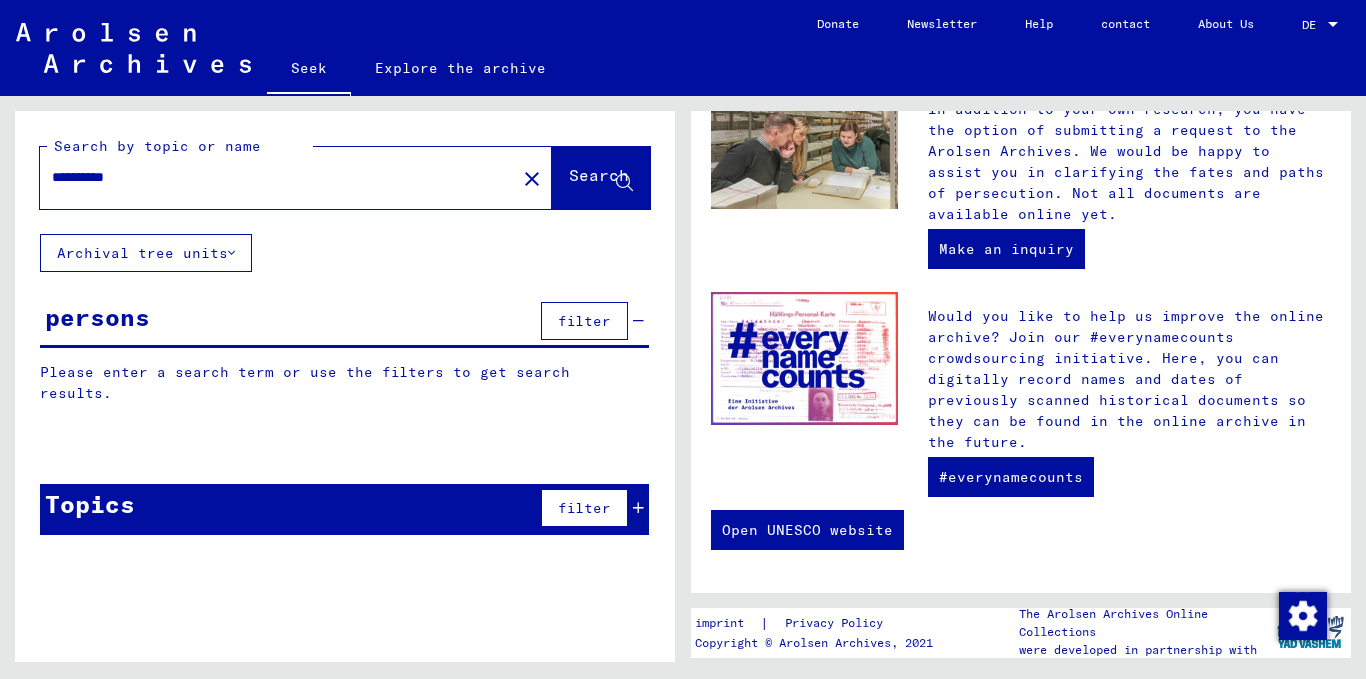 type on "**********" 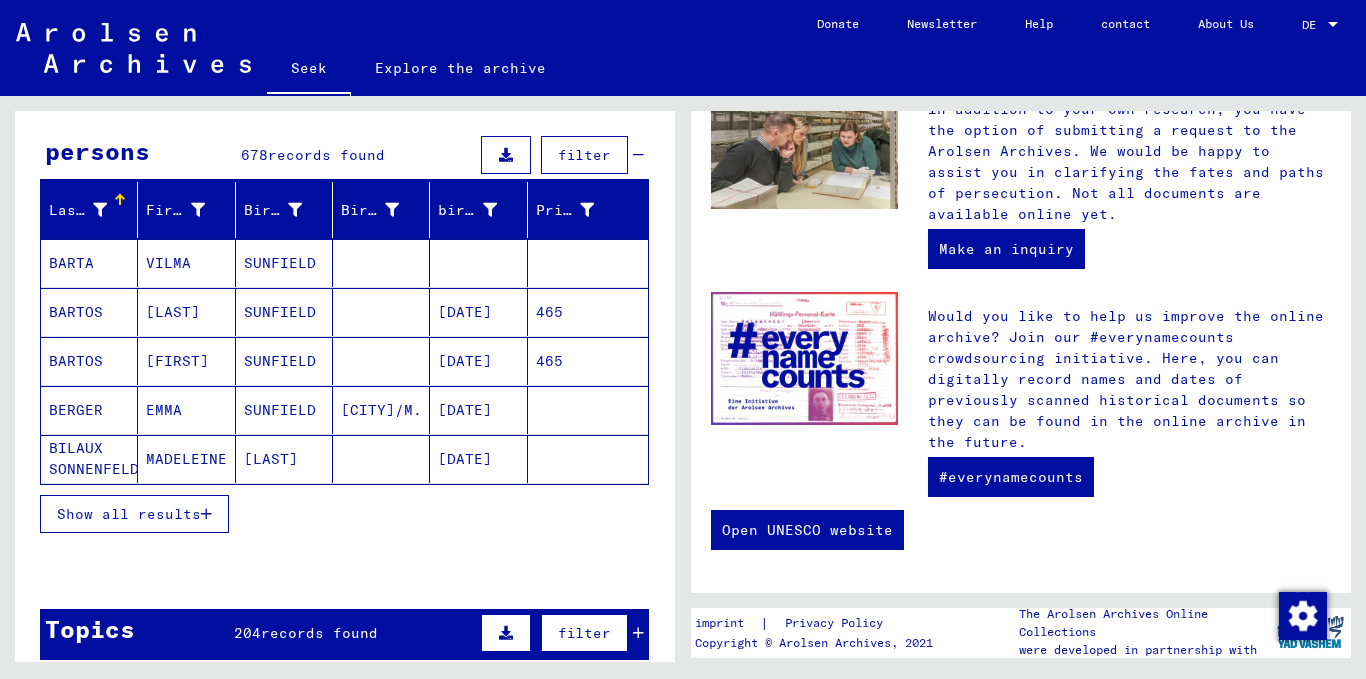 scroll, scrollTop: 200, scrollLeft: 0, axis: vertical 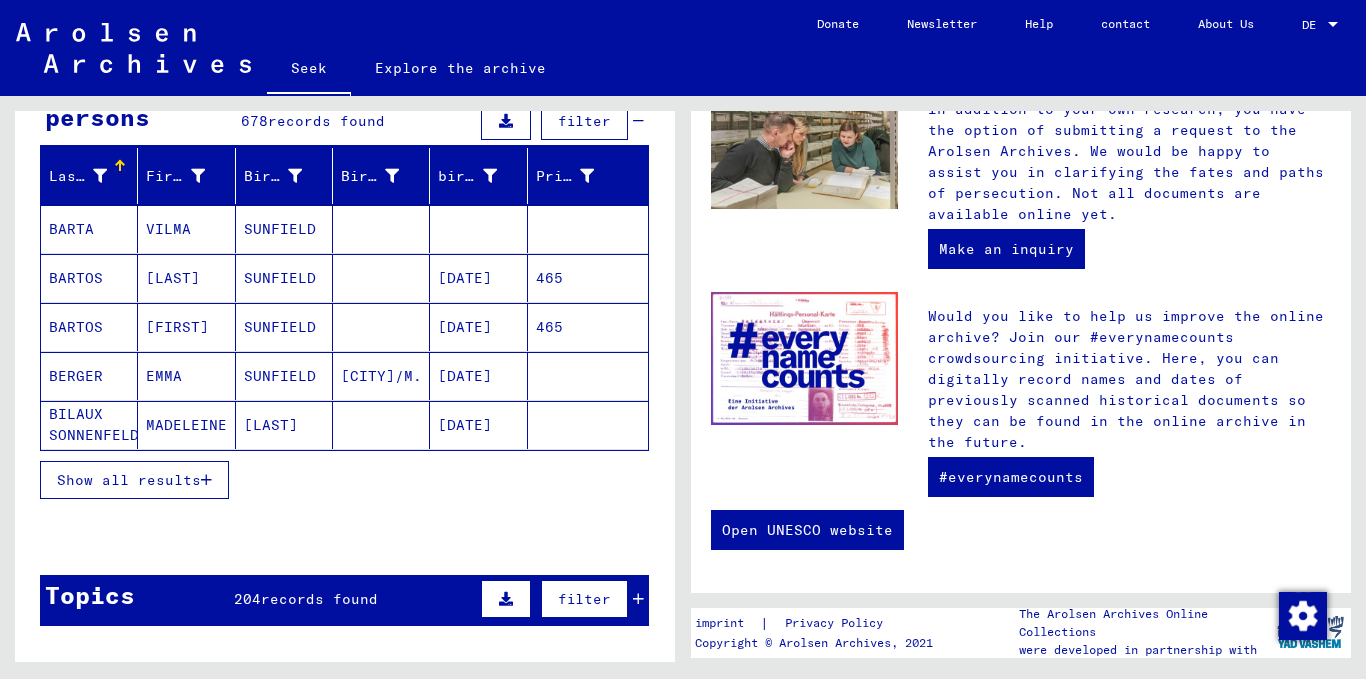 click on "Show all results" at bounding box center (129, 480) 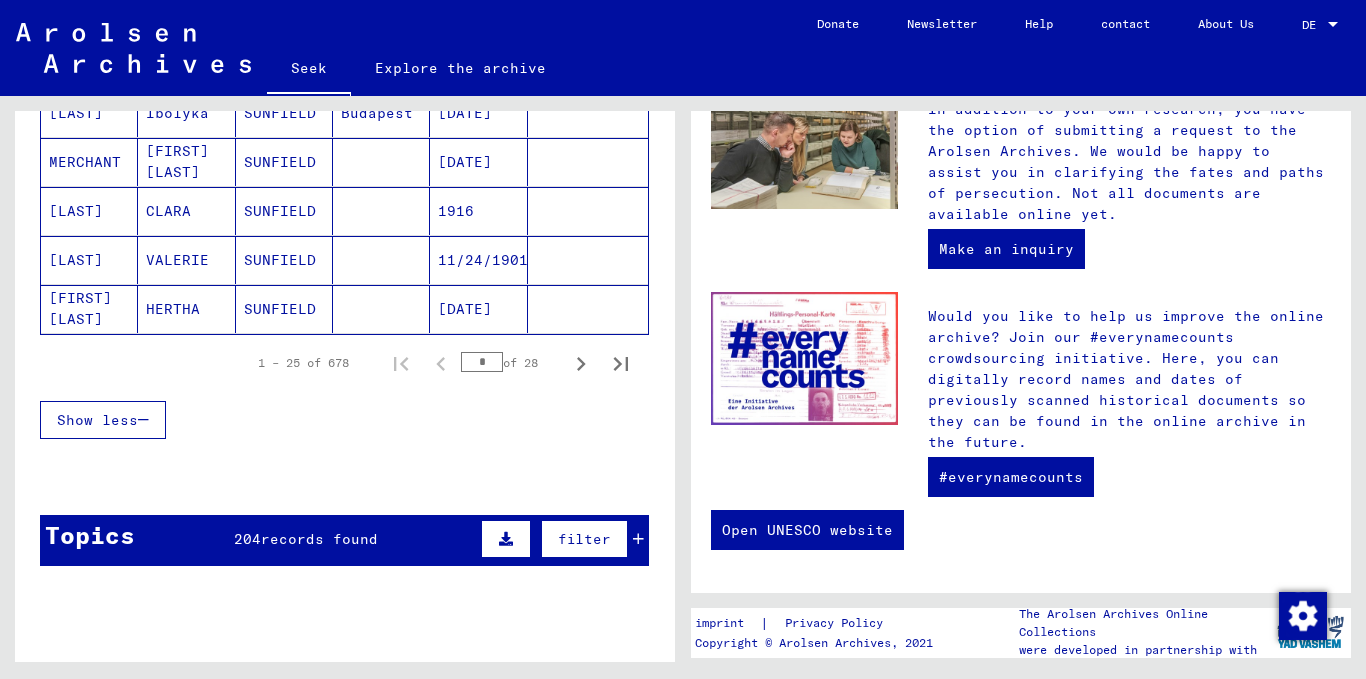 scroll, scrollTop: 1400, scrollLeft: 0, axis: vertical 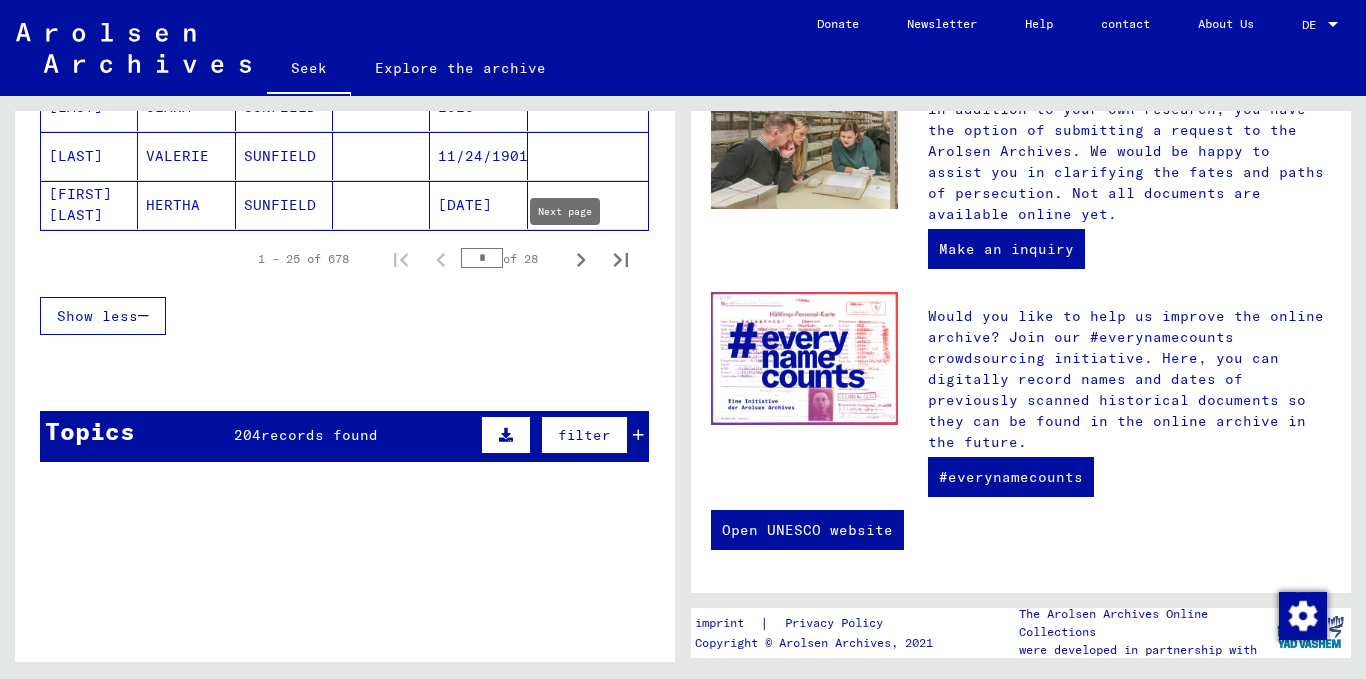 click 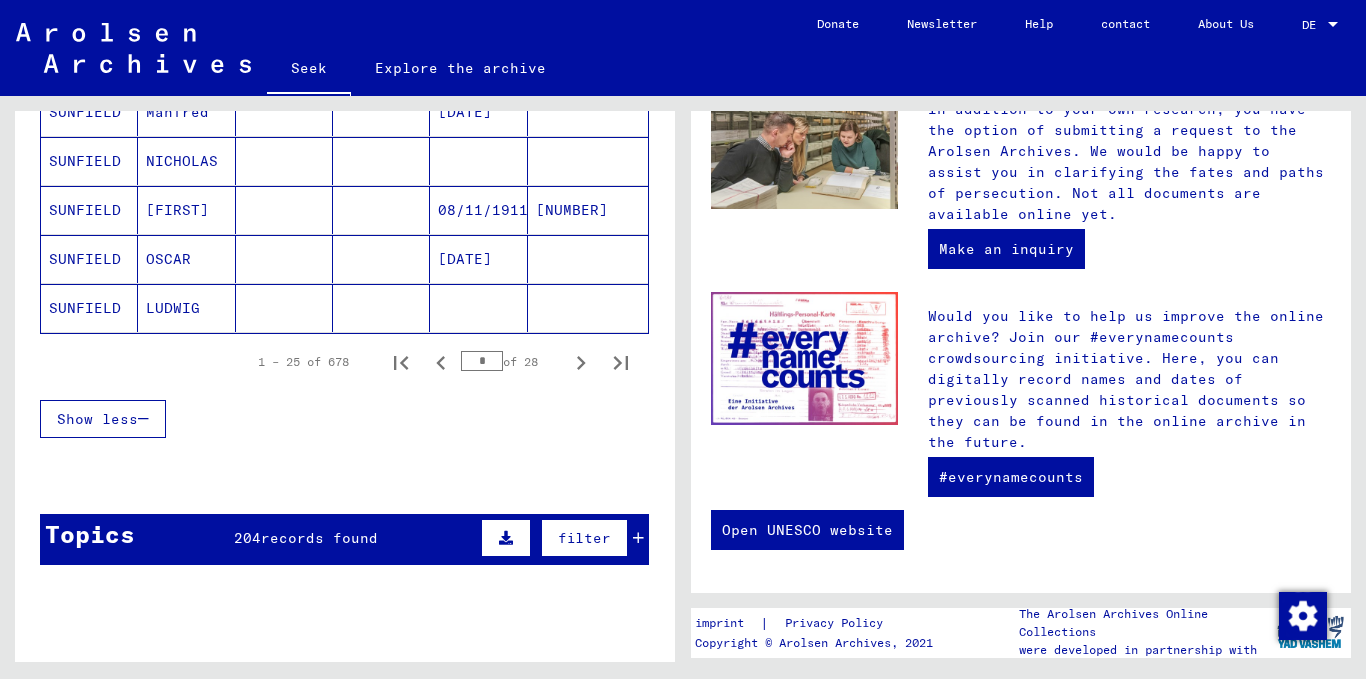 scroll, scrollTop: 1300, scrollLeft: 0, axis: vertical 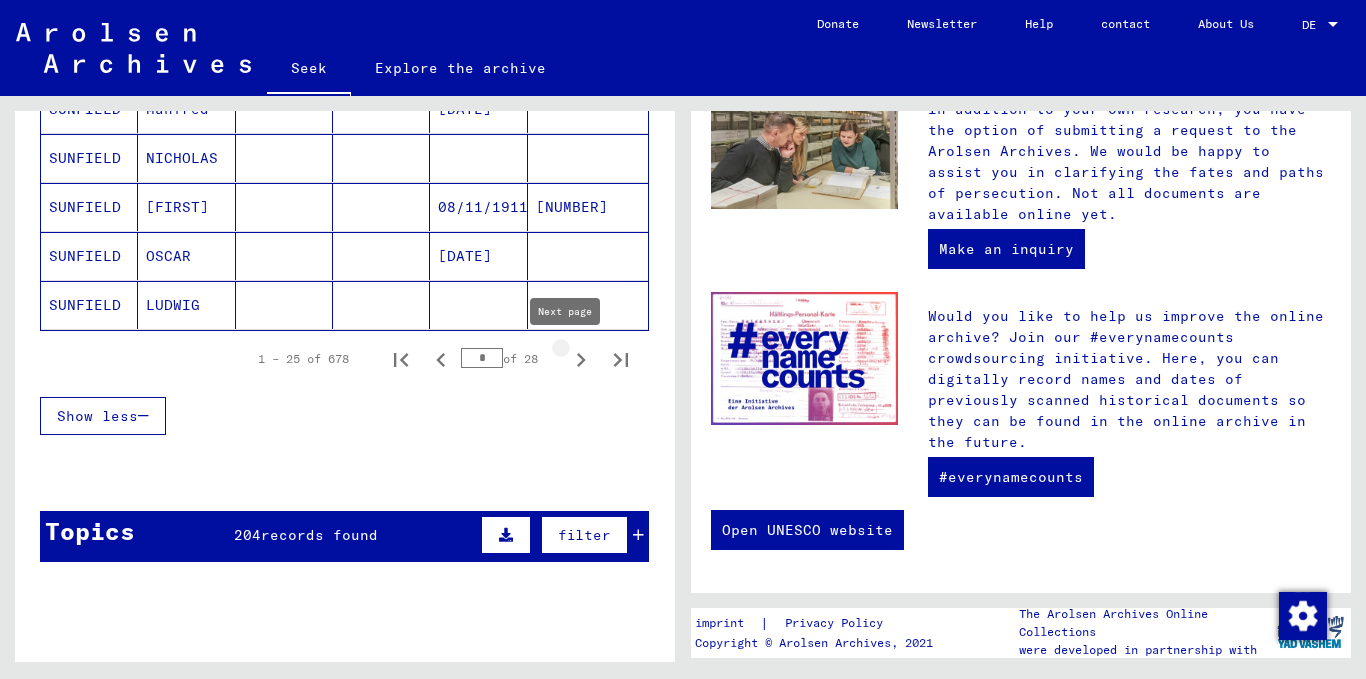 click 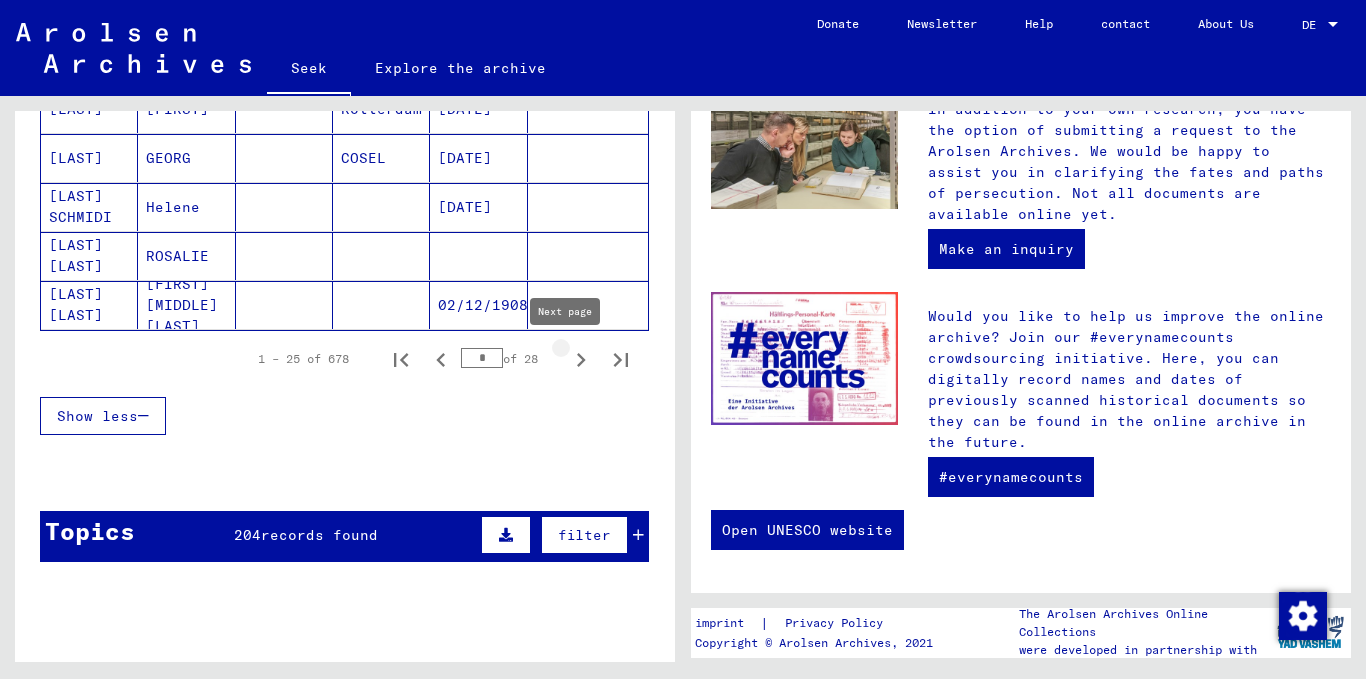 type on "*" 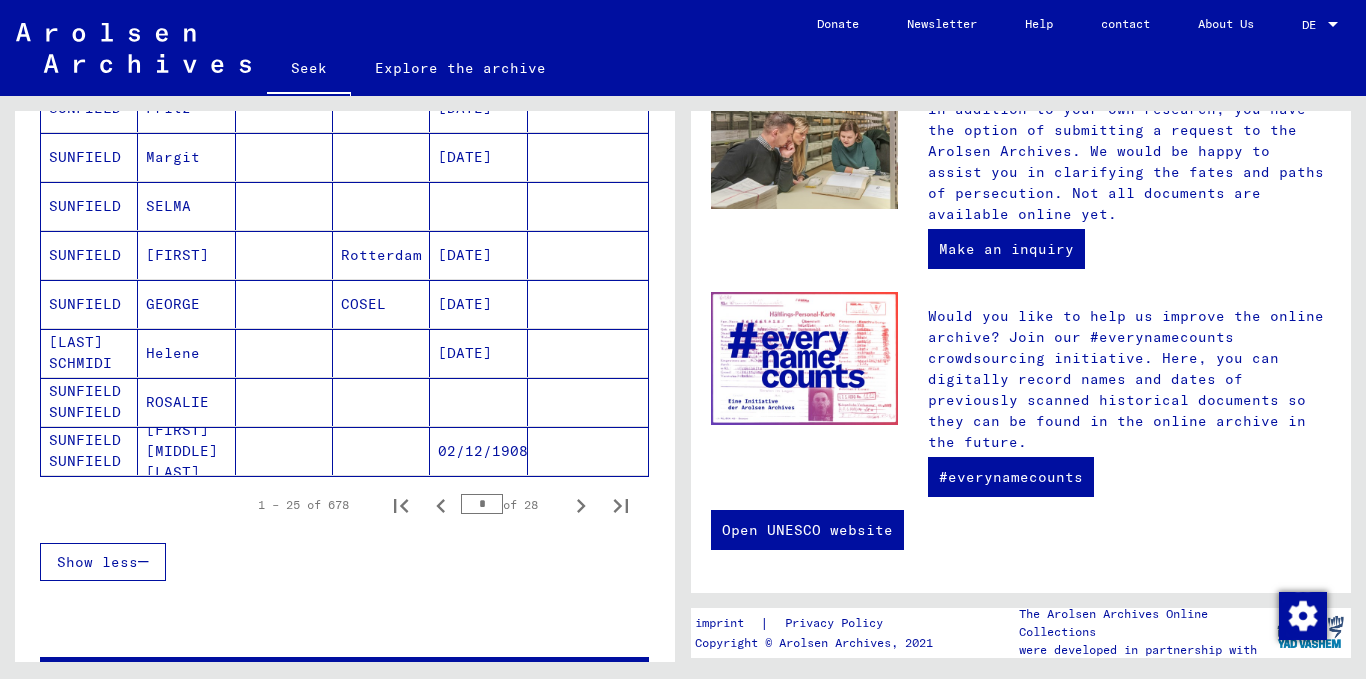 scroll, scrollTop: 1200, scrollLeft: 0, axis: vertical 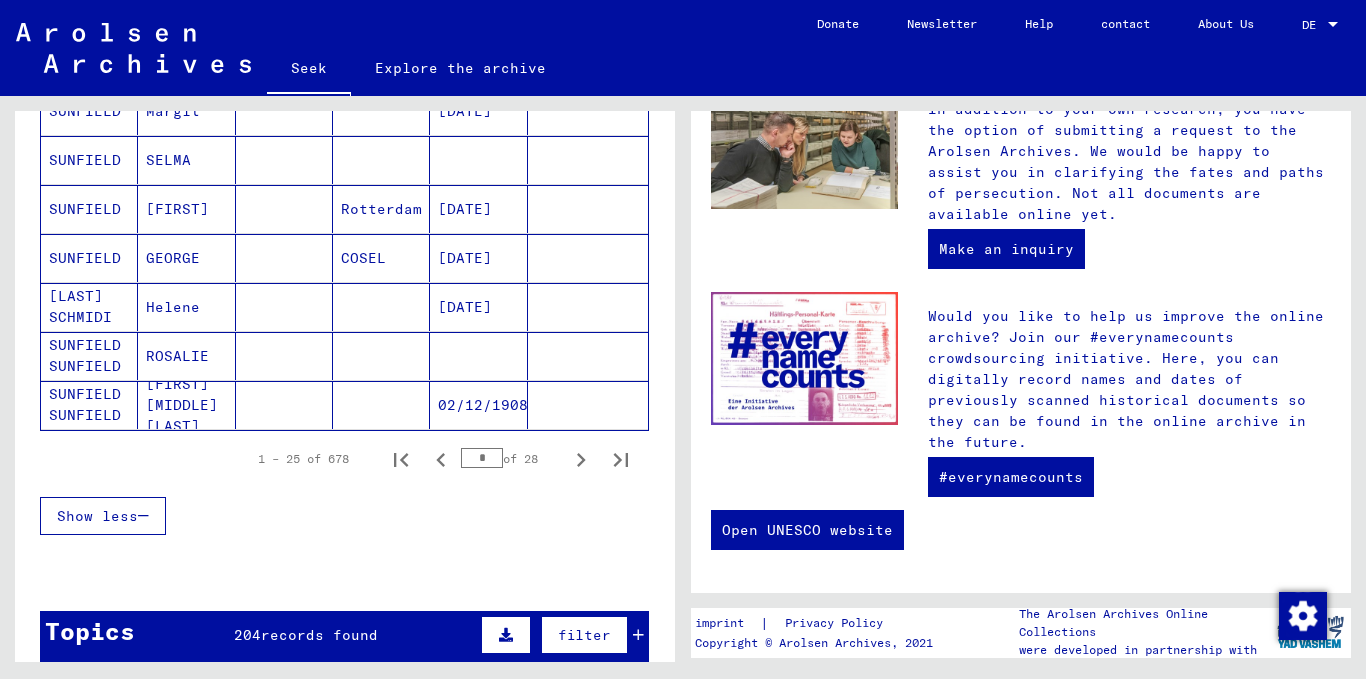 click on "[LAST] SCHMIDI" at bounding box center [85, 355] 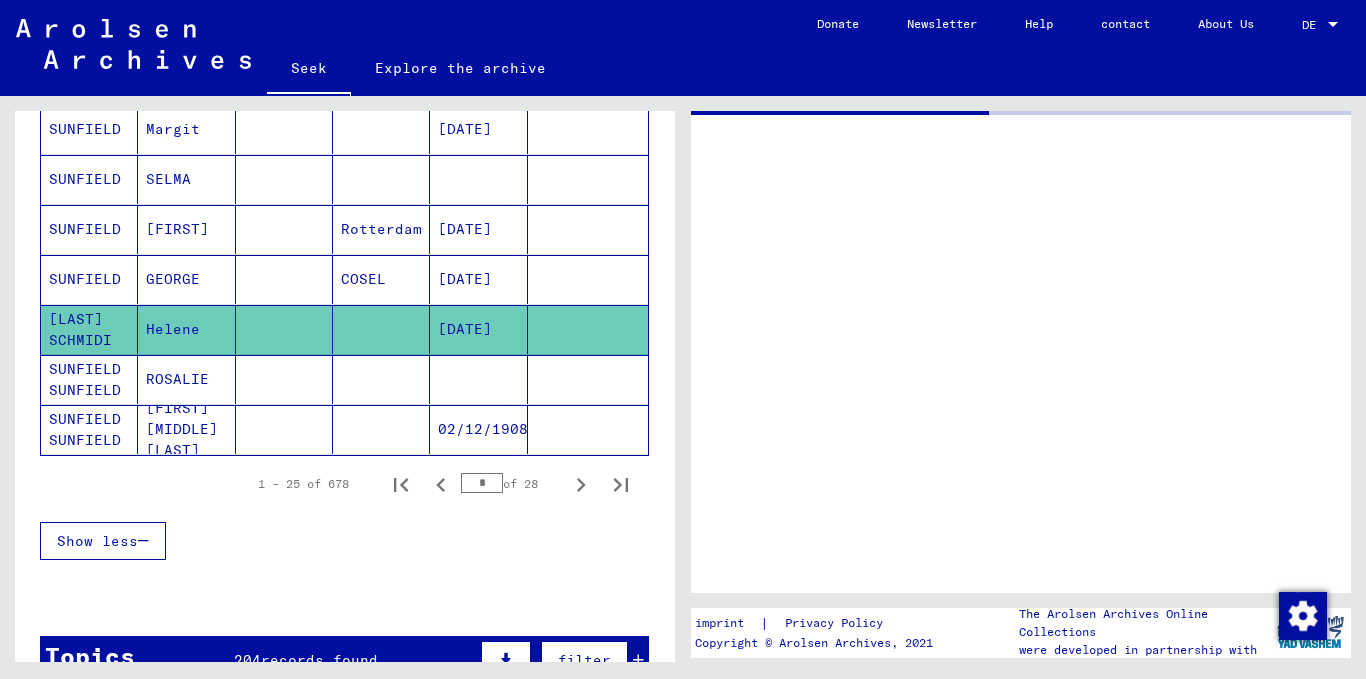 scroll, scrollTop: 0, scrollLeft: 0, axis: both 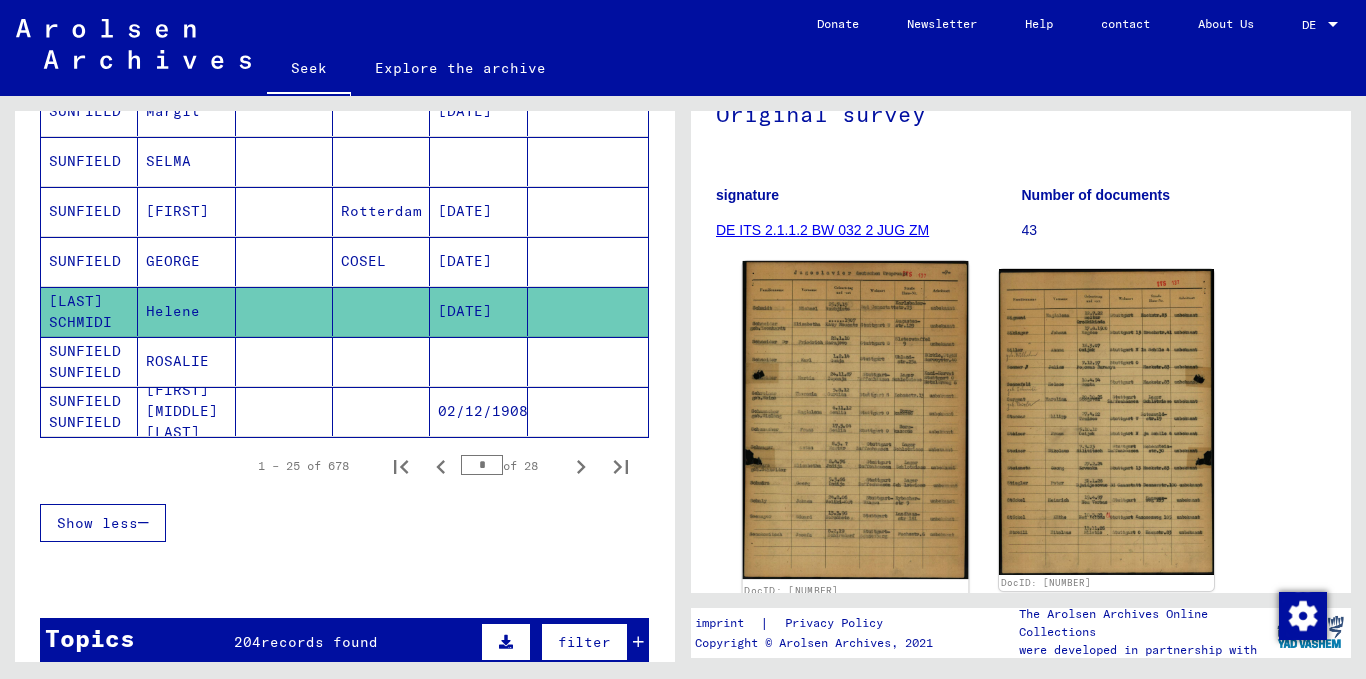 click 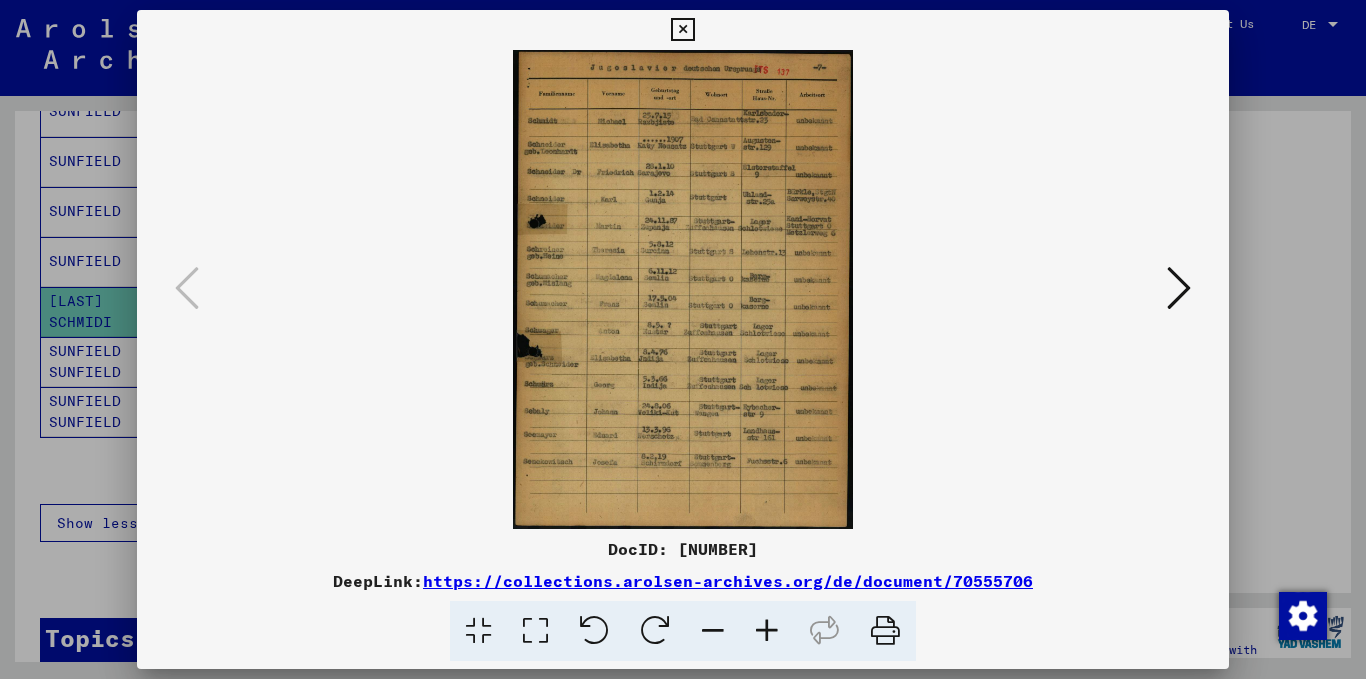 click at bounding box center (767, 631) 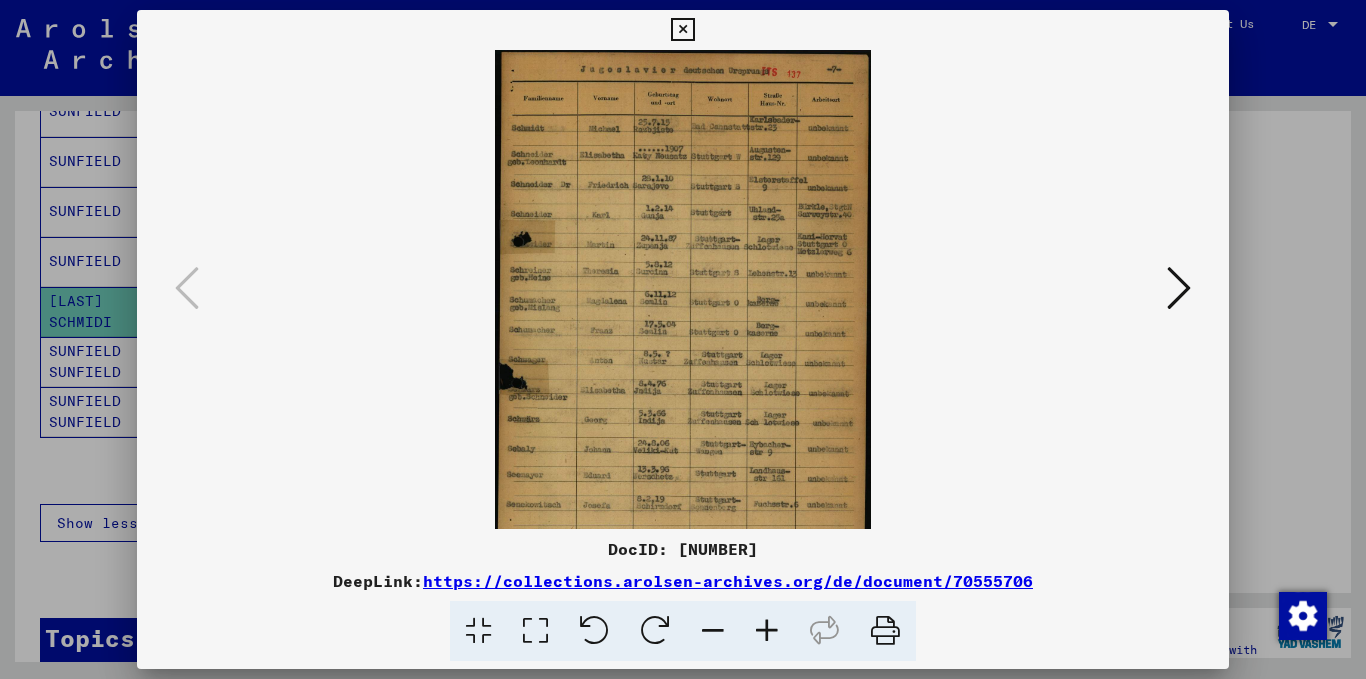 click at bounding box center (767, 631) 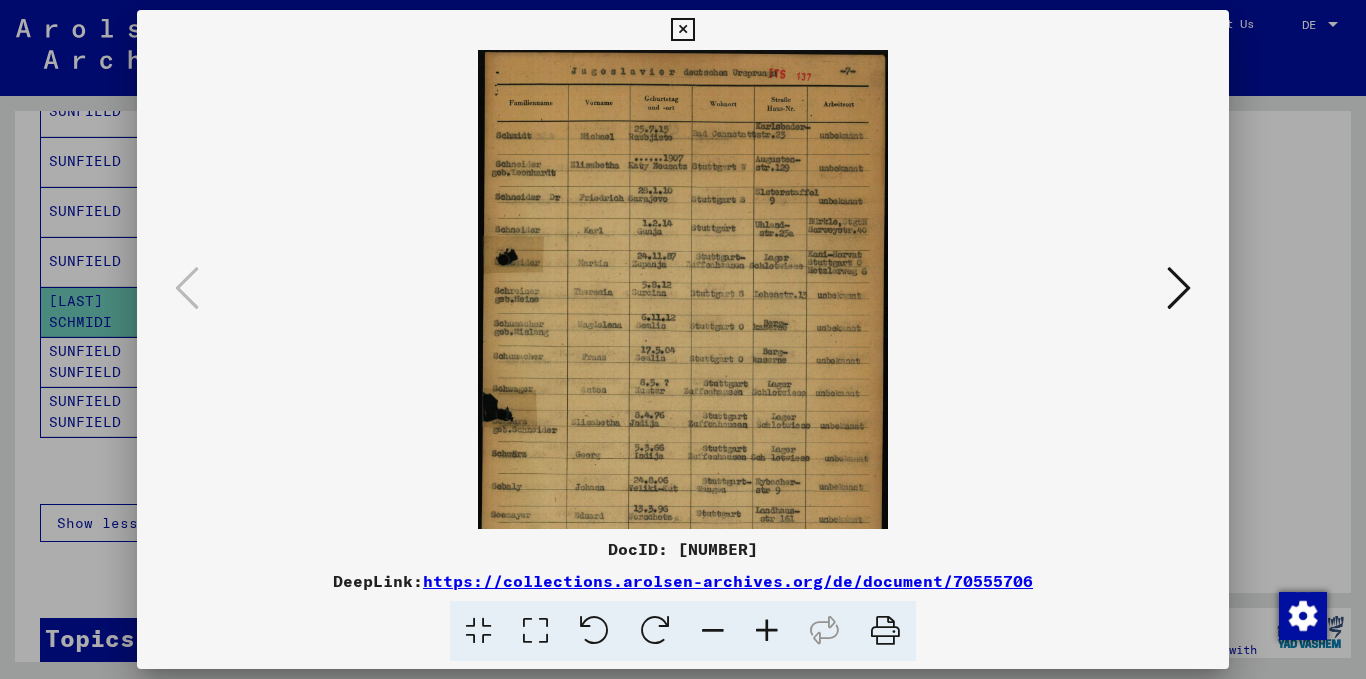 click at bounding box center (767, 631) 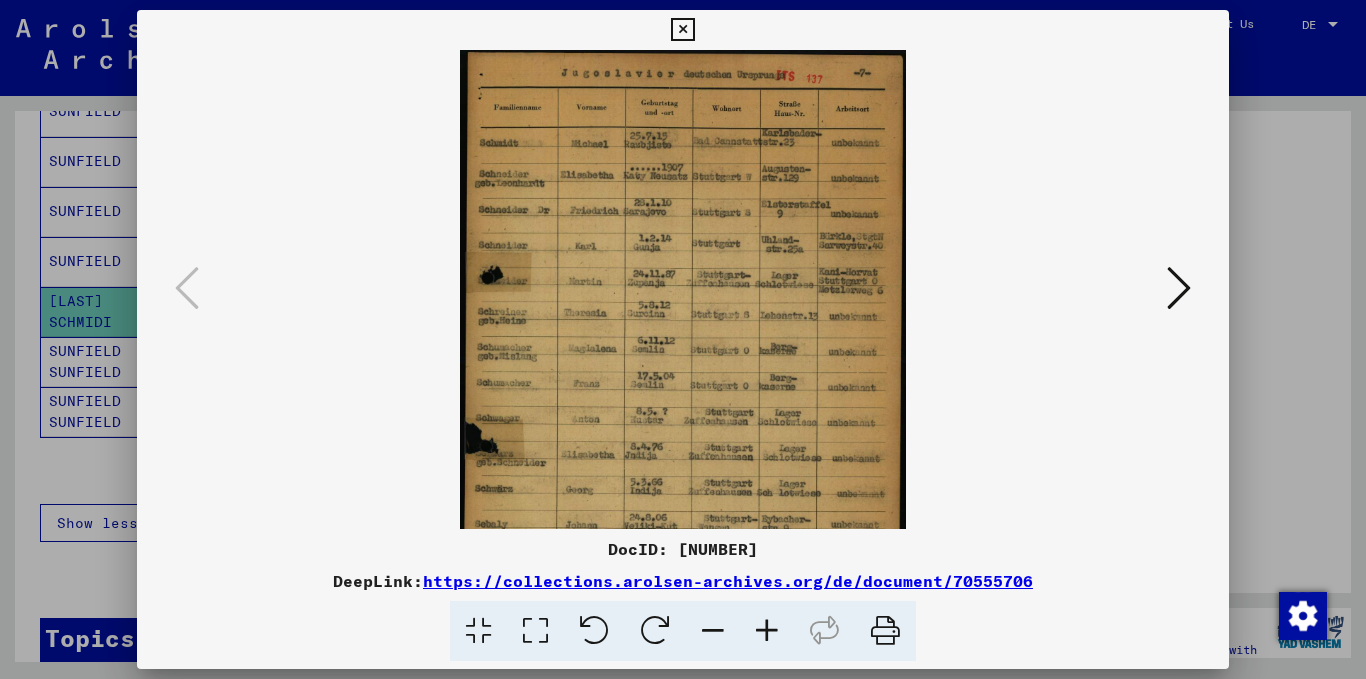 click at bounding box center [767, 631] 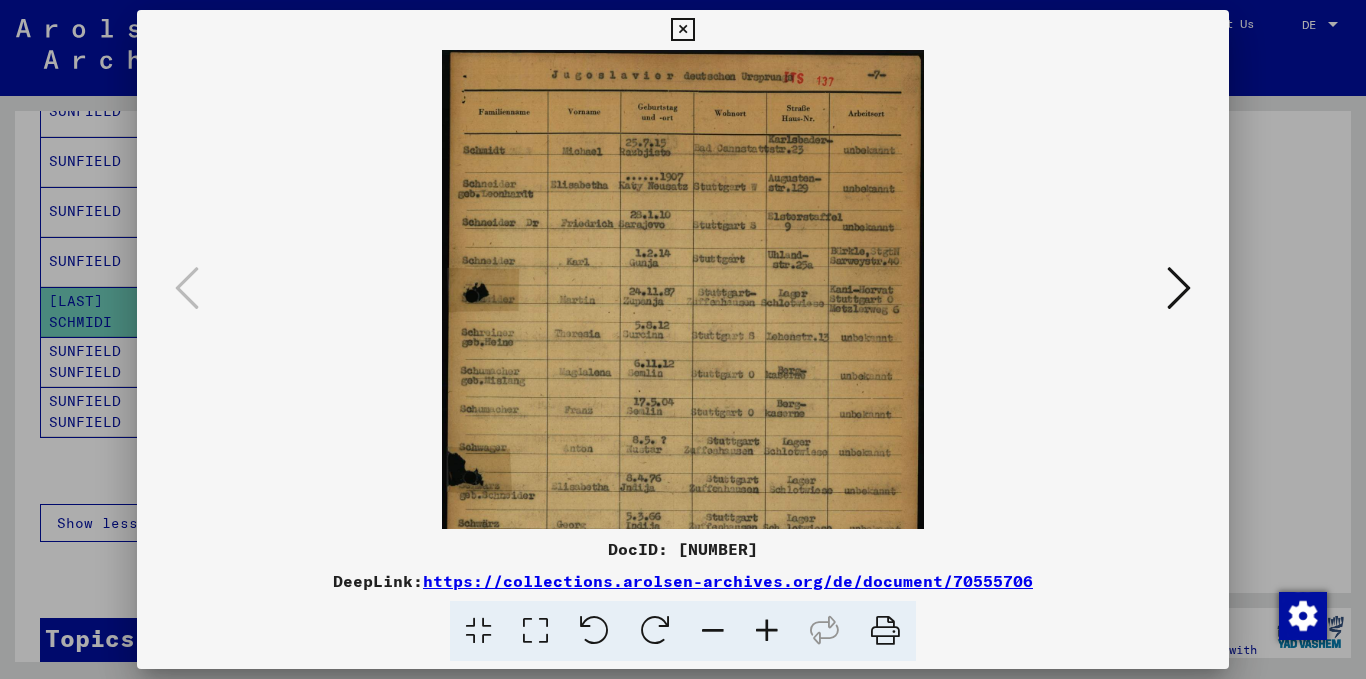 click at bounding box center [767, 631] 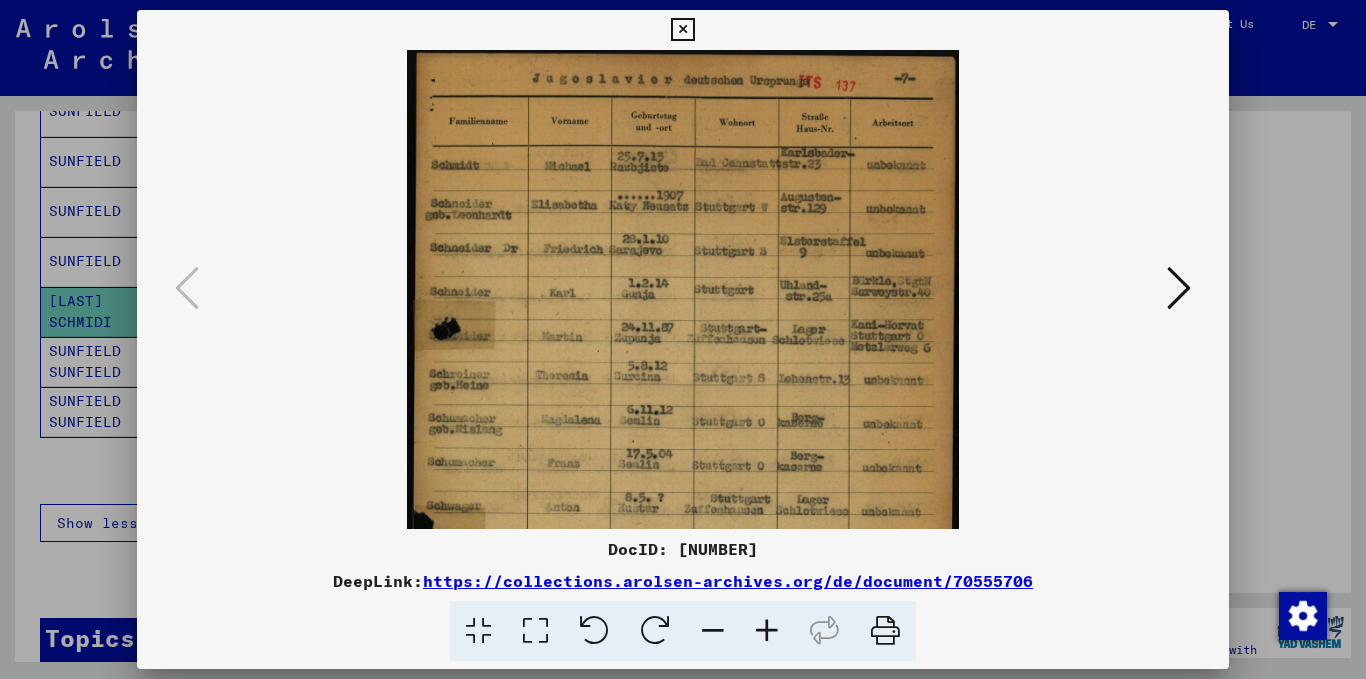 click at bounding box center [767, 631] 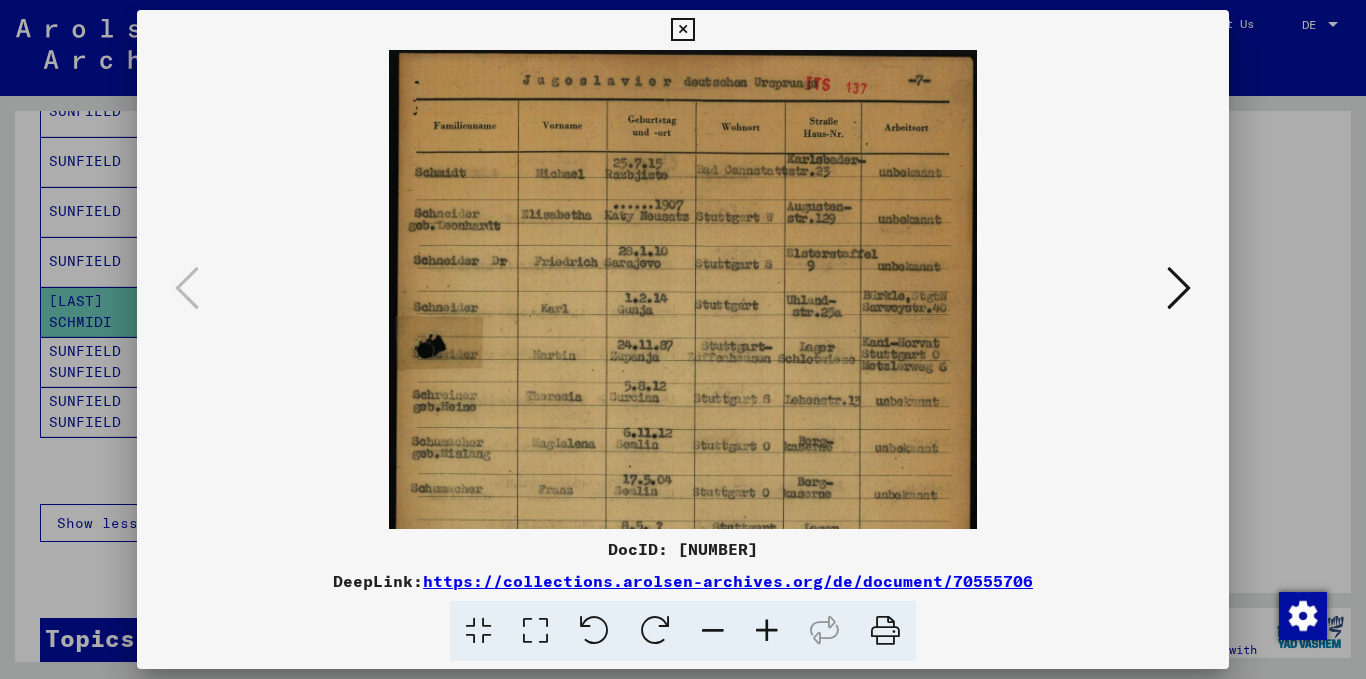 click at bounding box center [767, 631] 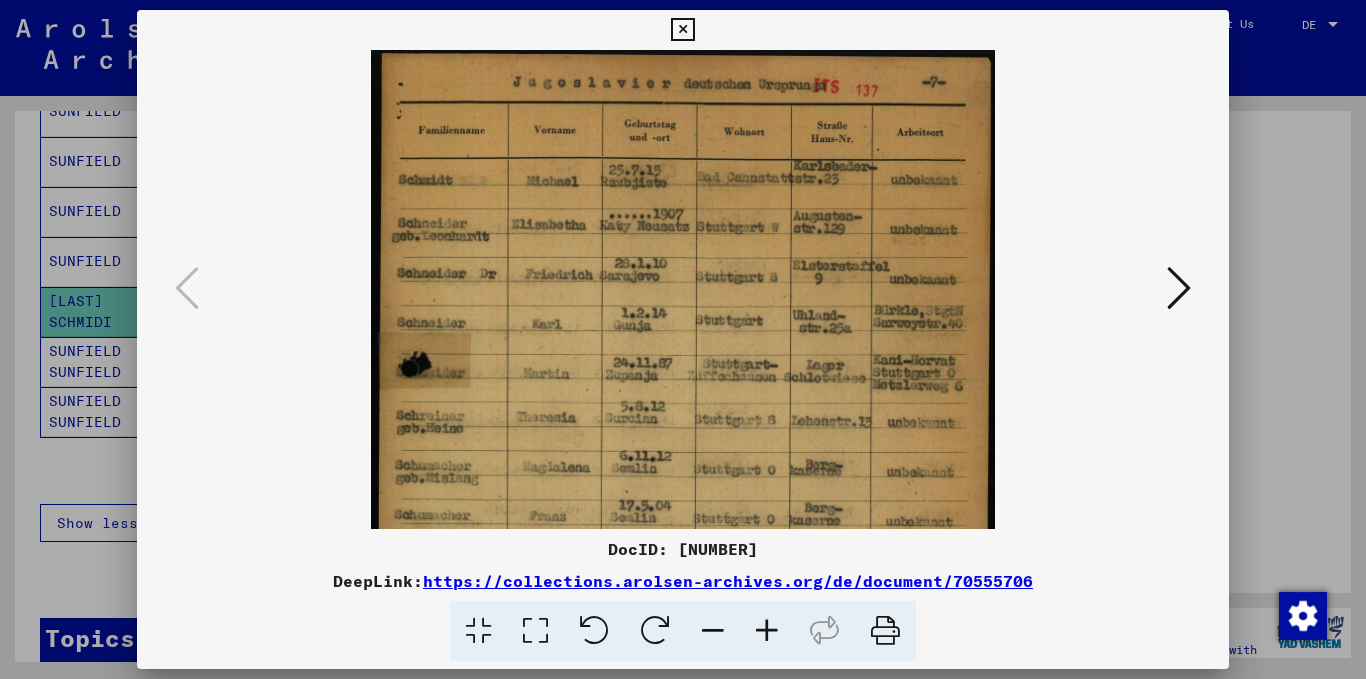 click at bounding box center [767, 631] 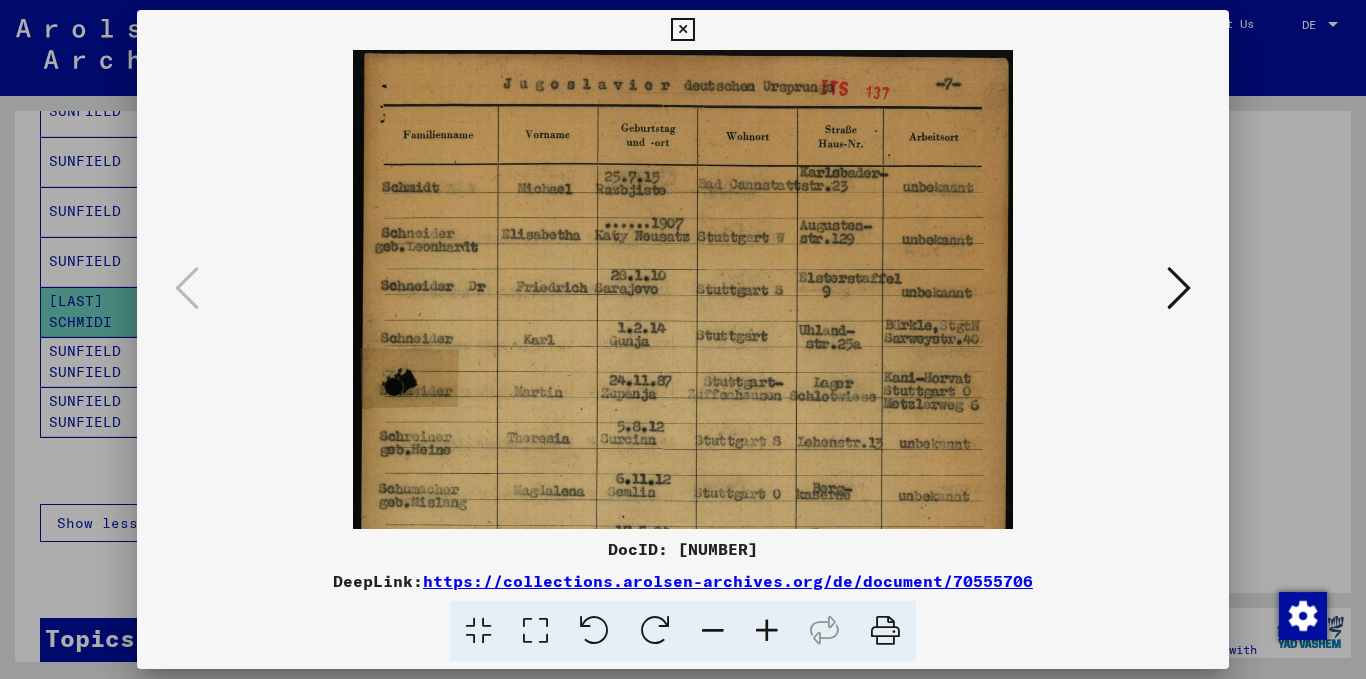 click at bounding box center [767, 631] 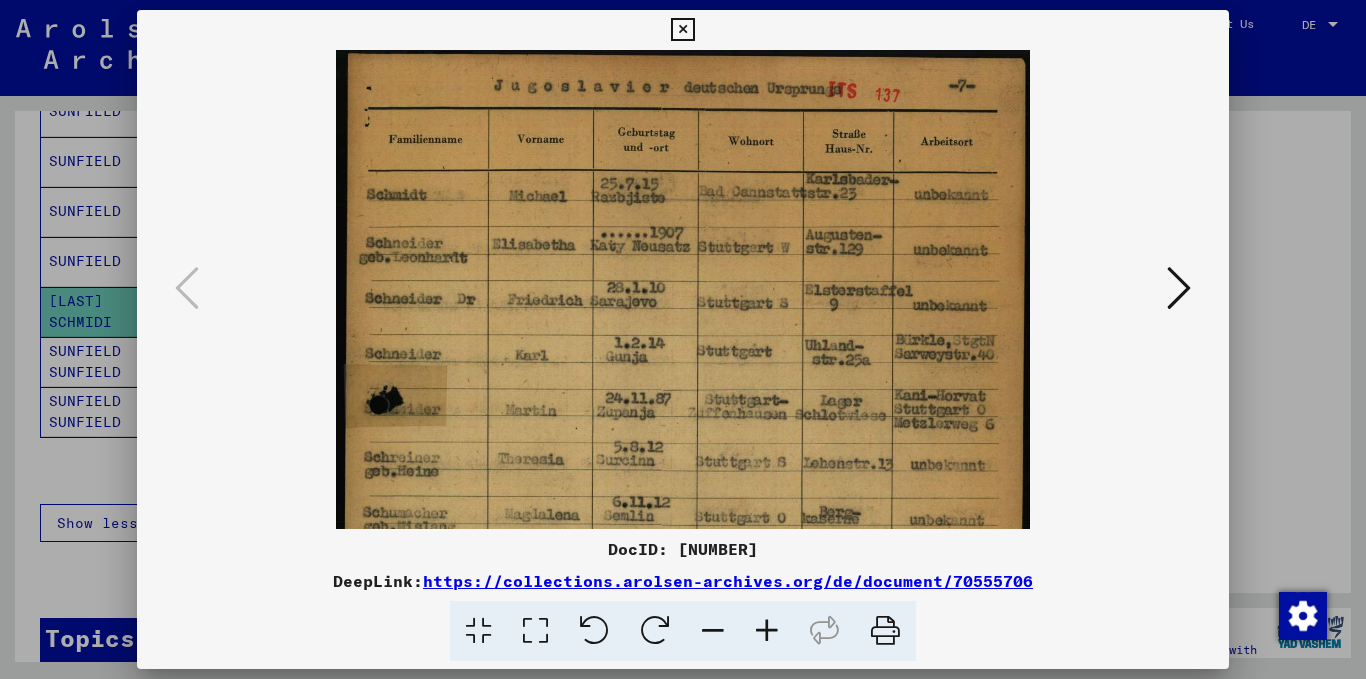 click at bounding box center [767, 631] 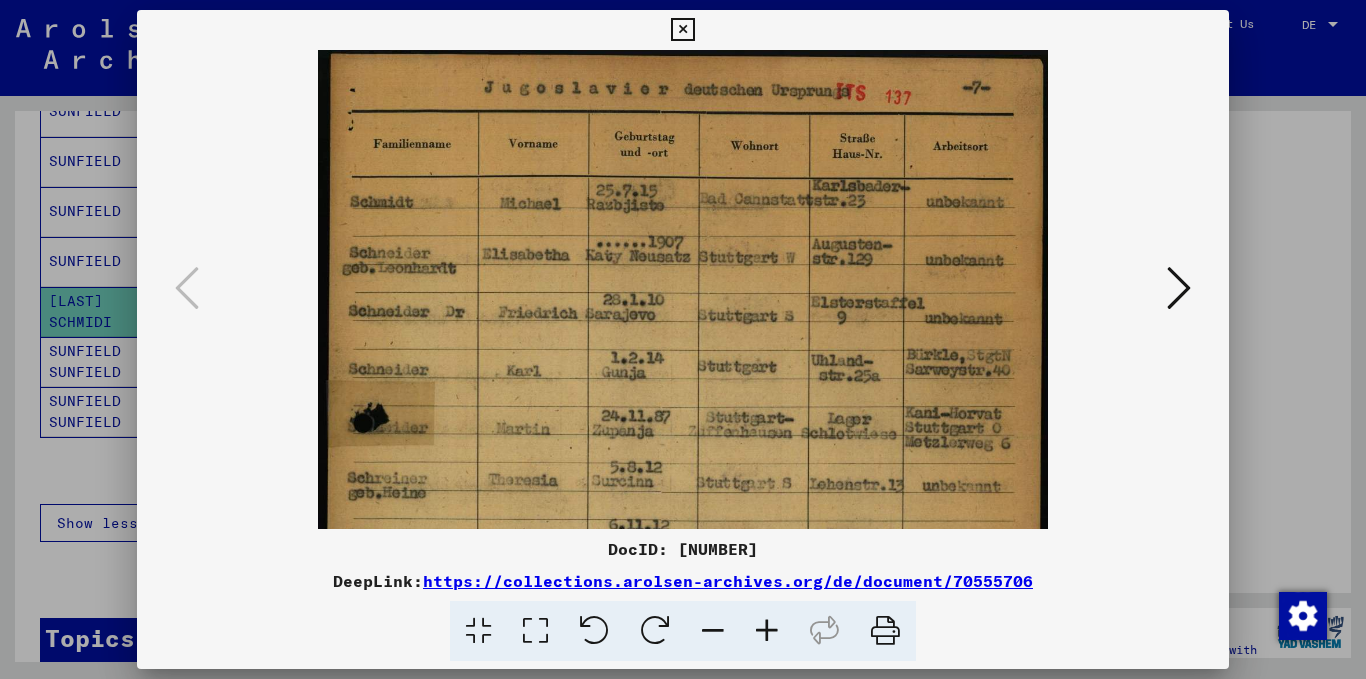 click at bounding box center (767, 631) 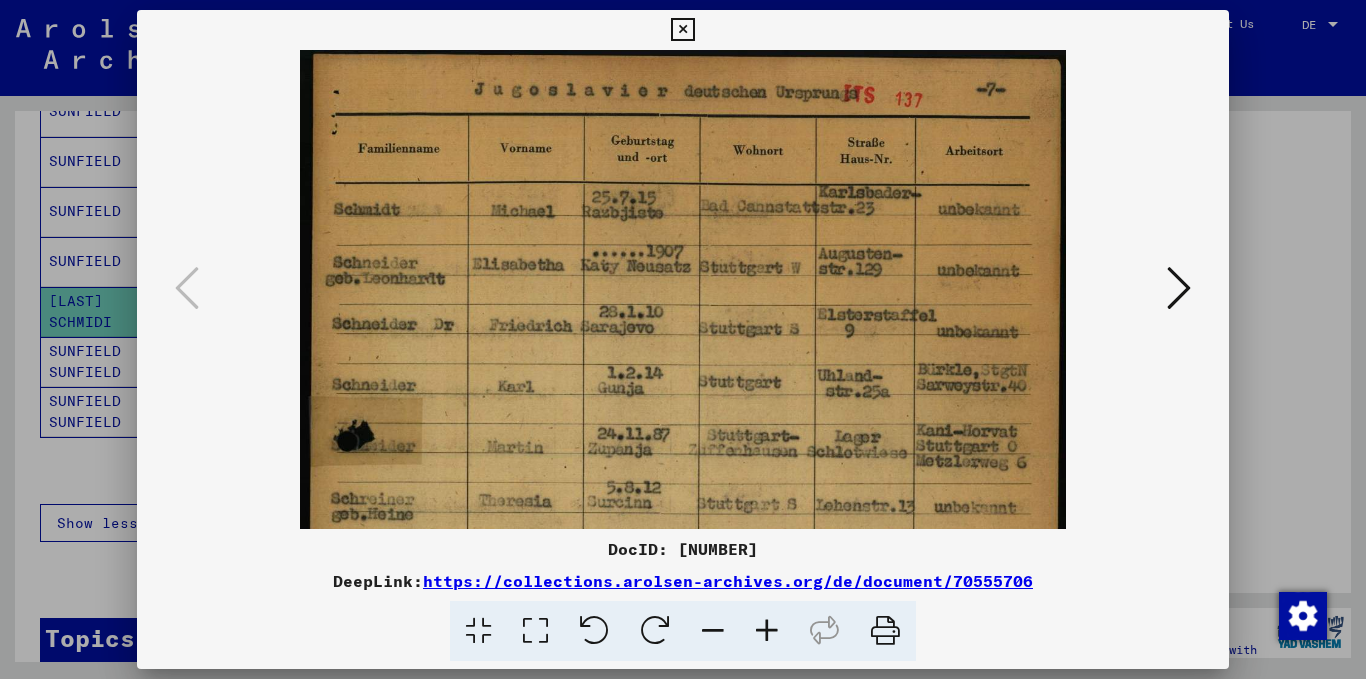 click at bounding box center [767, 631] 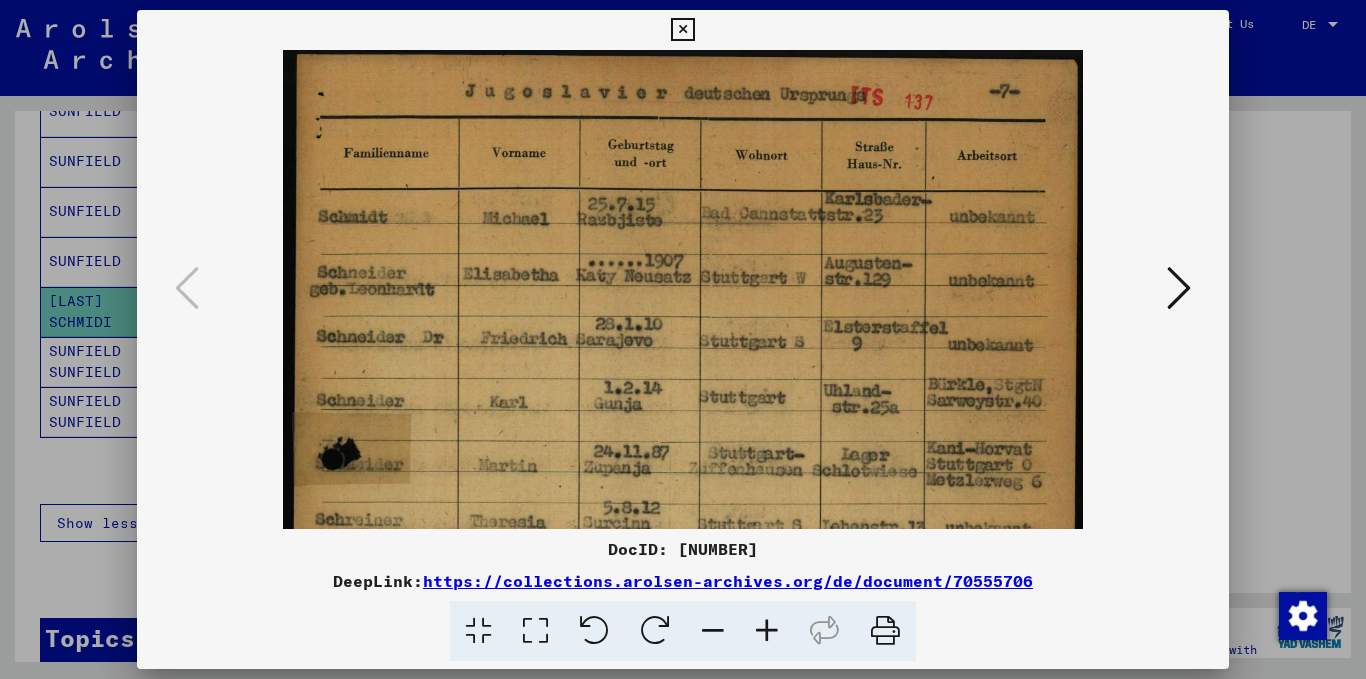 click at bounding box center [767, 631] 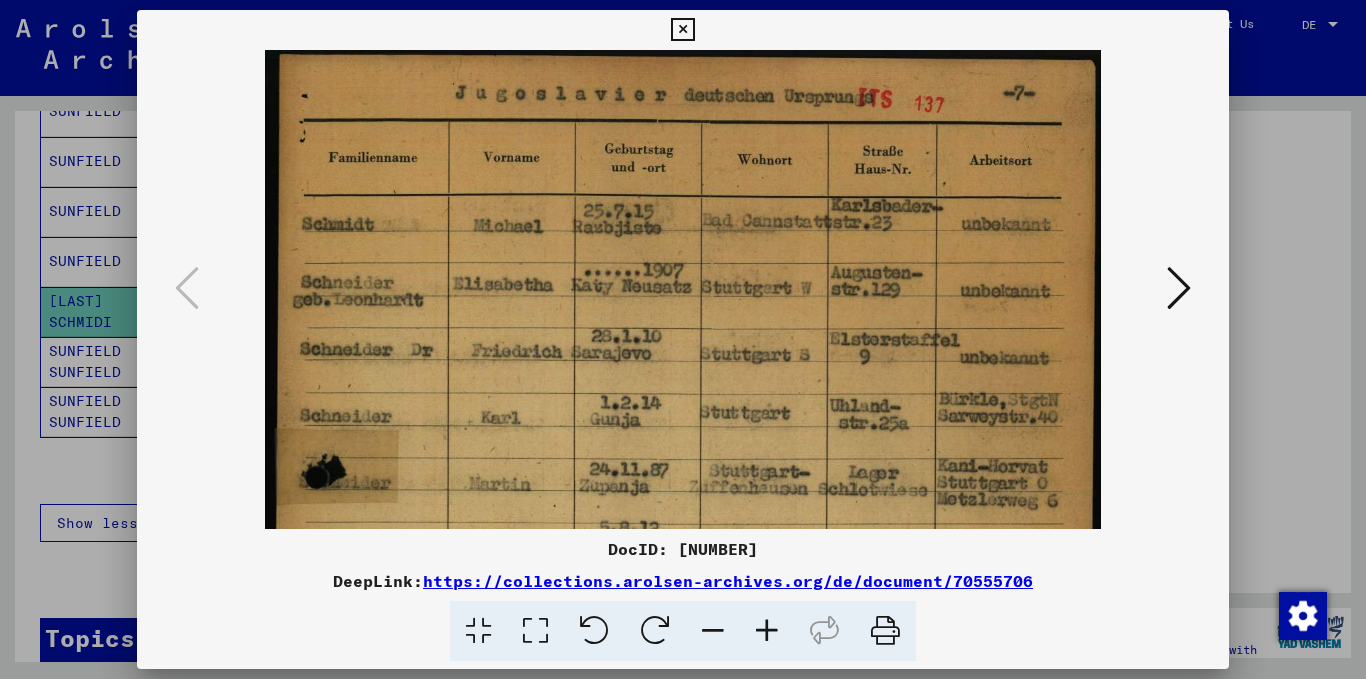 click at bounding box center [767, 631] 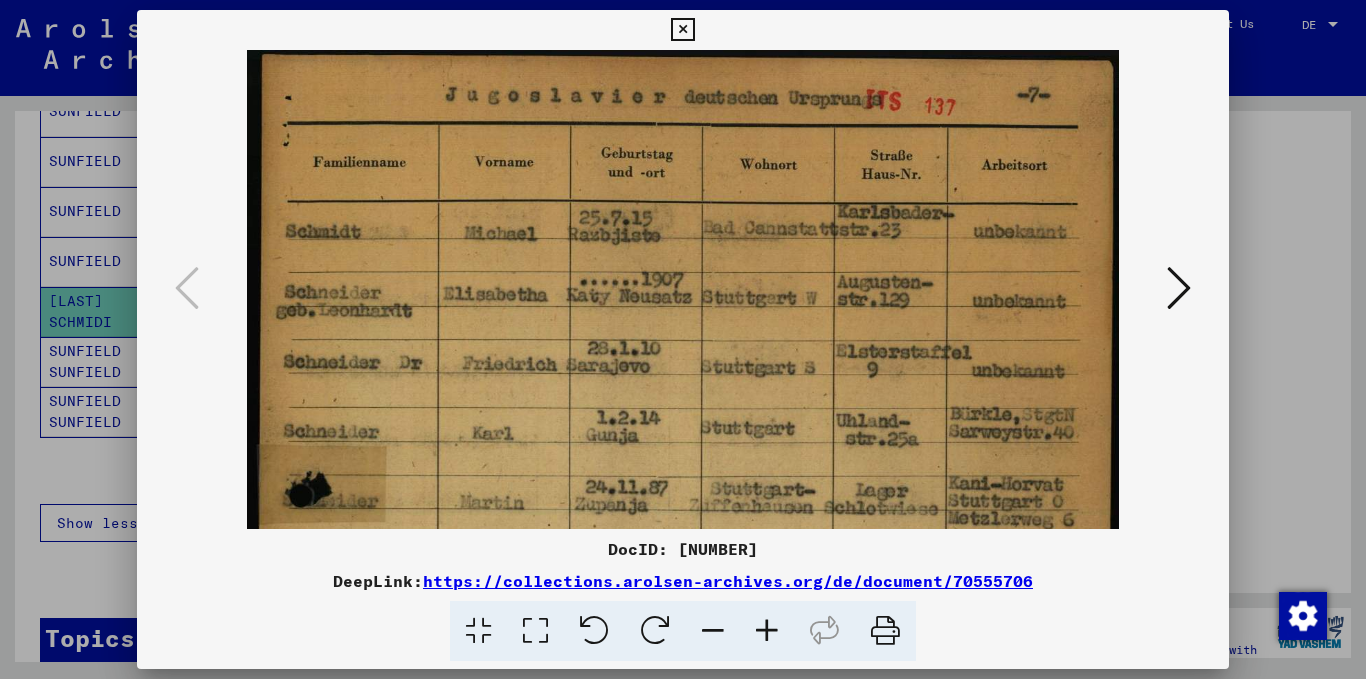 click at bounding box center (767, 631) 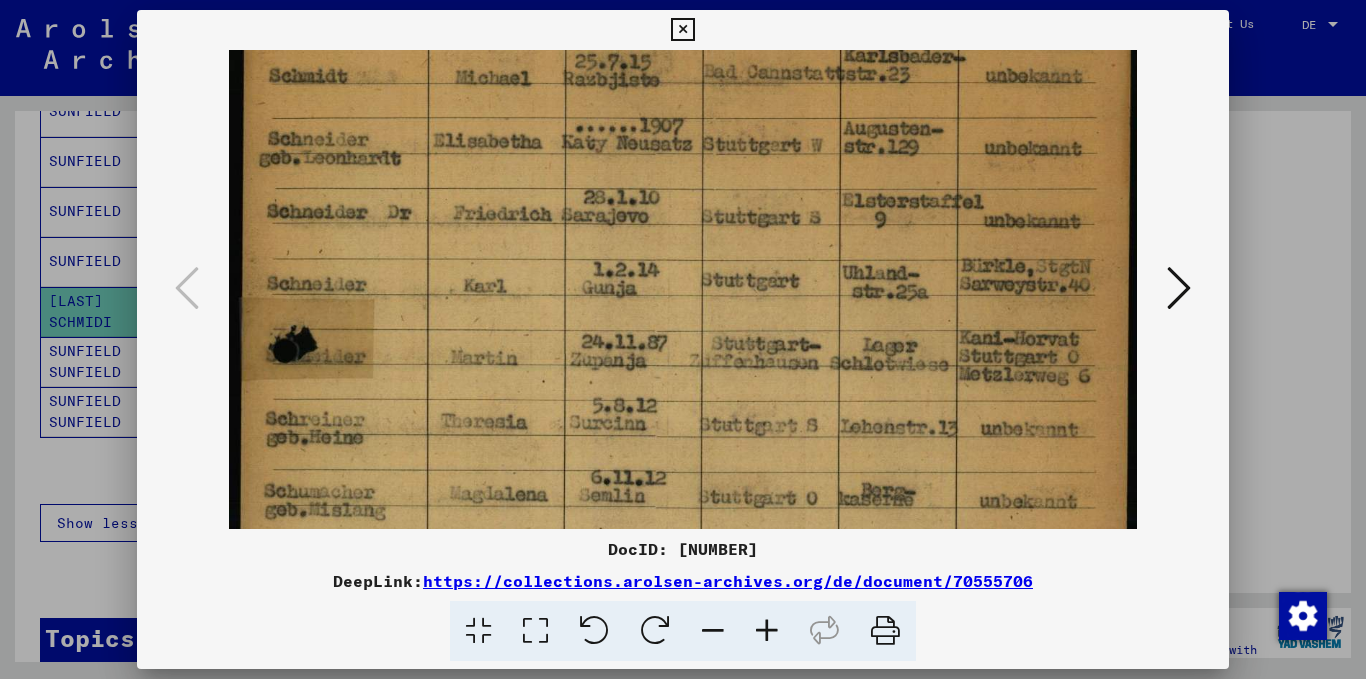 drag, startPoint x: 607, startPoint y: 400, endPoint x: 599, endPoint y: 274, distance: 126.253716 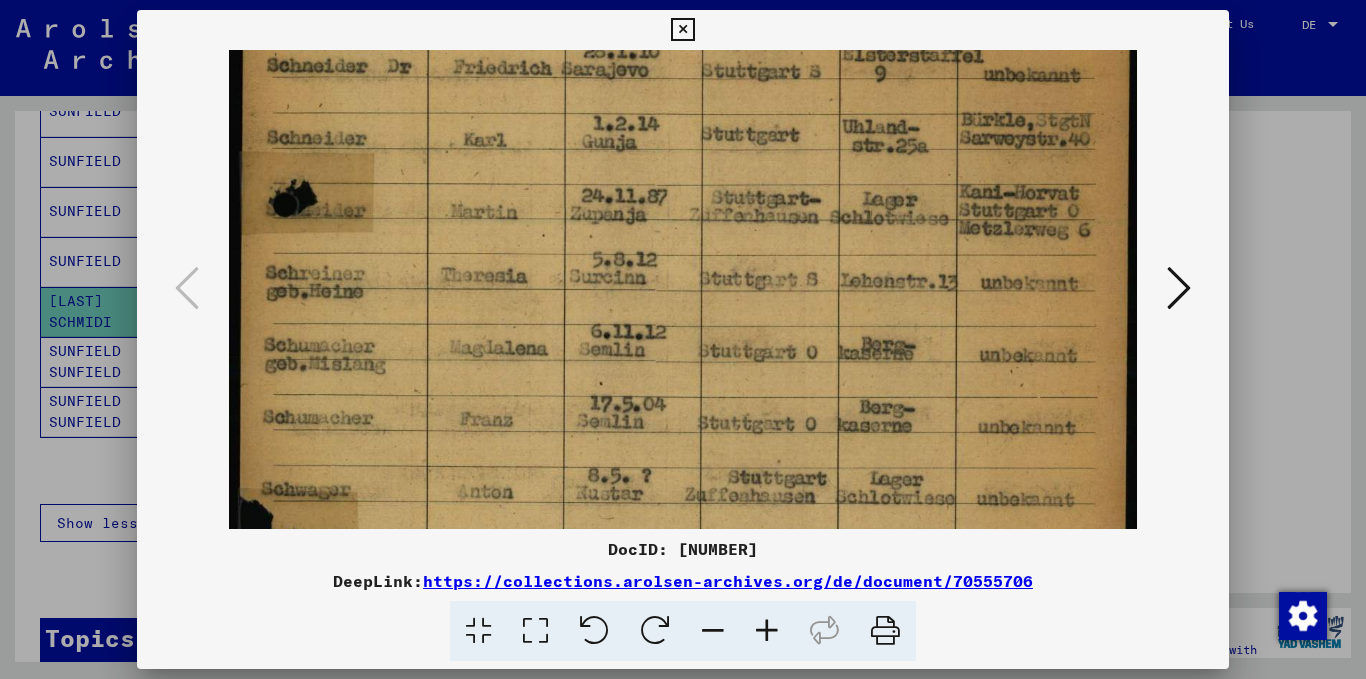 scroll, scrollTop: 312, scrollLeft: 0, axis: vertical 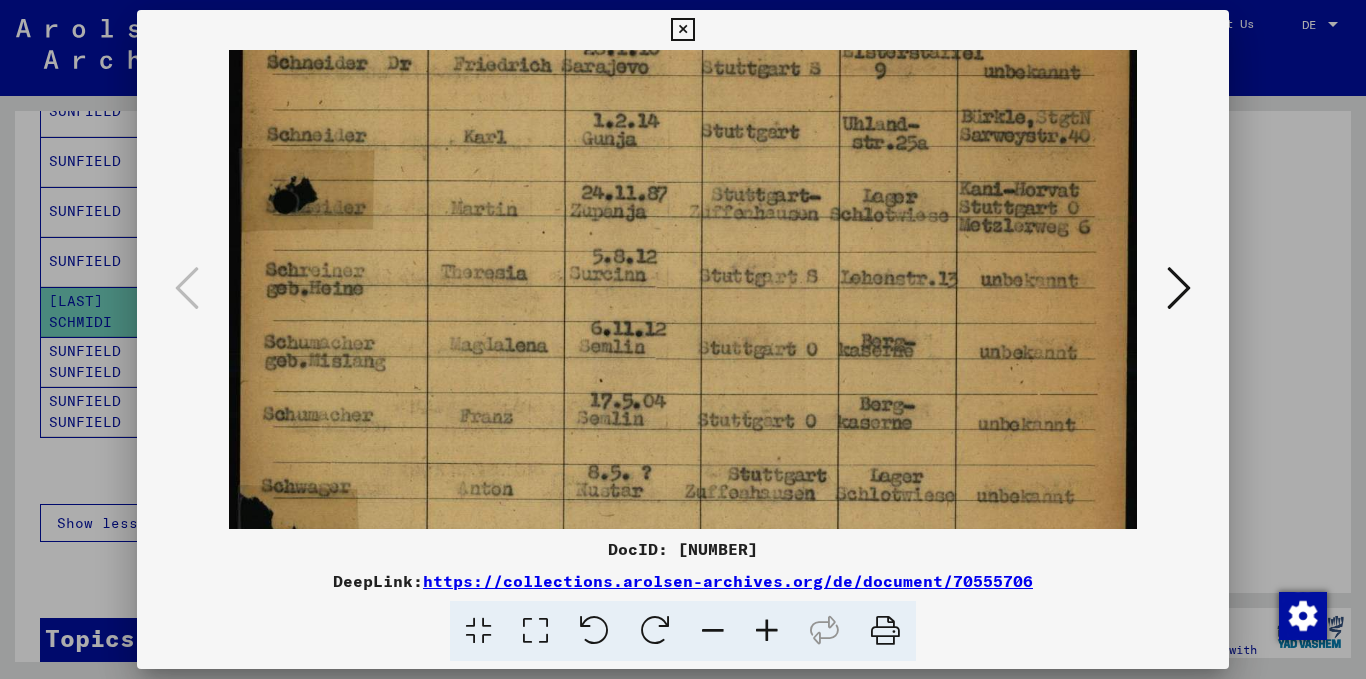 drag, startPoint x: 608, startPoint y: 368, endPoint x: 585, endPoint y: 221, distance: 148.78844 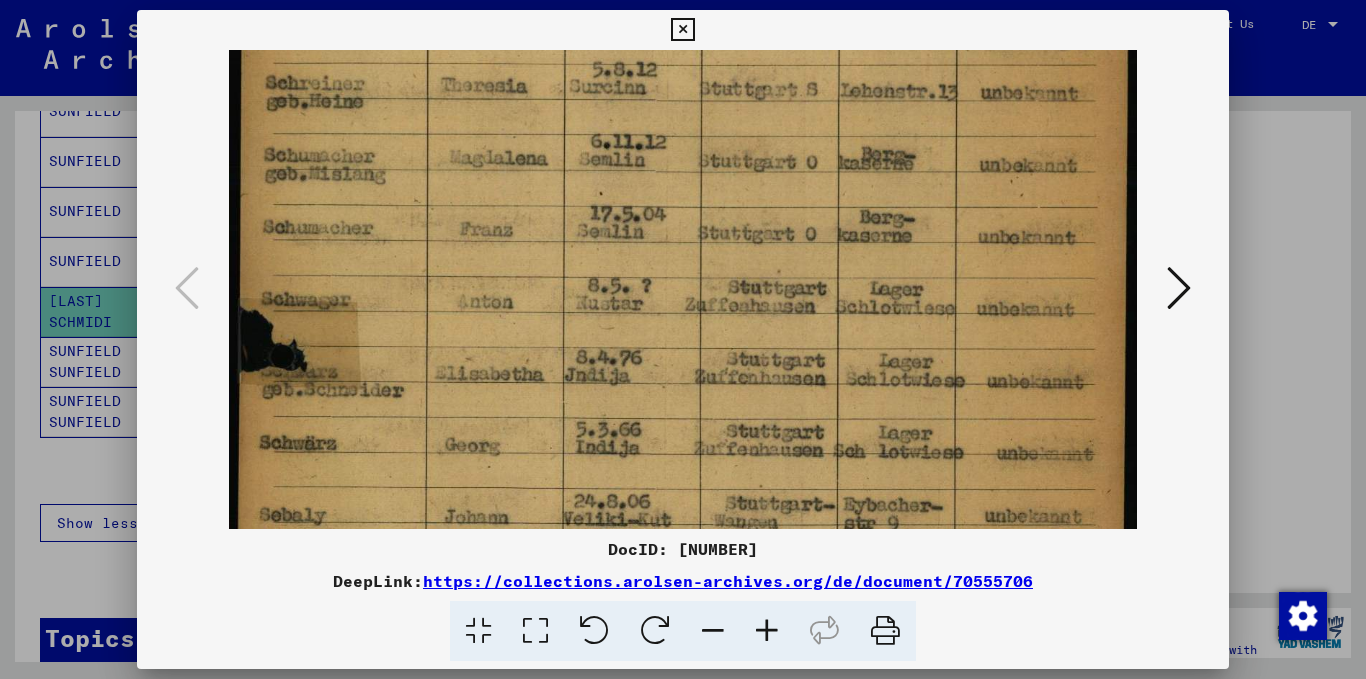 drag, startPoint x: 592, startPoint y: 334, endPoint x: 545, endPoint y: 144, distance: 195.72685 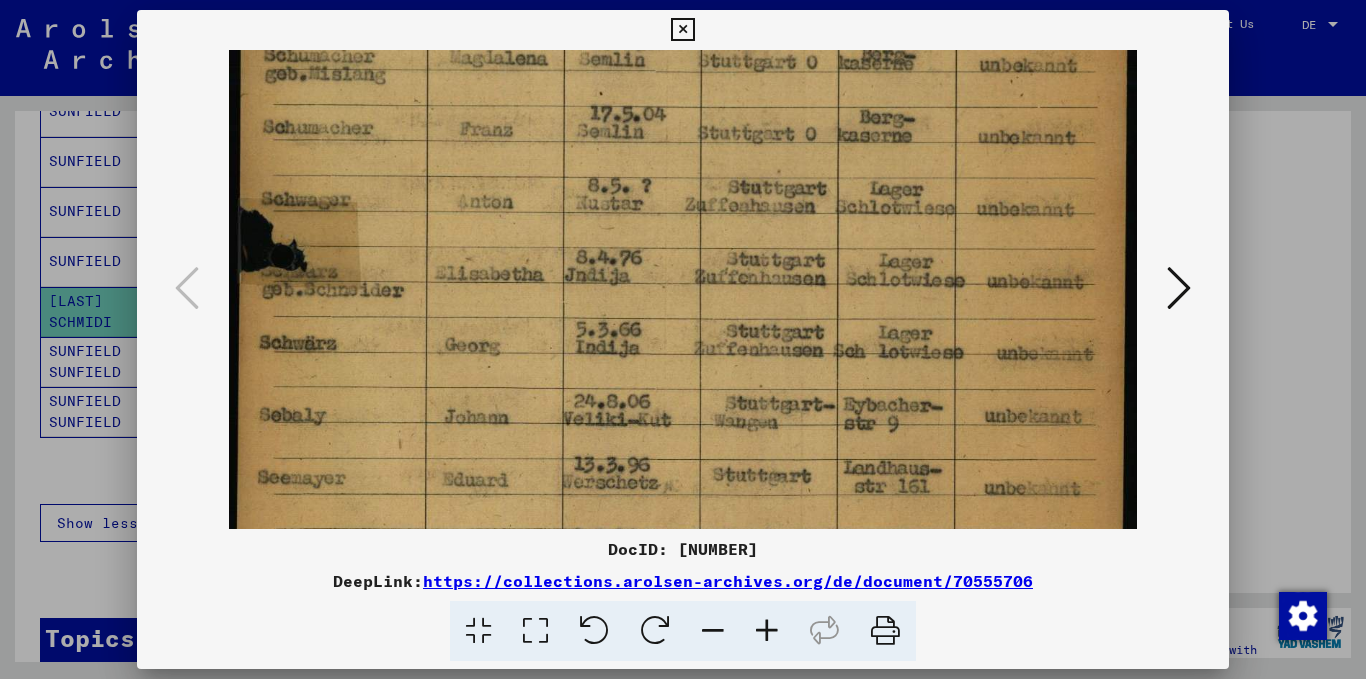 drag, startPoint x: 559, startPoint y: 282, endPoint x: 550, endPoint y: 185, distance: 97.41663 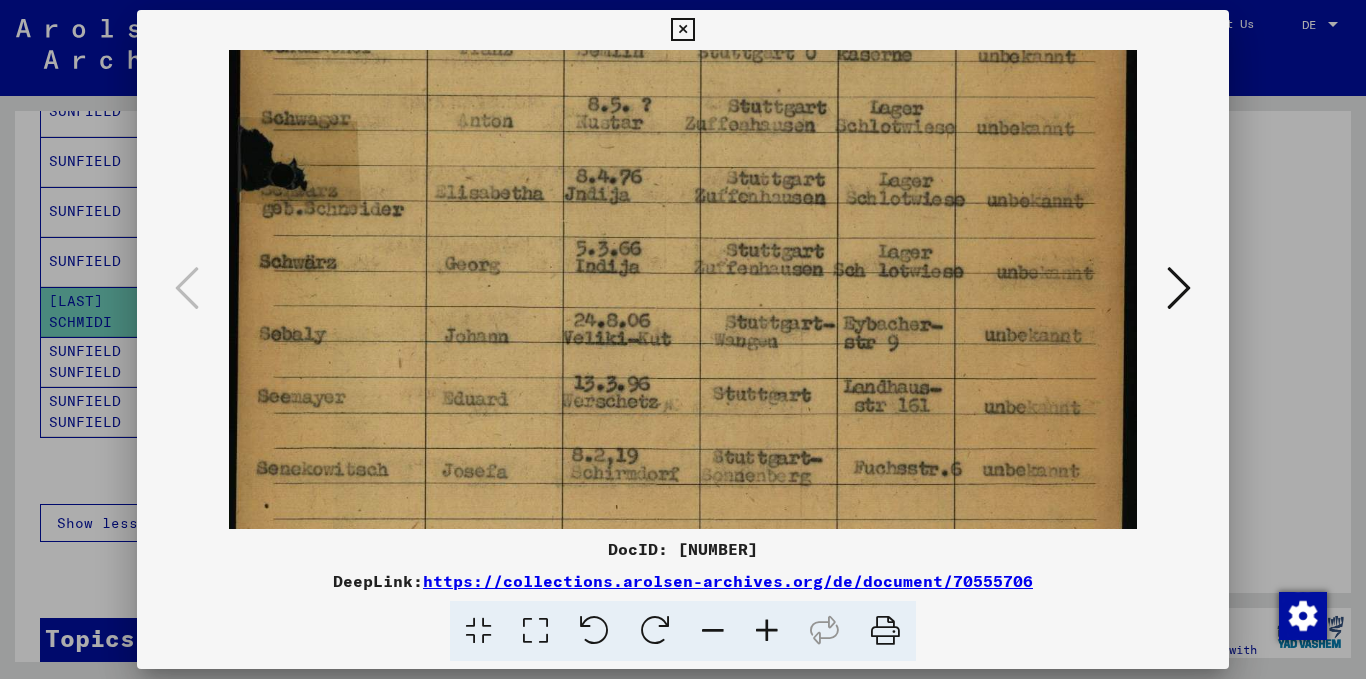 drag, startPoint x: 563, startPoint y: 267, endPoint x: 541, endPoint y: 184, distance: 85.86617 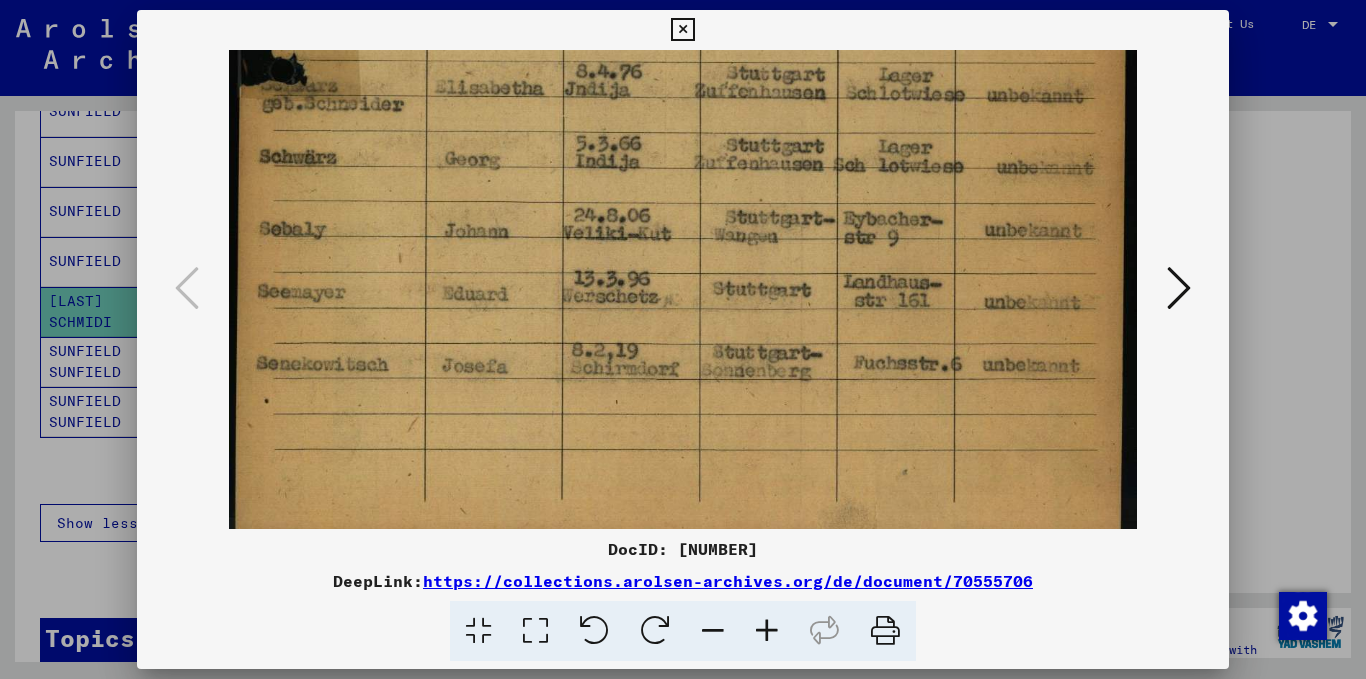 drag, startPoint x: 526, startPoint y: 256, endPoint x: 506, endPoint y: 140, distance: 117.71151 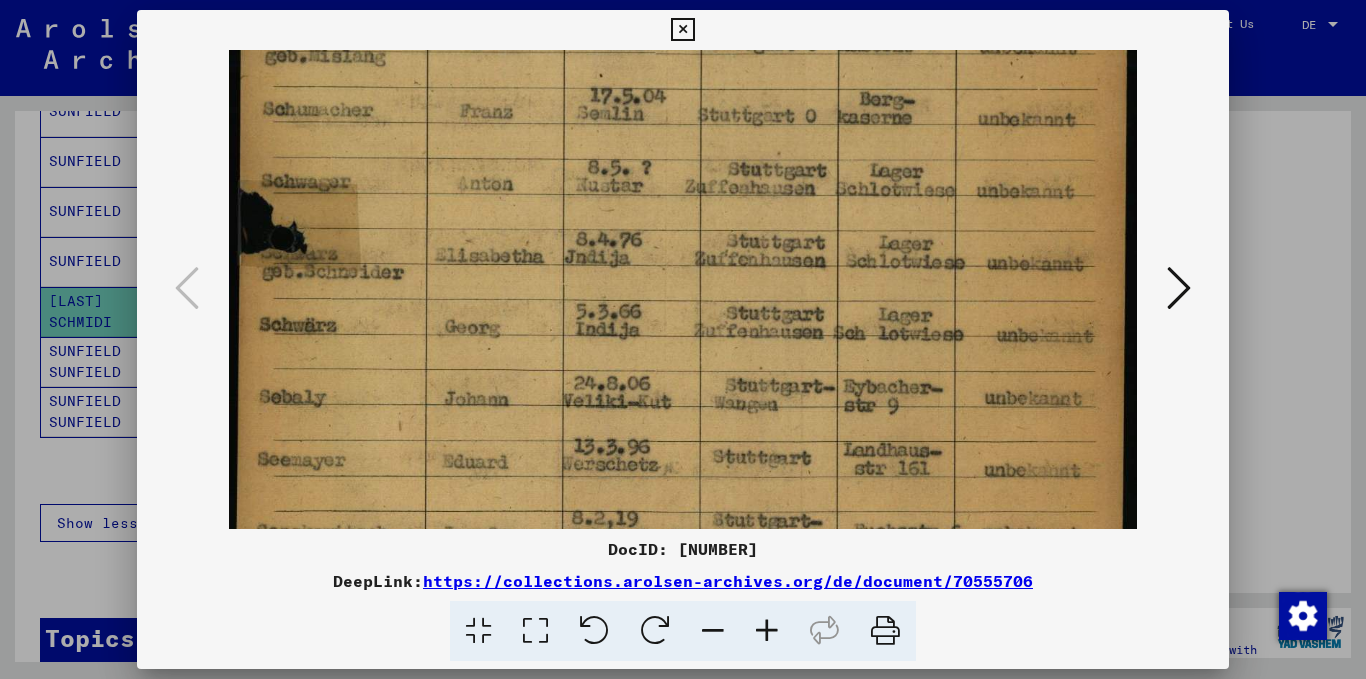scroll, scrollTop: 607, scrollLeft: 0, axis: vertical 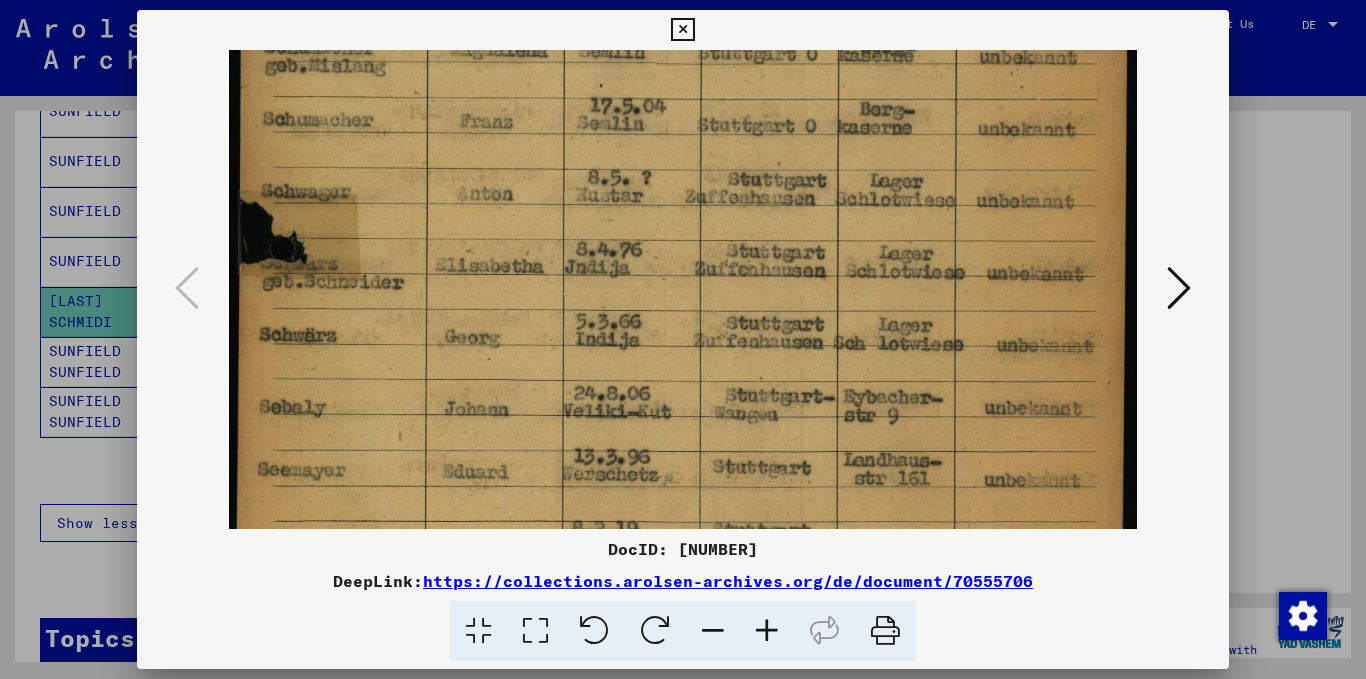 drag, startPoint x: 588, startPoint y: 250, endPoint x: 628, endPoint y: 421, distance: 175.61606 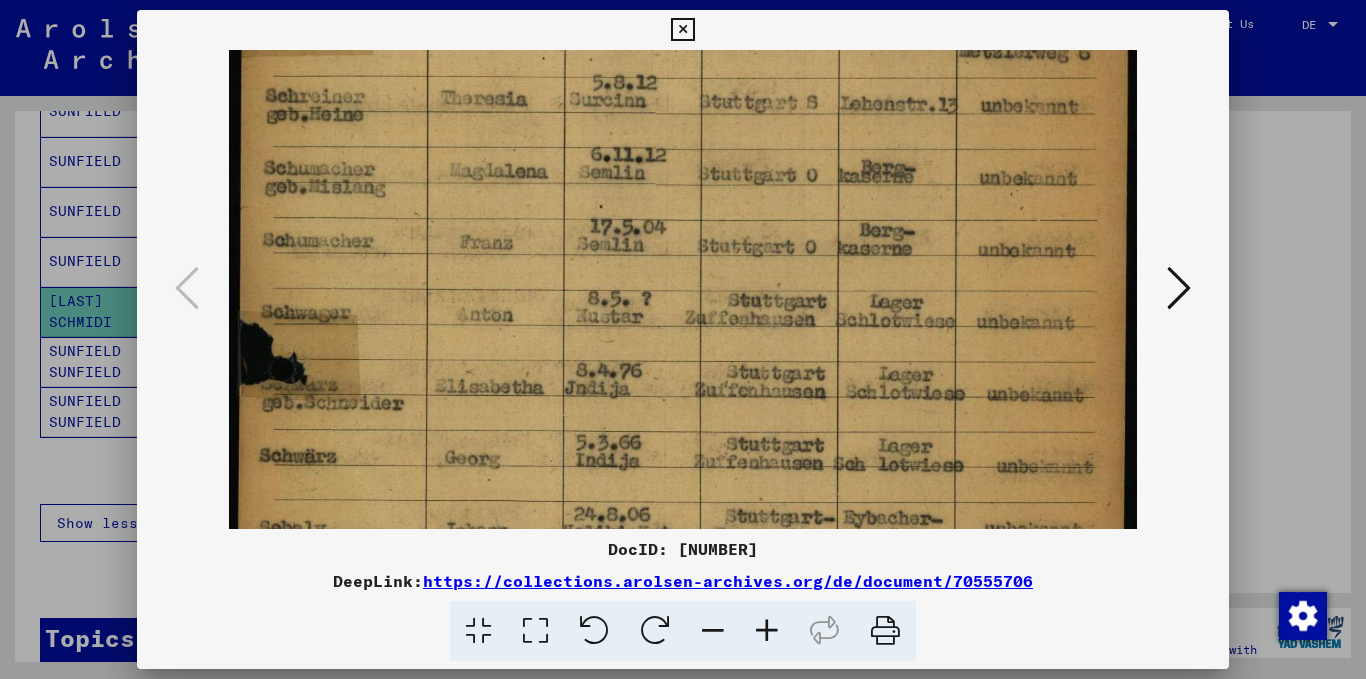 drag, startPoint x: 591, startPoint y: 235, endPoint x: 612, endPoint y: 355, distance: 121.82365 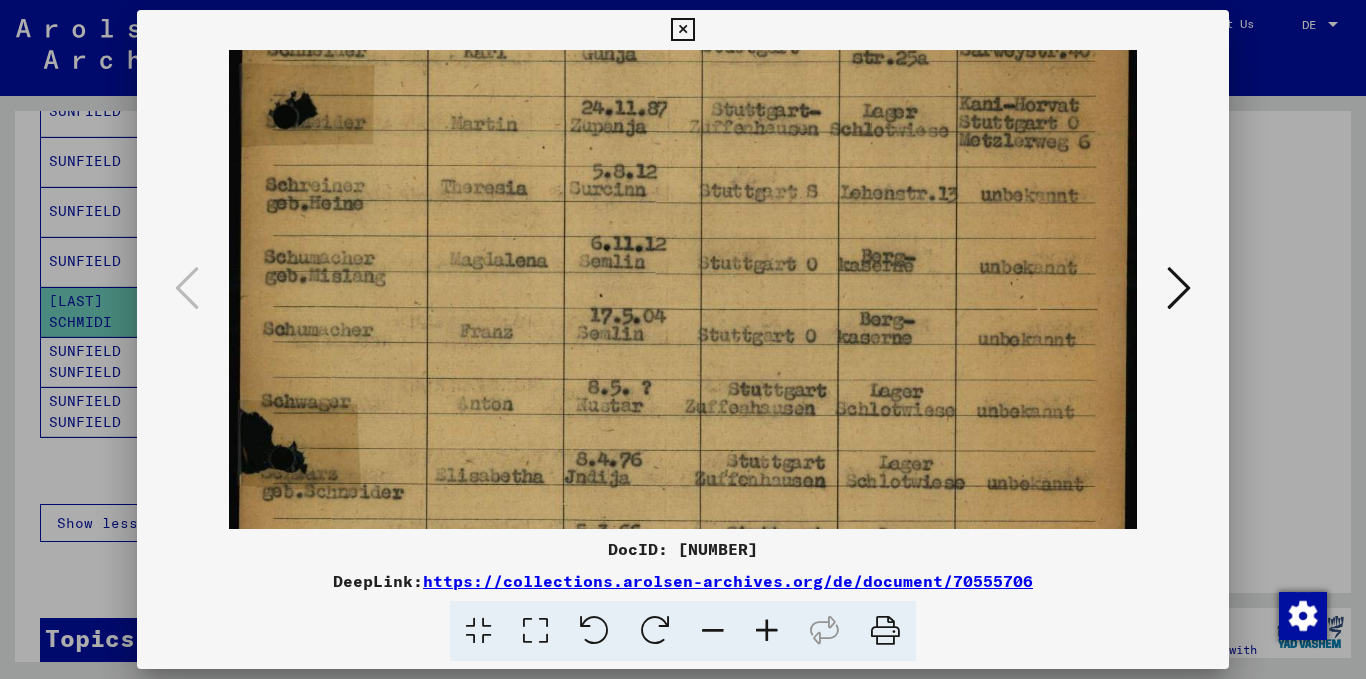 scroll, scrollTop: 389, scrollLeft: 0, axis: vertical 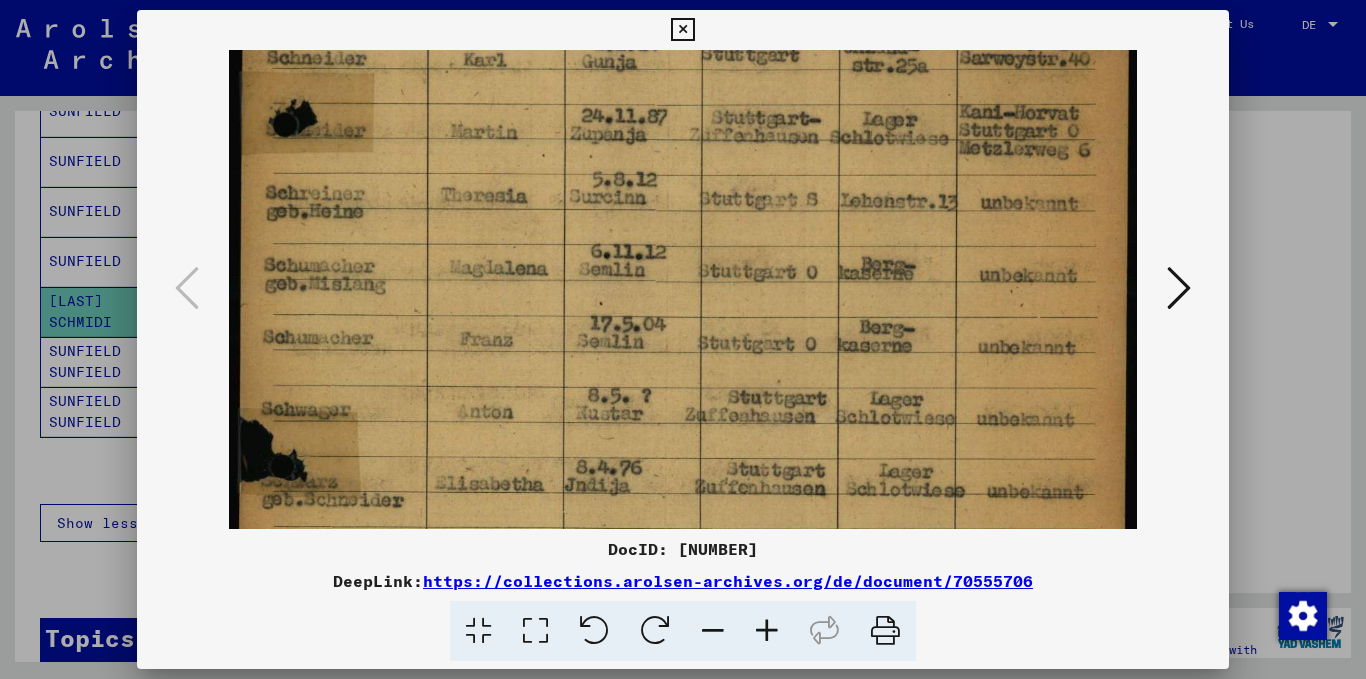 drag, startPoint x: 566, startPoint y: 239, endPoint x: 583, endPoint y: 335, distance: 97.49359 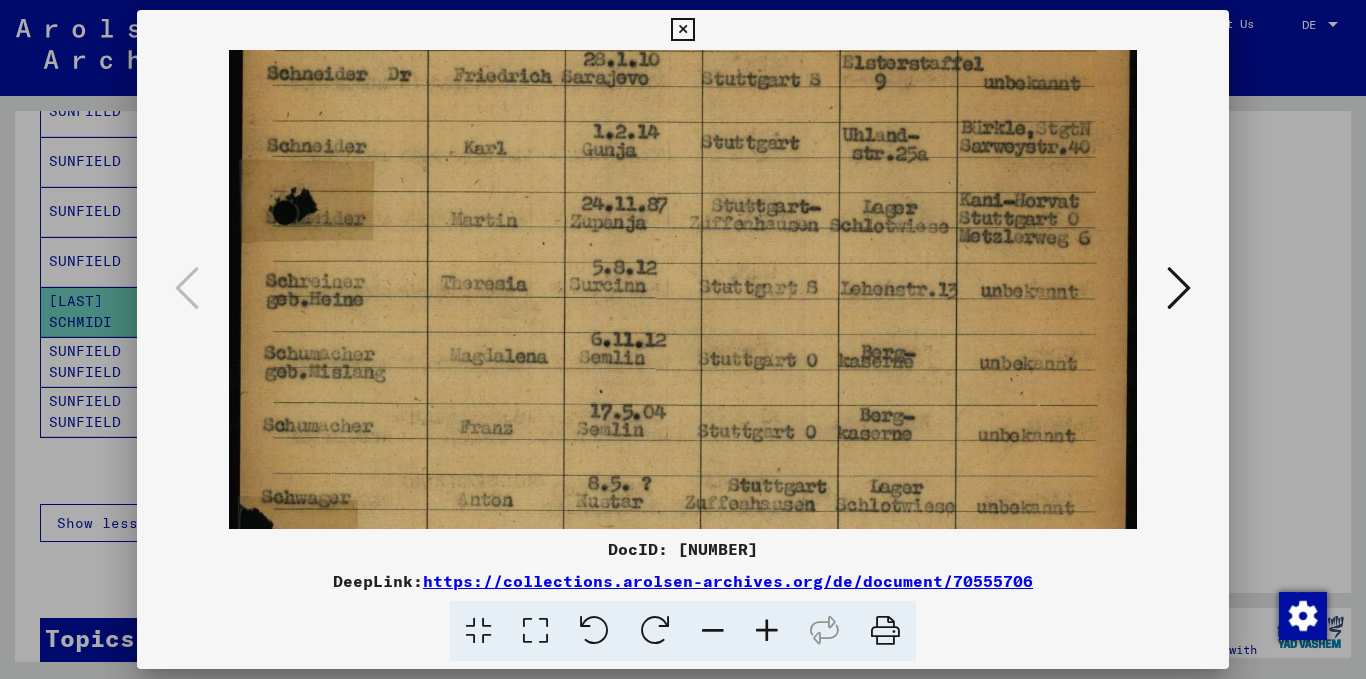 scroll, scrollTop: 298, scrollLeft: 0, axis: vertical 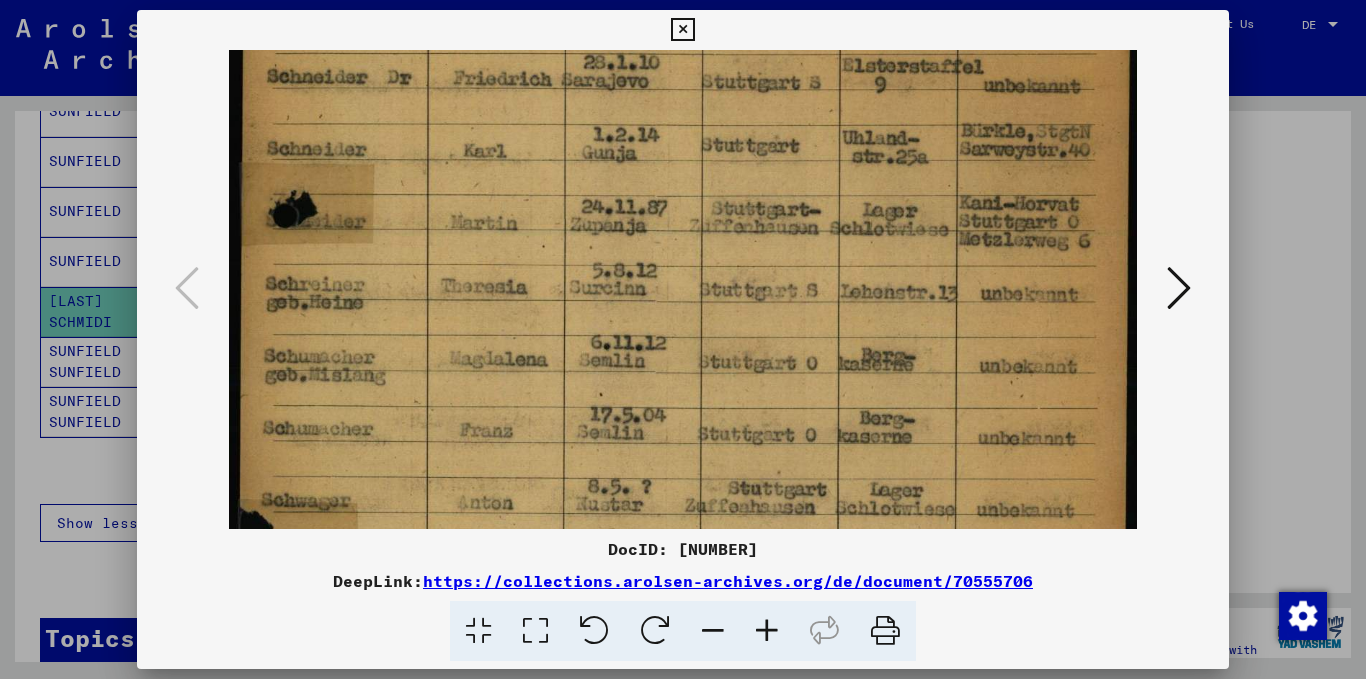 drag, startPoint x: 424, startPoint y: 233, endPoint x: 405, endPoint y: 324, distance: 92.96236 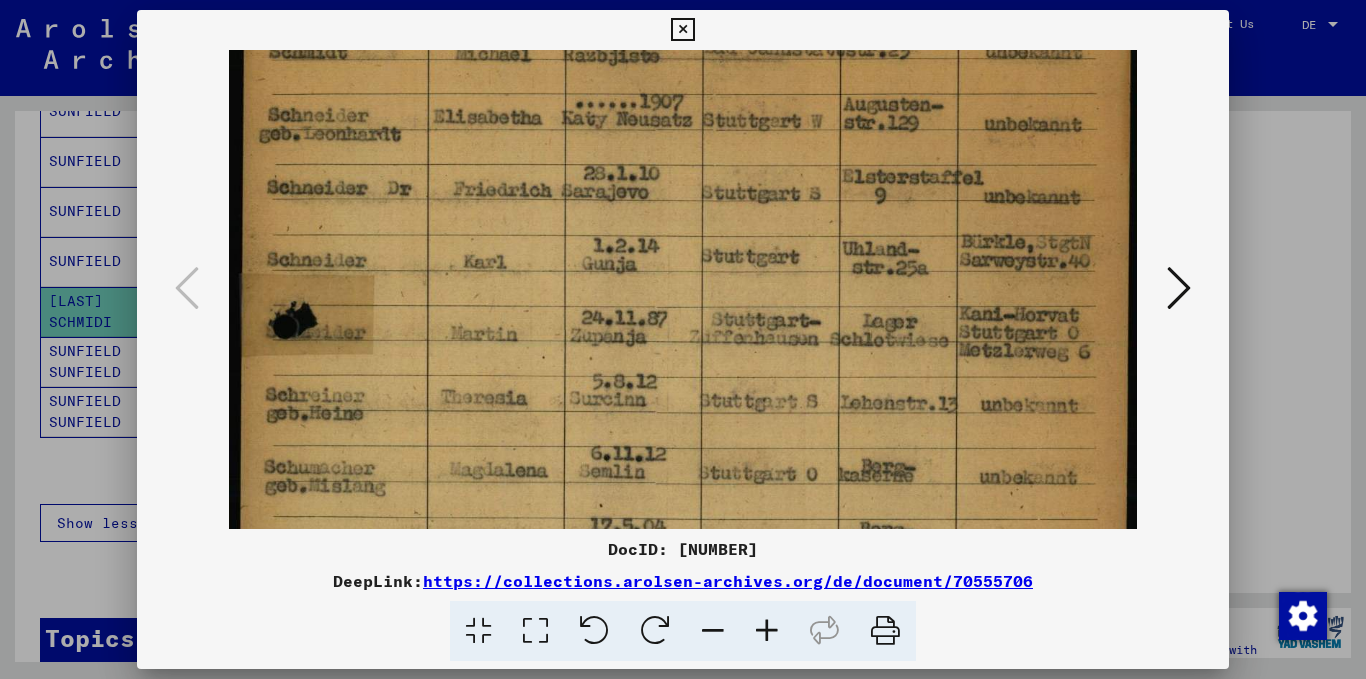 scroll, scrollTop: 186, scrollLeft: 0, axis: vertical 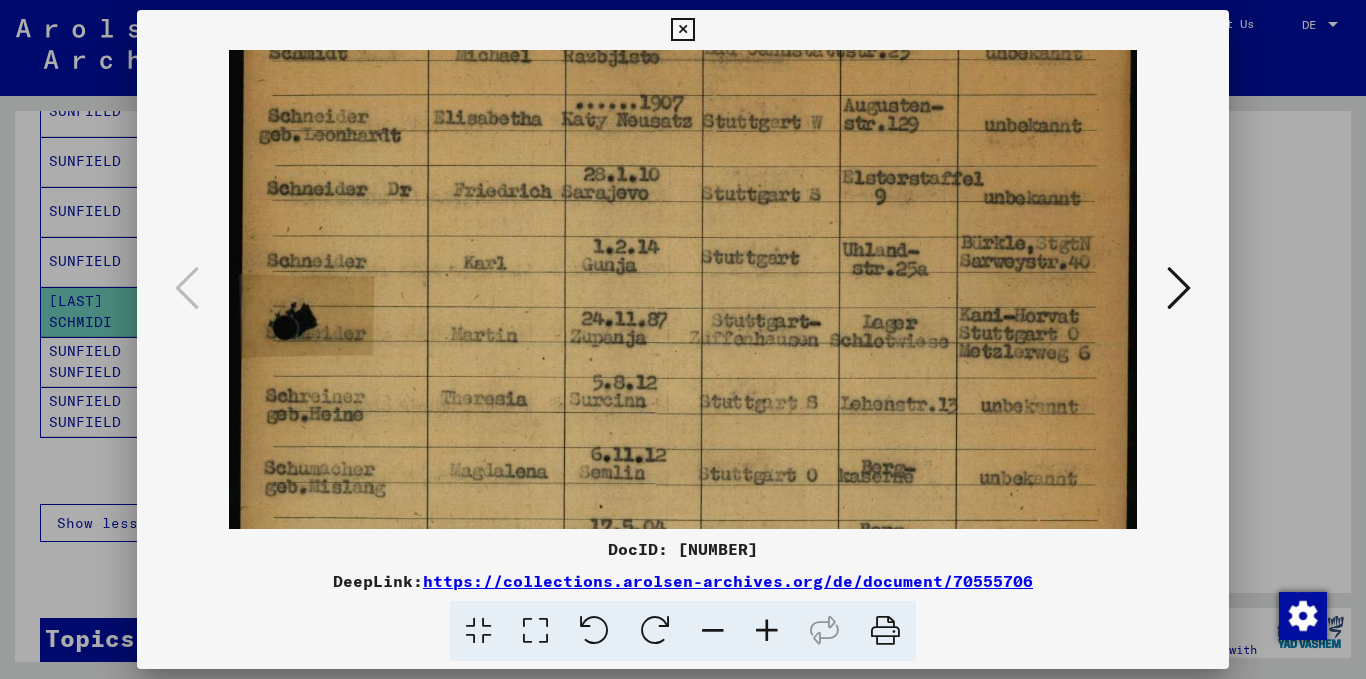 drag, startPoint x: 496, startPoint y: 174, endPoint x: 536, endPoint y: 286, distance: 118.92855 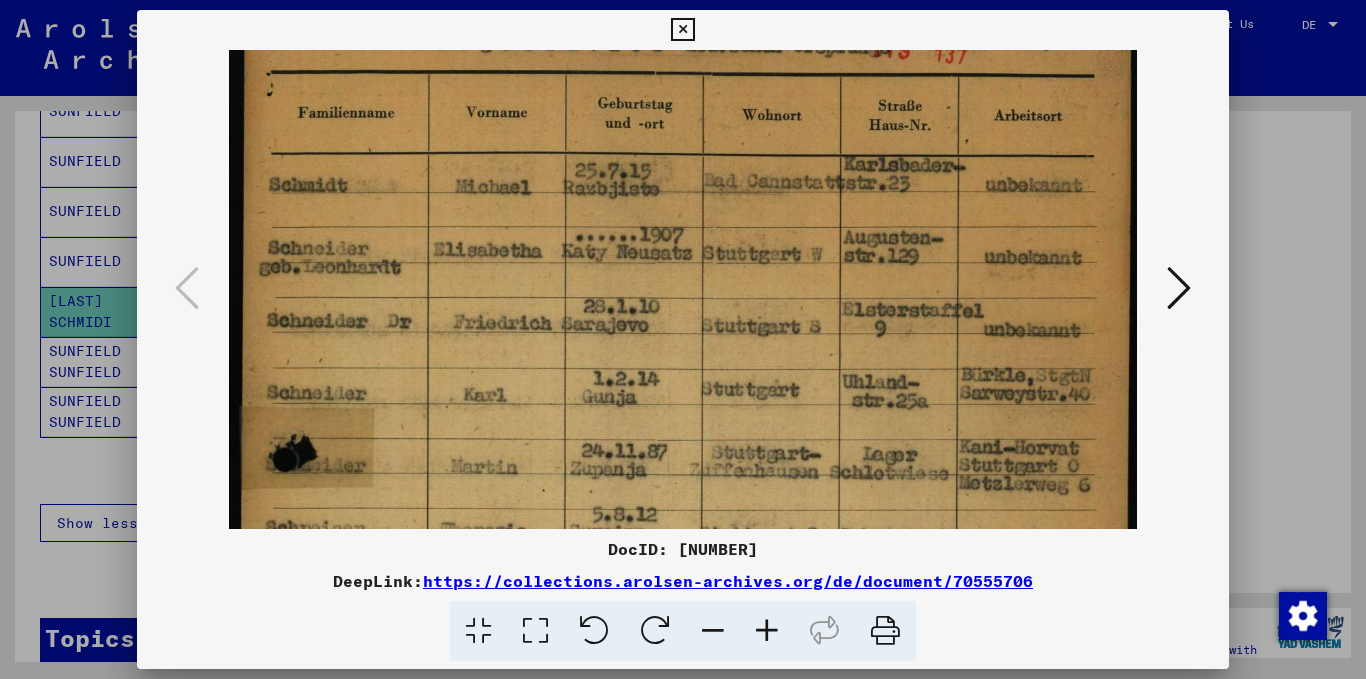 scroll, scrollTop: 50, scrollLeft: 0, axis: vertical 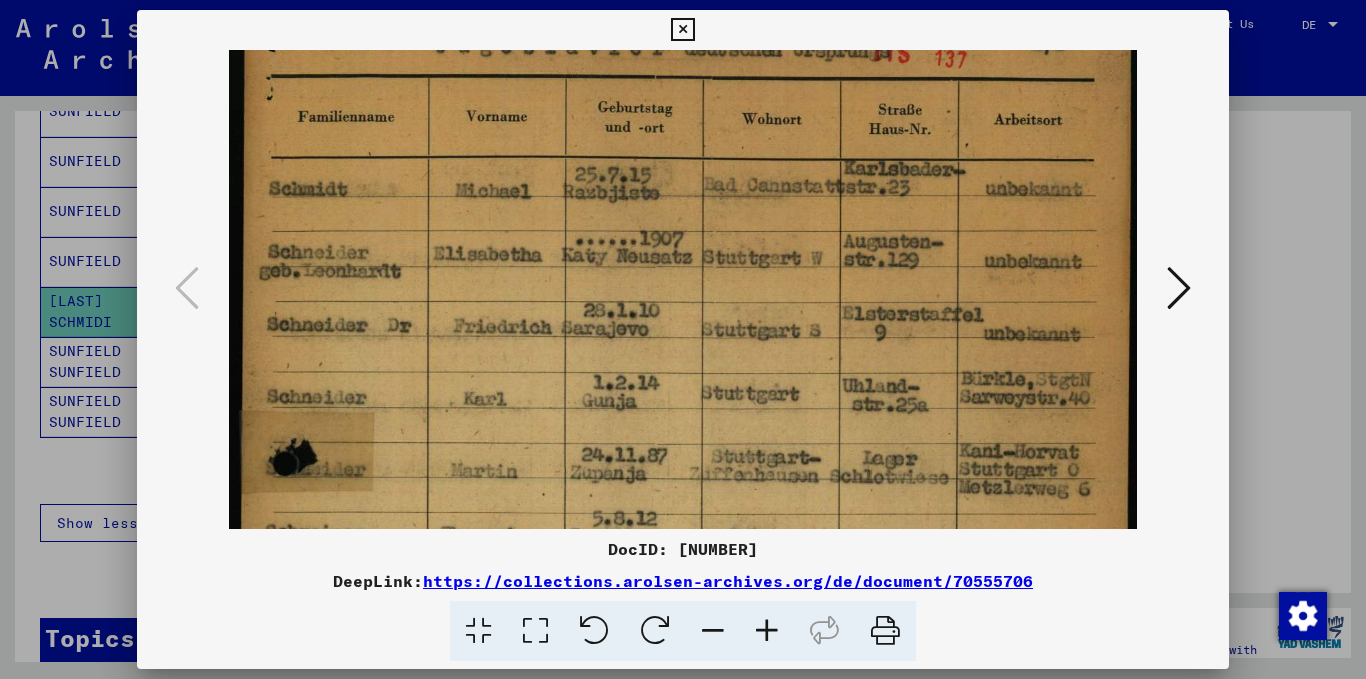 drag, startPoint x: 523, startPoint y: 185, endPoint x: 555, endPoint y: 321, distance: 139.71399 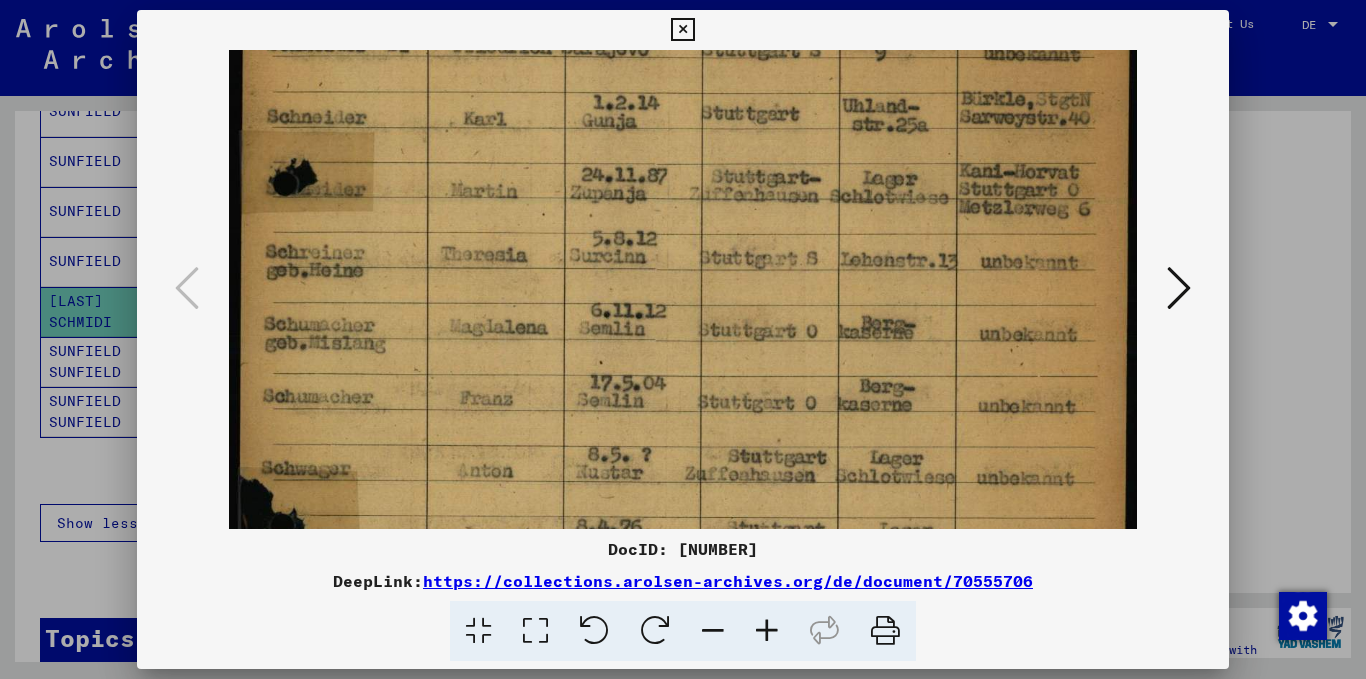 scroll, scrollTop: 349, scrollLeft: 0, axis: vertical 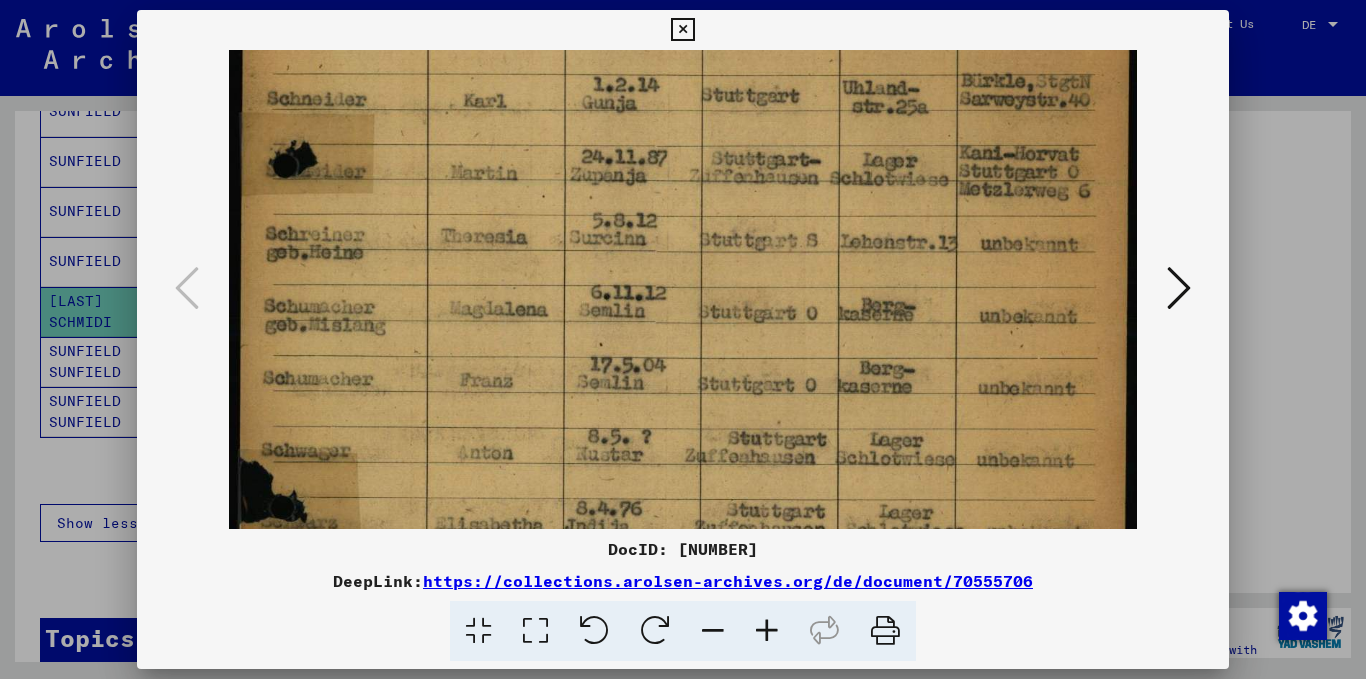 drag, startPoint x: 680, startPoint y: 388, endPoint x: 681, endPoint y: 161, distance: 227.0022 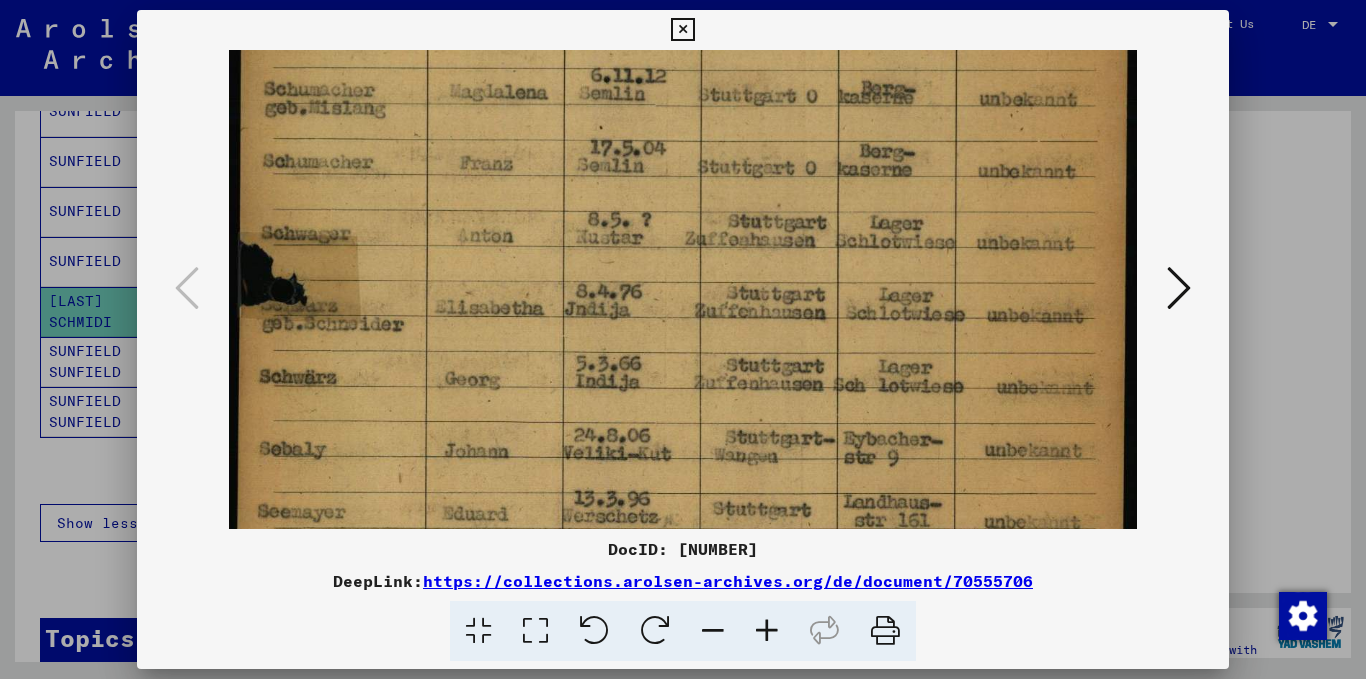 scroll, scrollTop: 566, scrollLeft: 0, axis: vertical 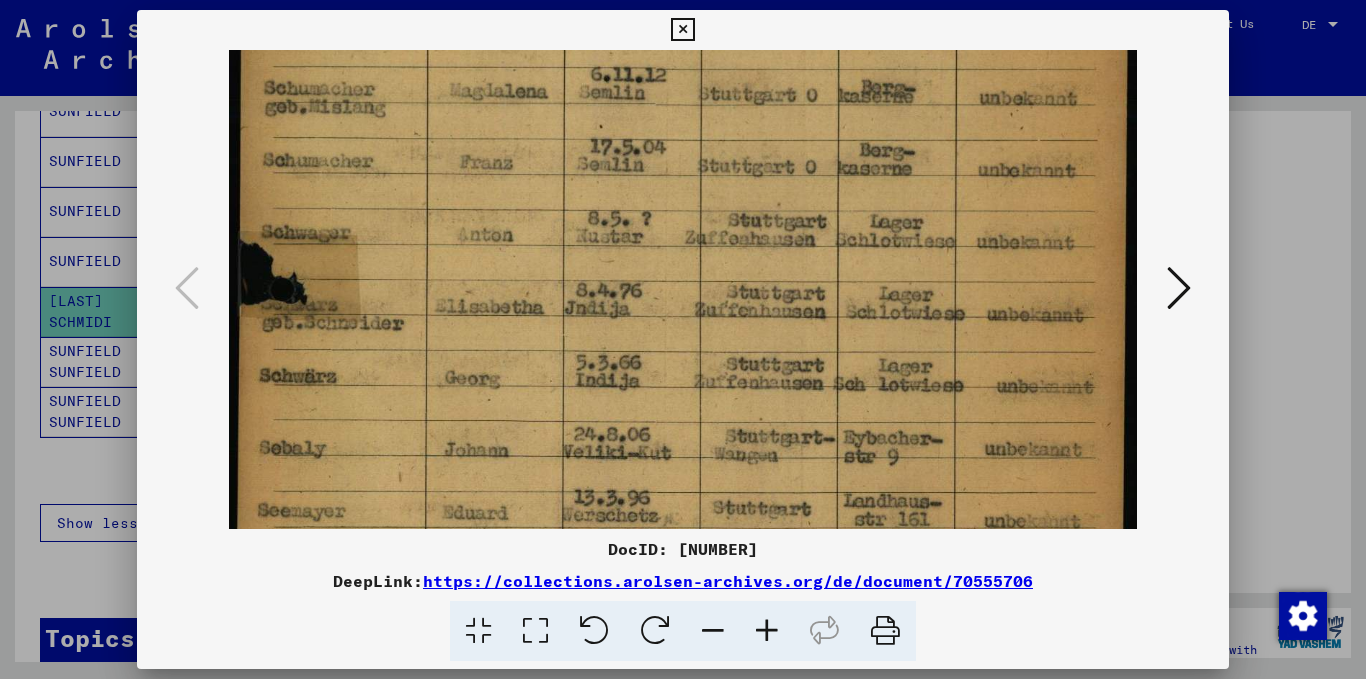 drag, startPoint x: 710, startPoint y: 419, endPoint x: 673, endPoint y: 202, distance: 220.13177 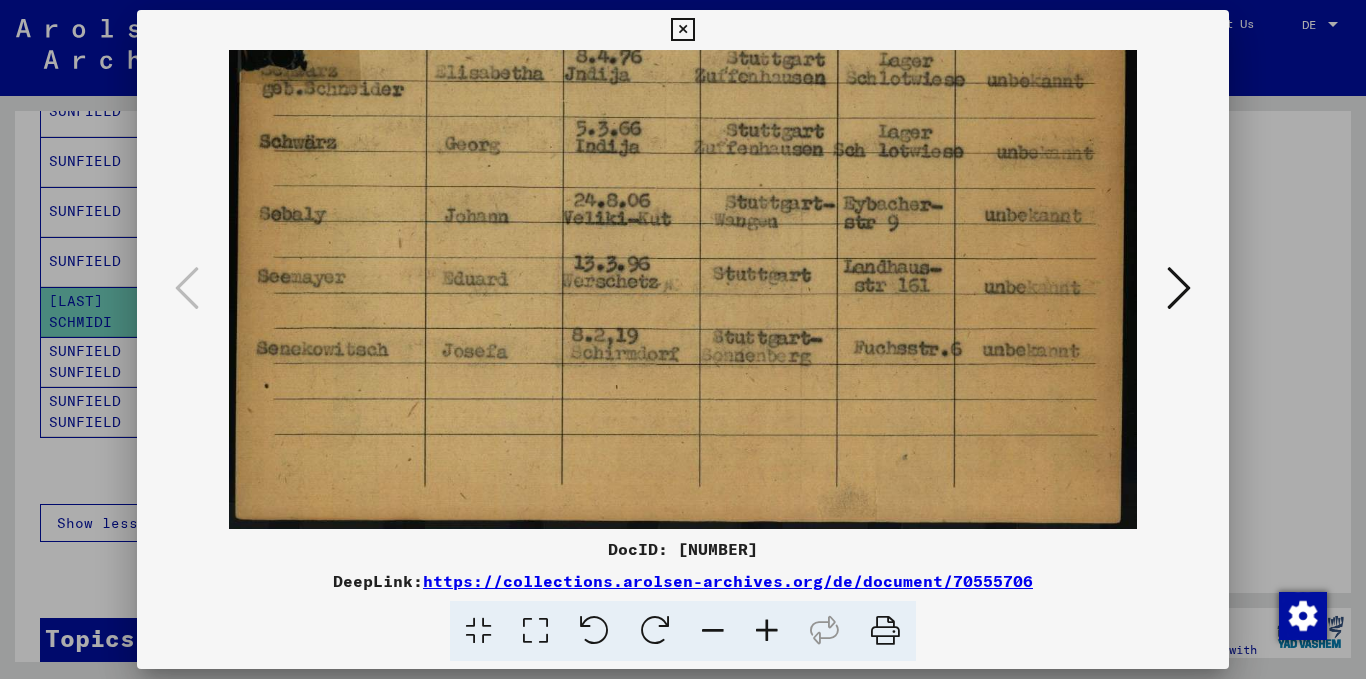 drag, startPoint x: 682, startPoint y: 293, endPoint x: 640, endPoint y: 42, distance: 254.48969 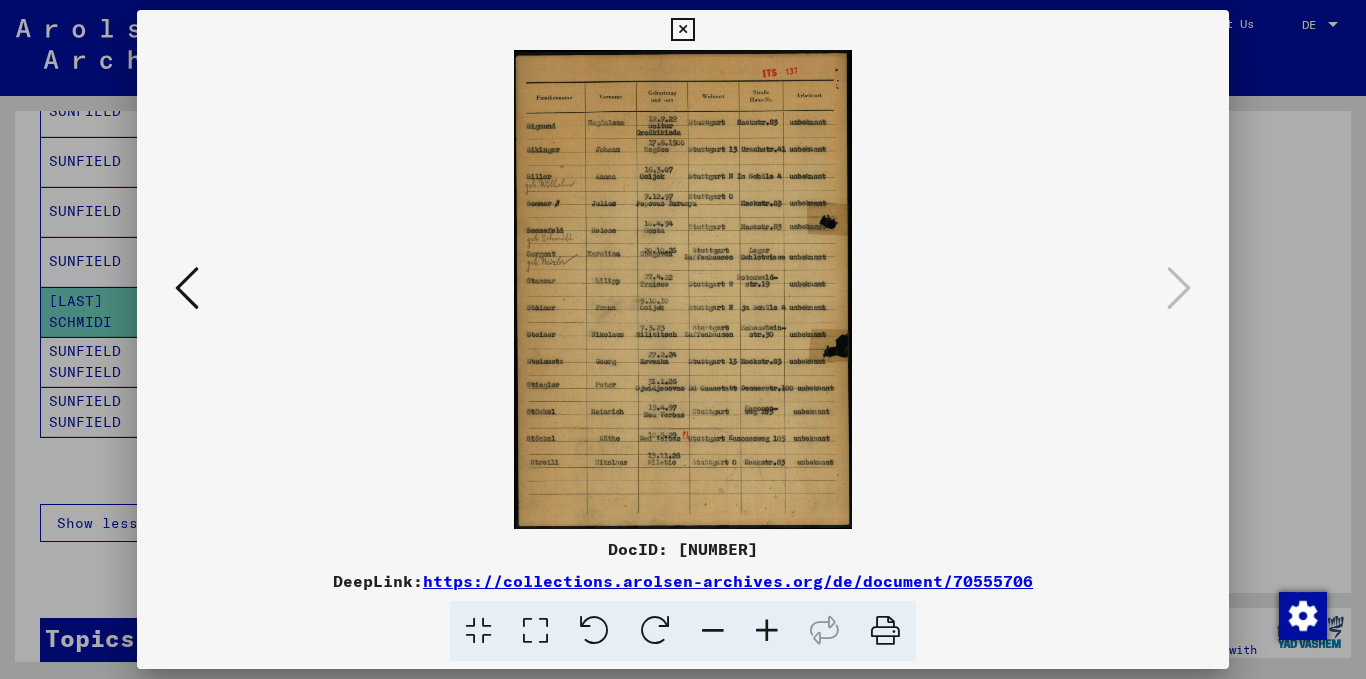 click at bounding box center (683, 339) 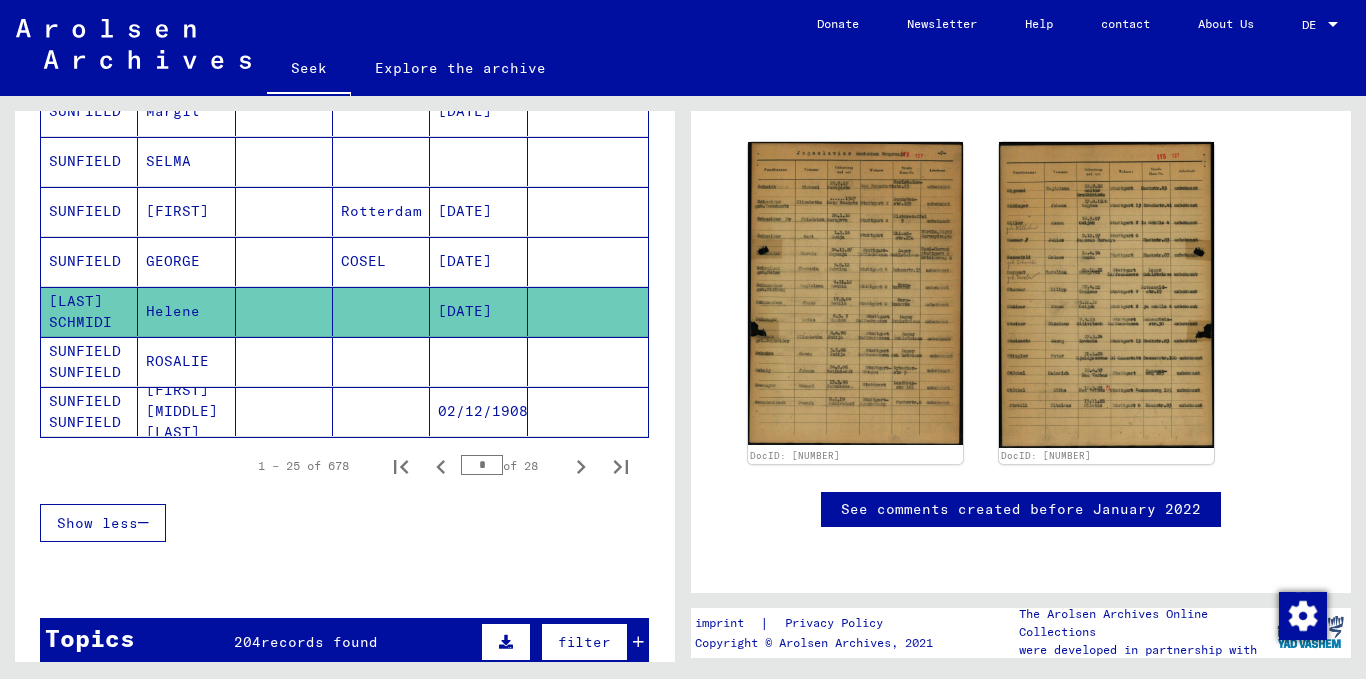 scroll, scrollTop: 200, scrollLeft: 0, axis: vertical 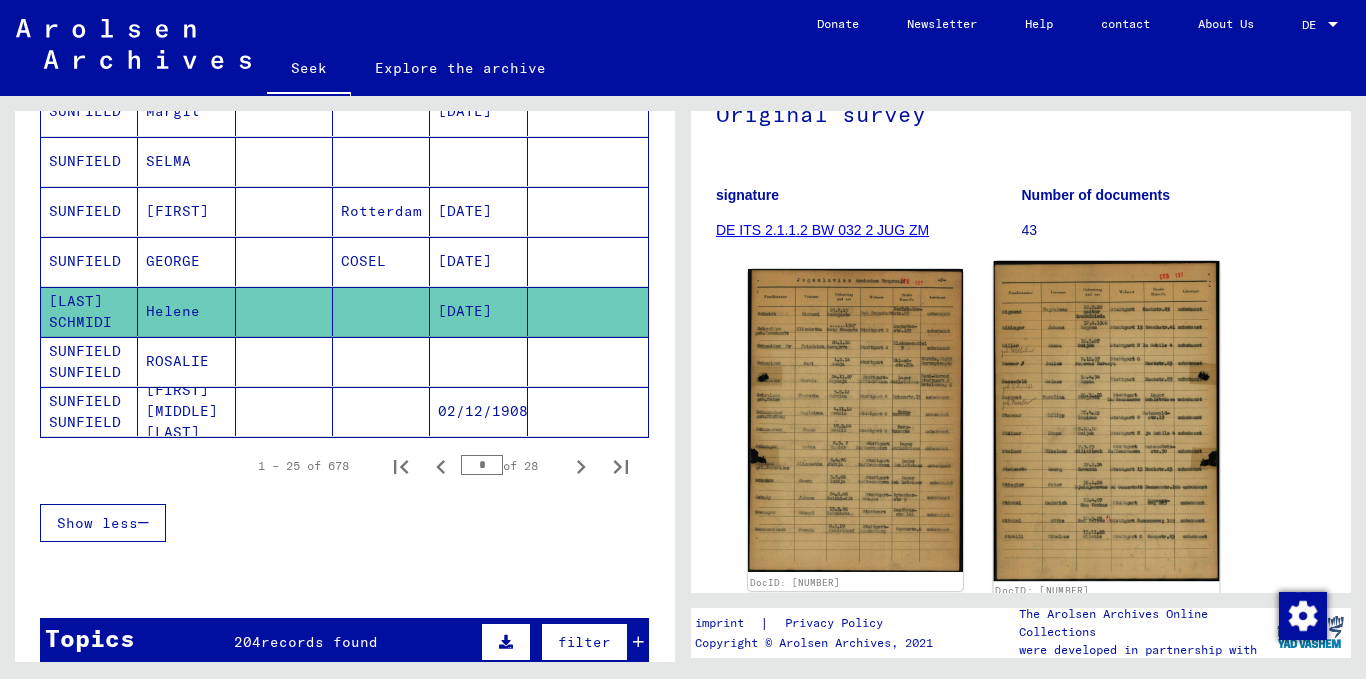 click 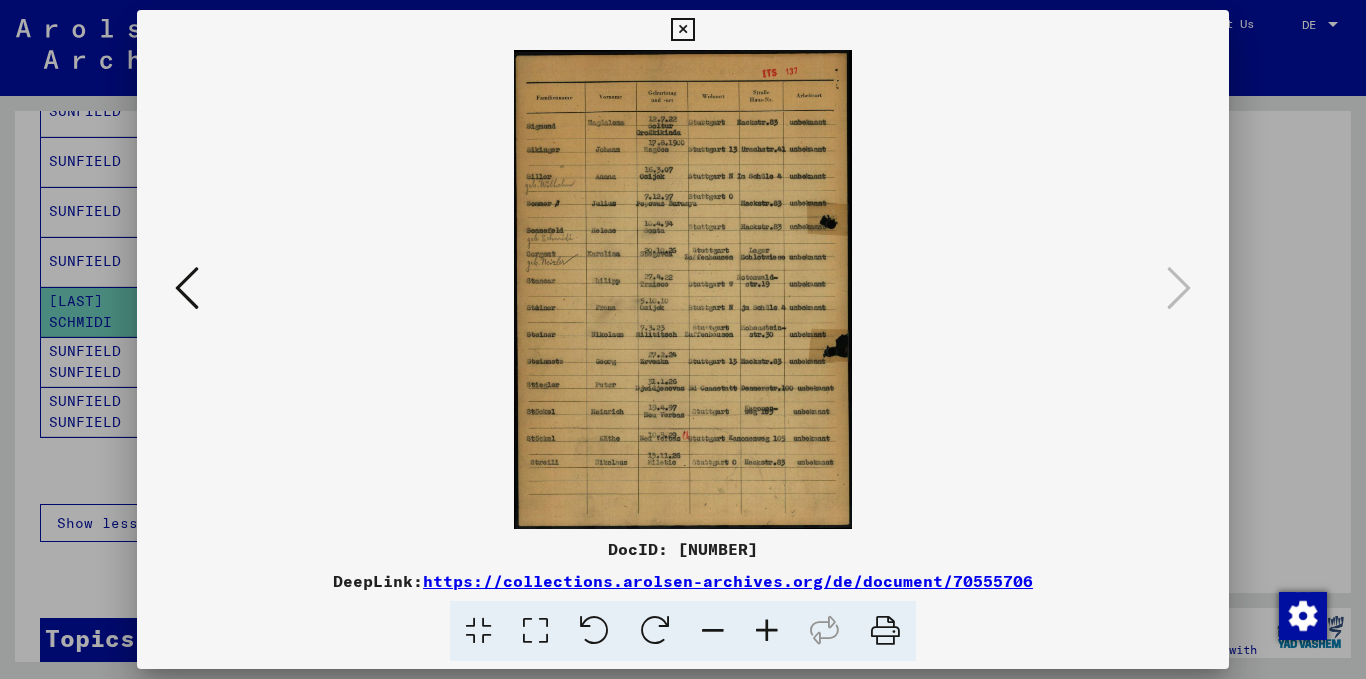click at bounding box center [767, 631] 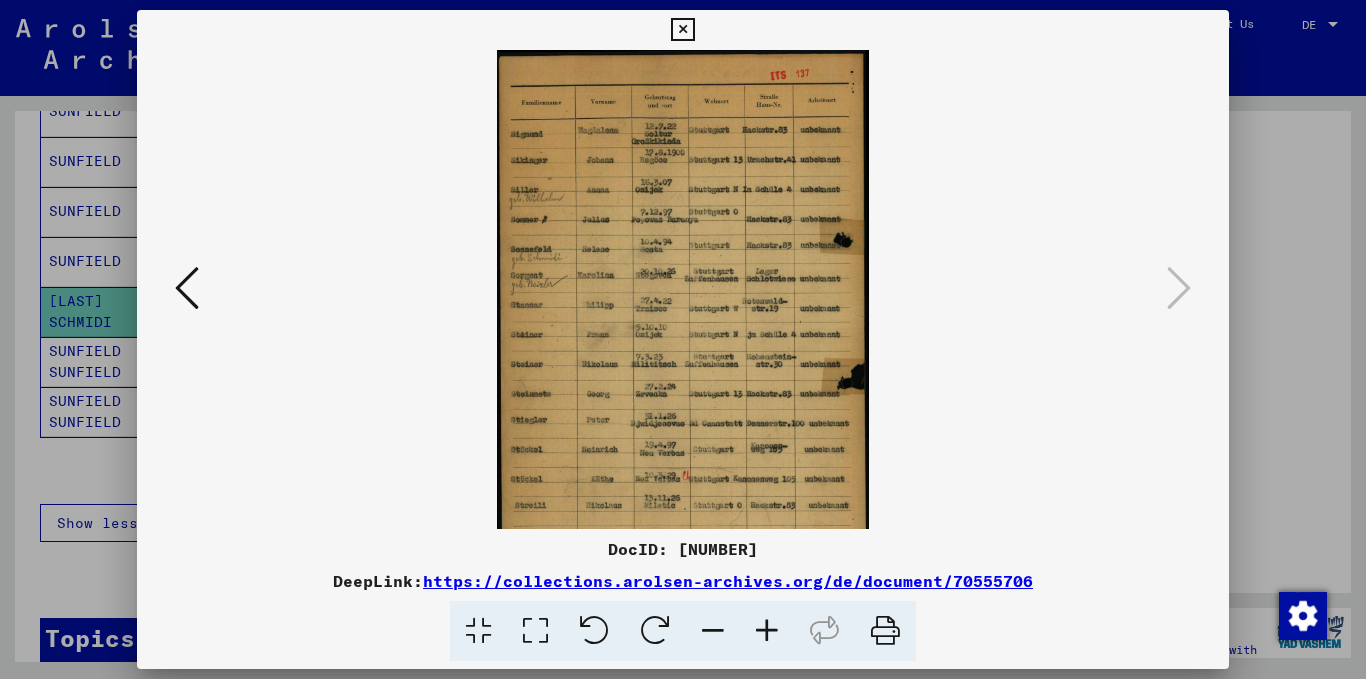 click at bounding box center [767, 631] 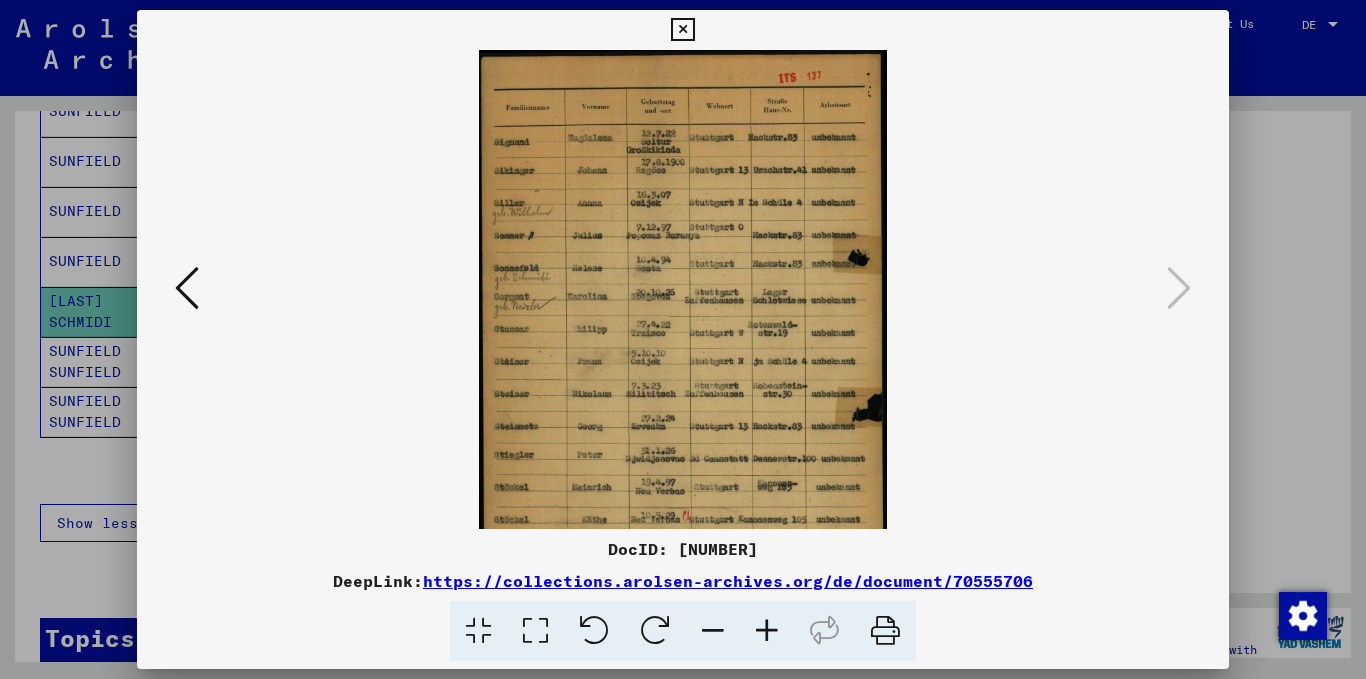 click at bounding box center [767, 631] 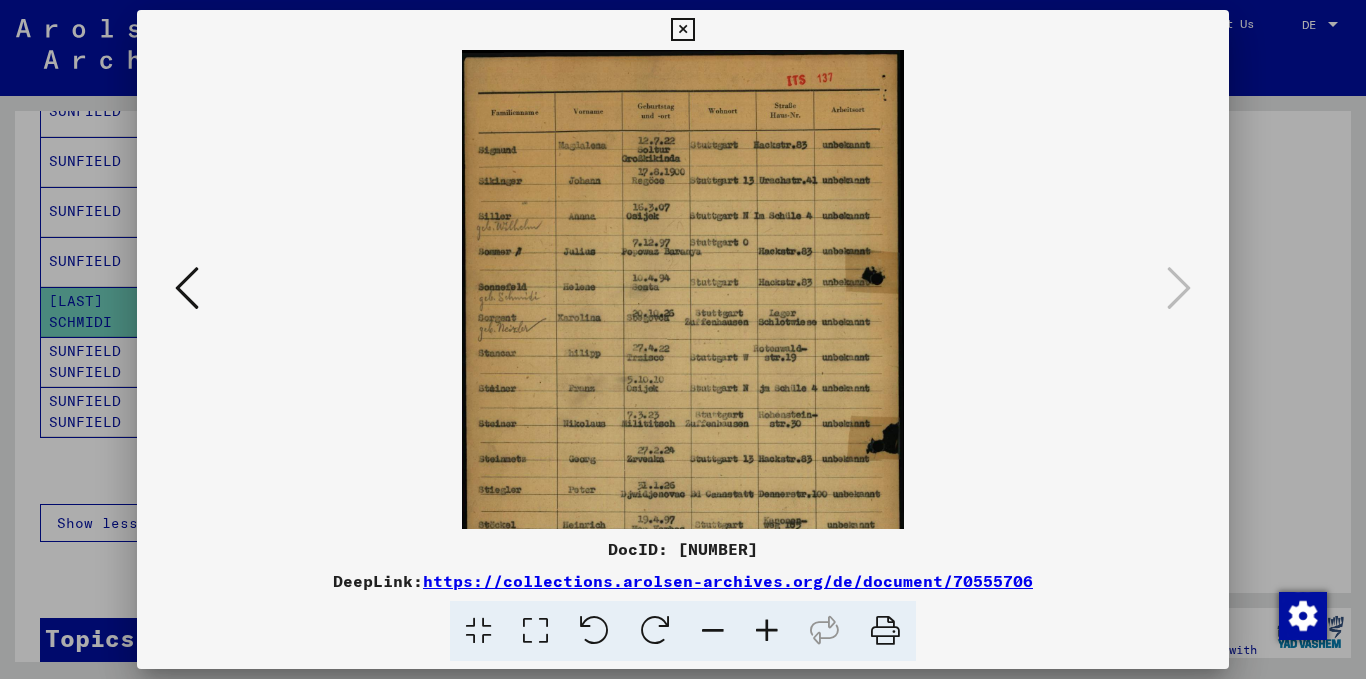 click at bounding box center [767, 631] 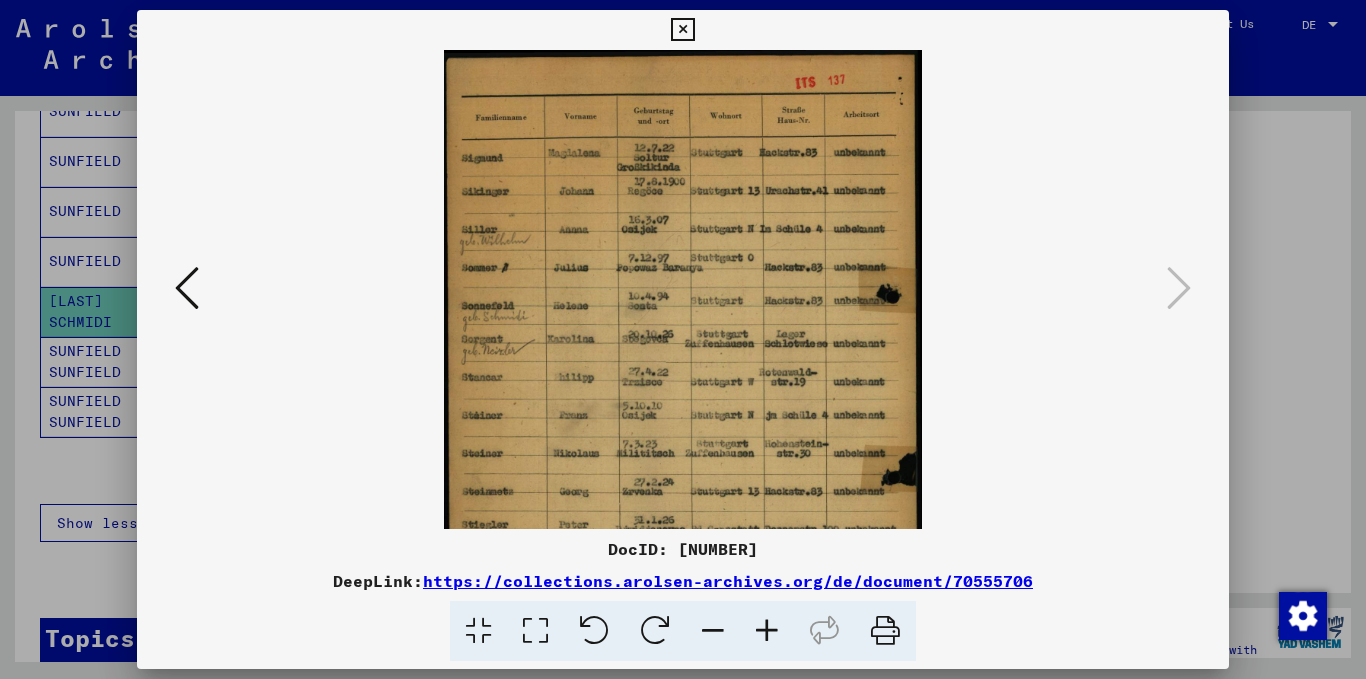 click at bounding box center [767, 631] 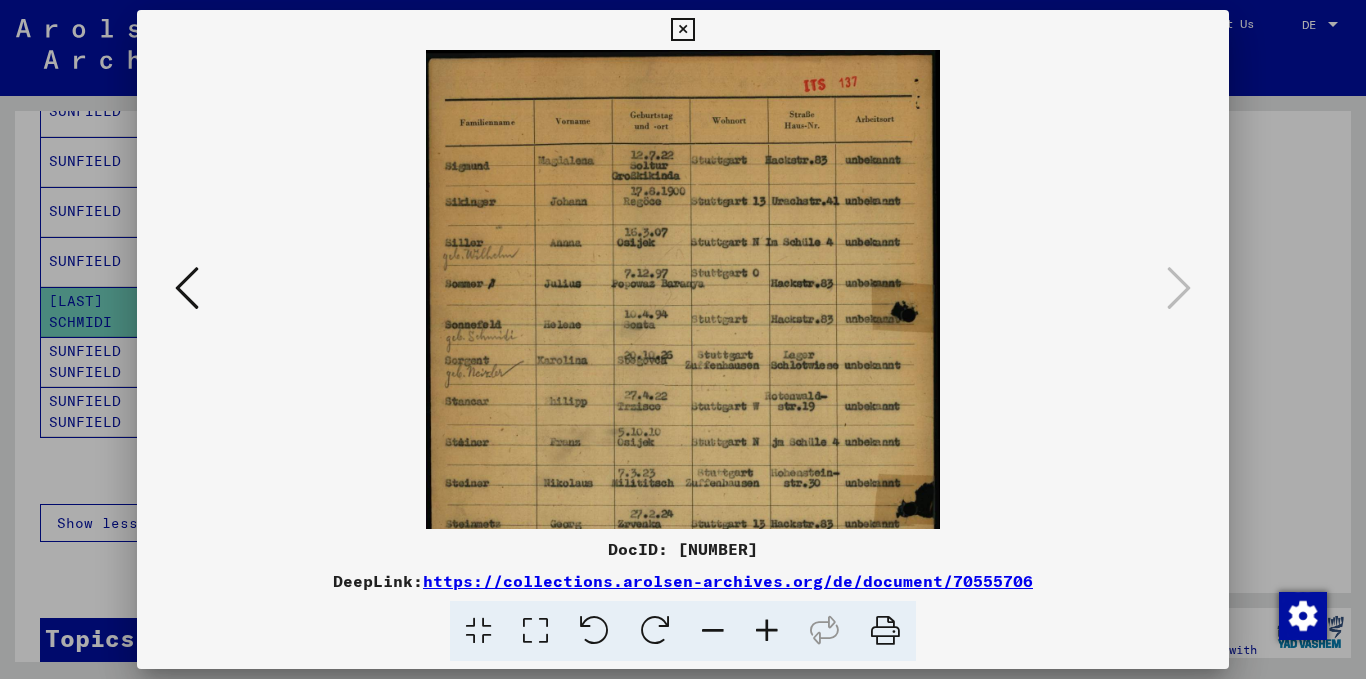 click at bounding box center (767, 631) 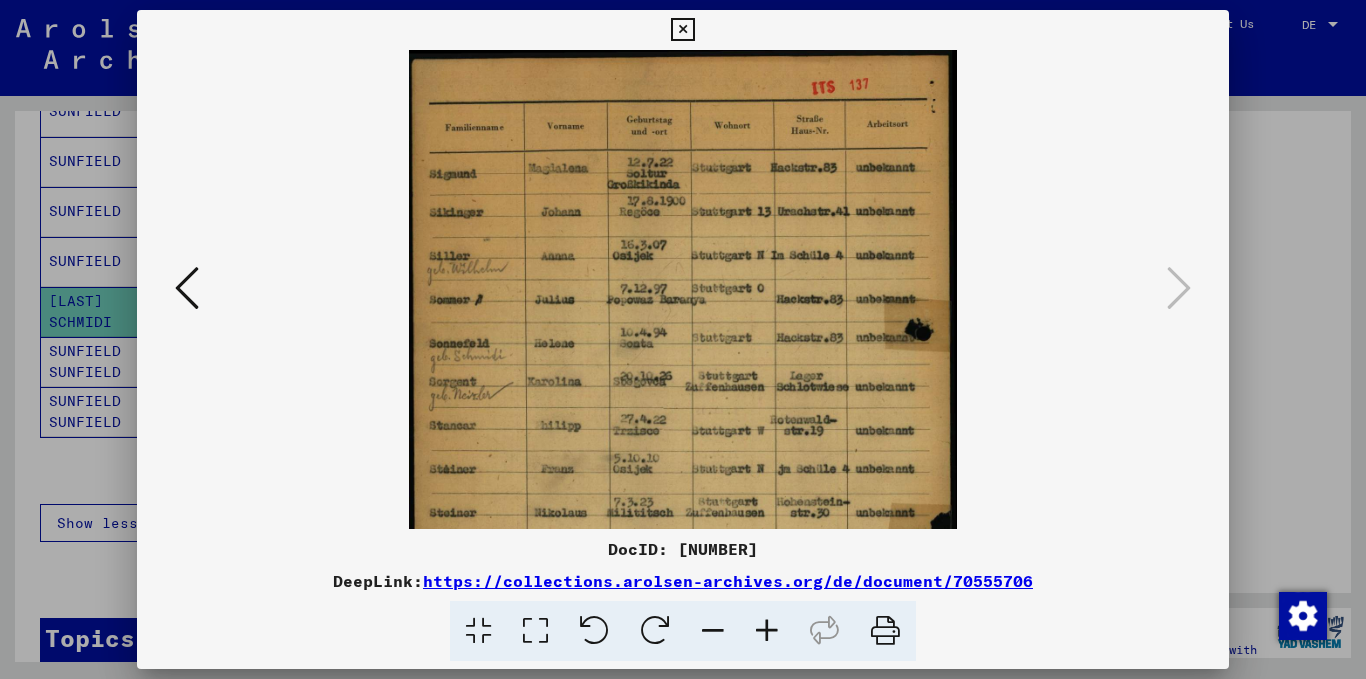 click at bounding box center (767, 631) 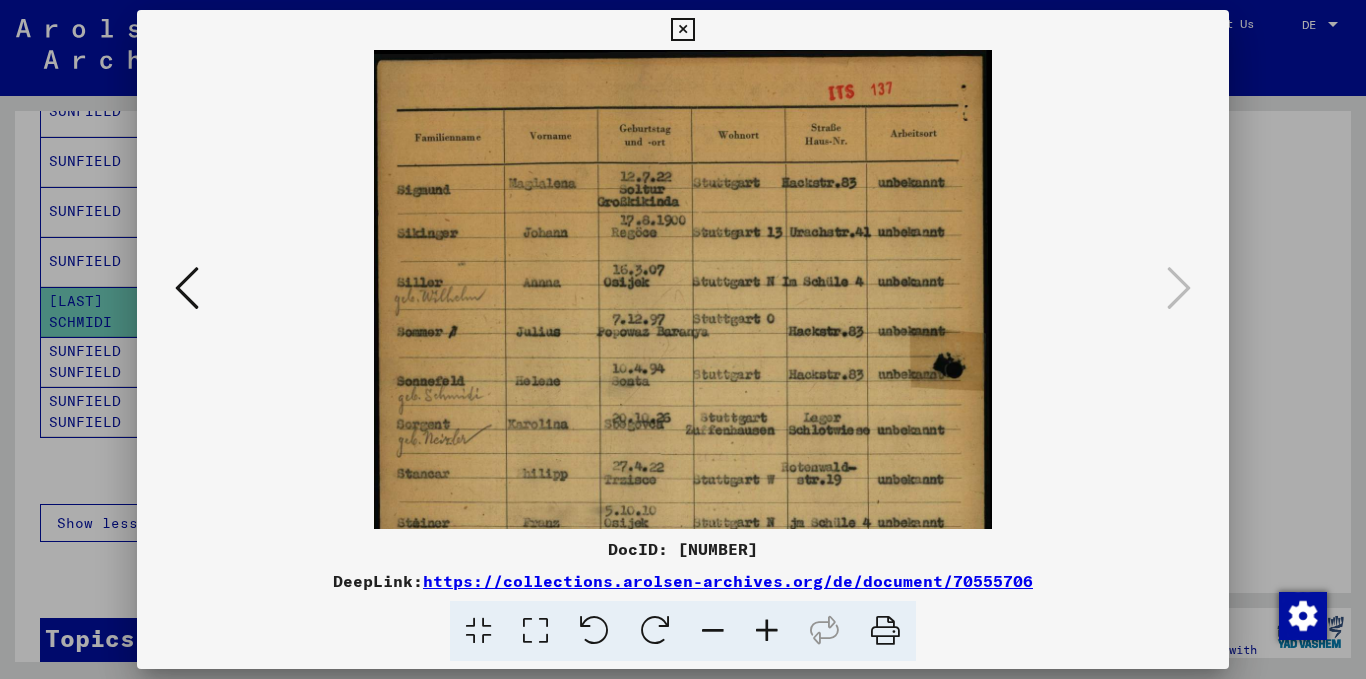 click at bounding box center [767, 631] 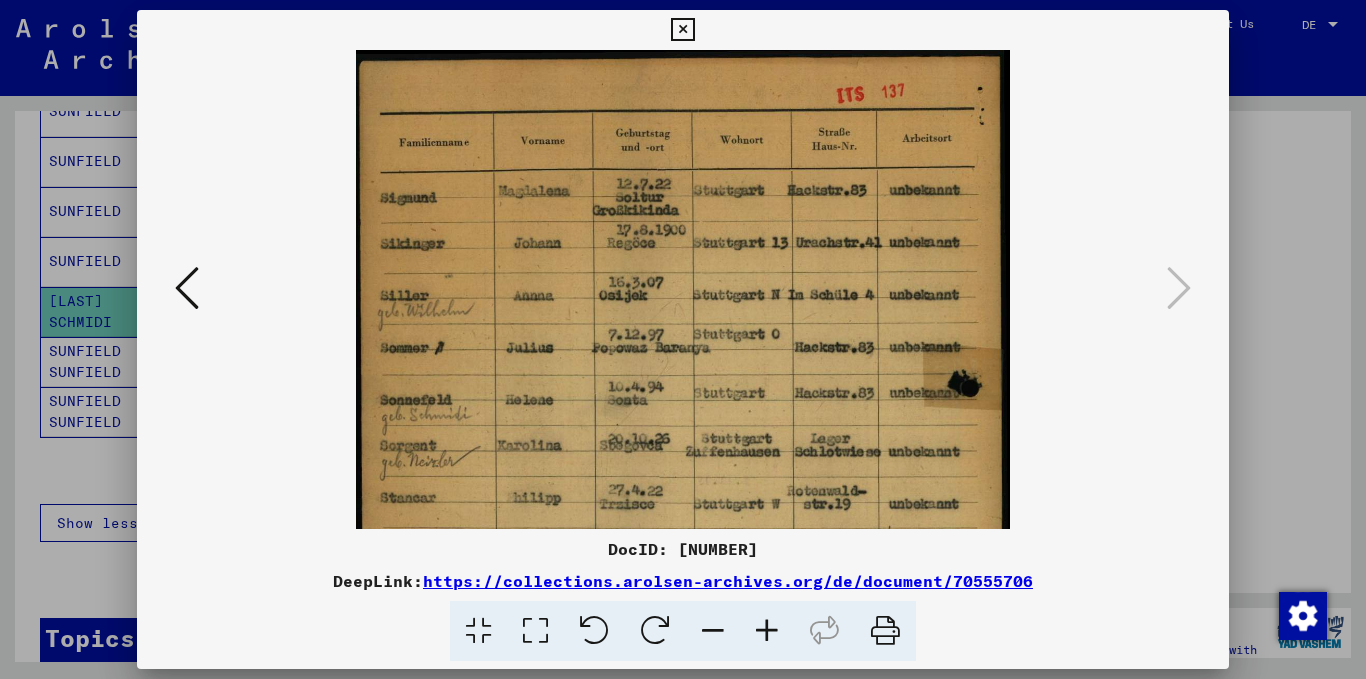click at bounding box center [767, 631] 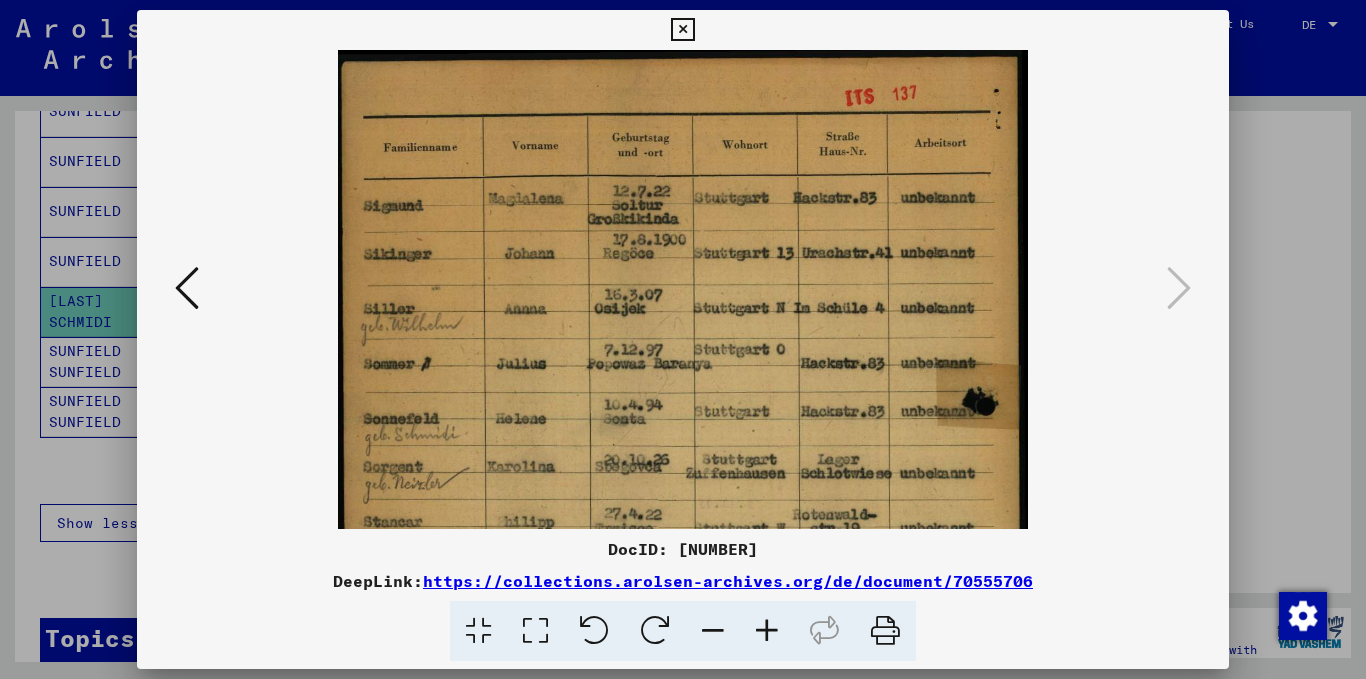 click at bounding box center (767, 631) 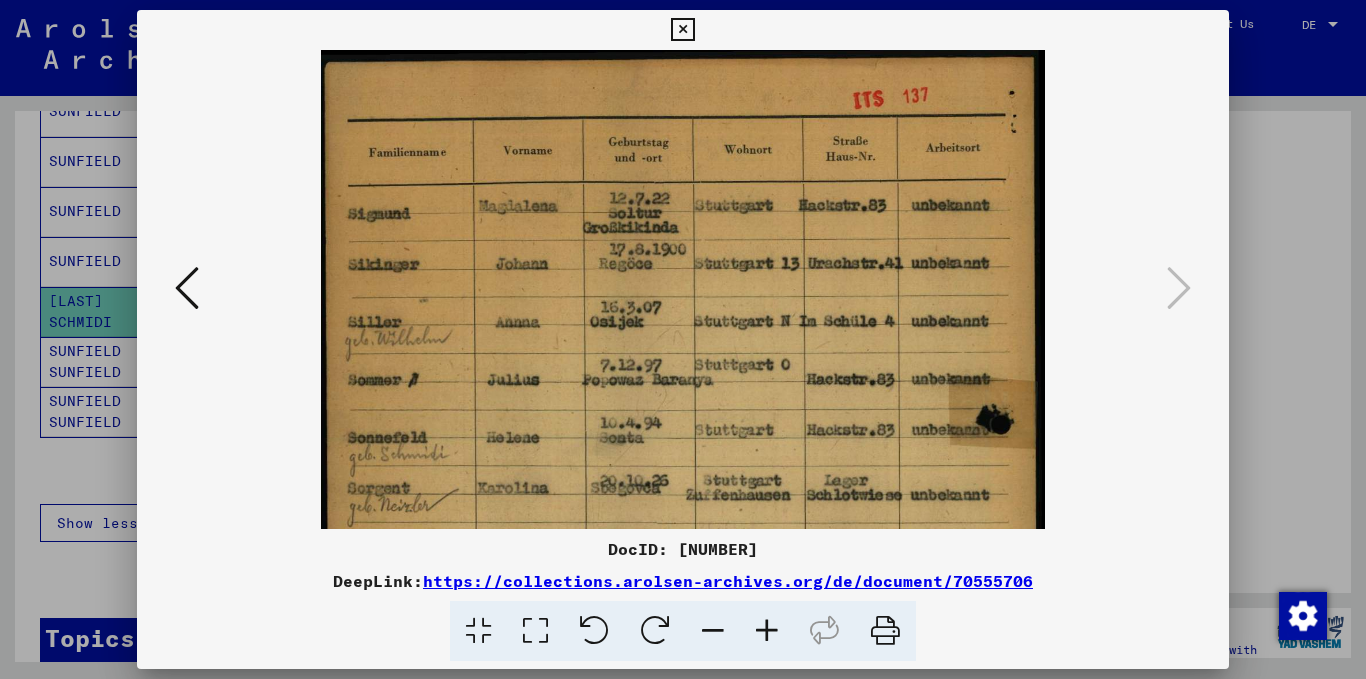 click at bounding box center (767, 631) 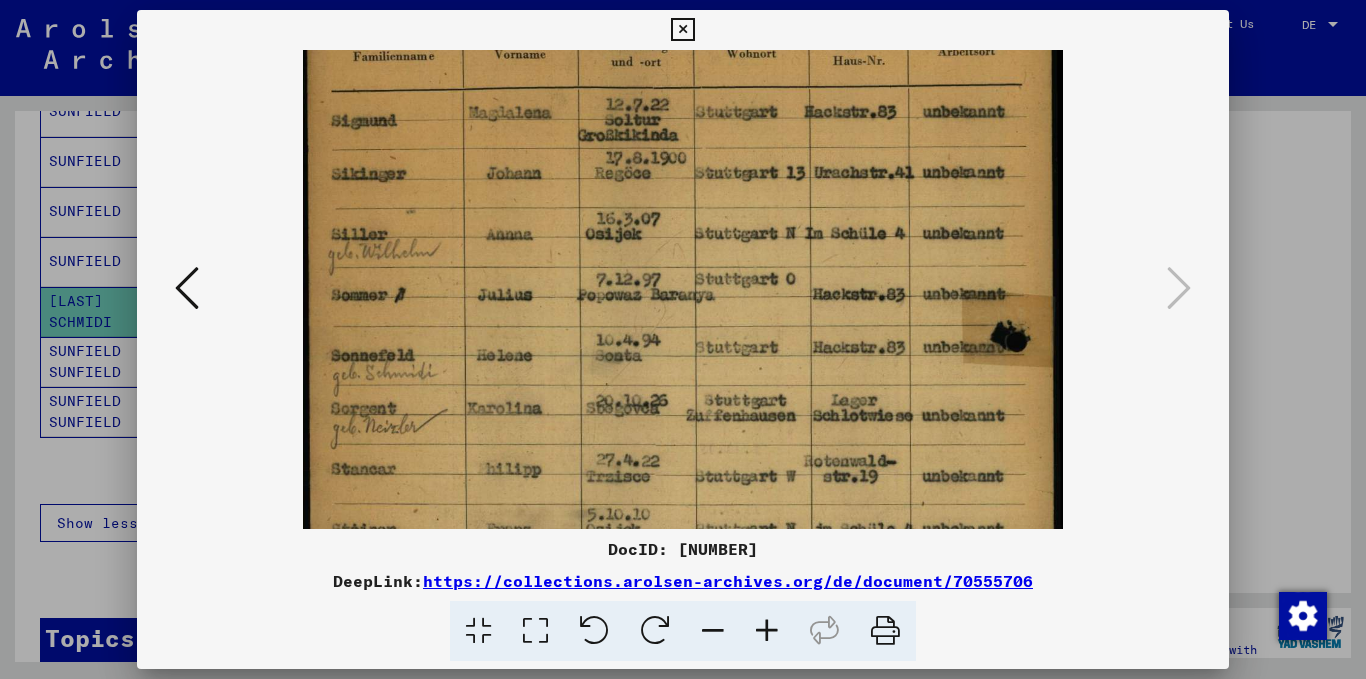 scroll, scrollTop: 106, scrollLeft: 0, axis: vertical 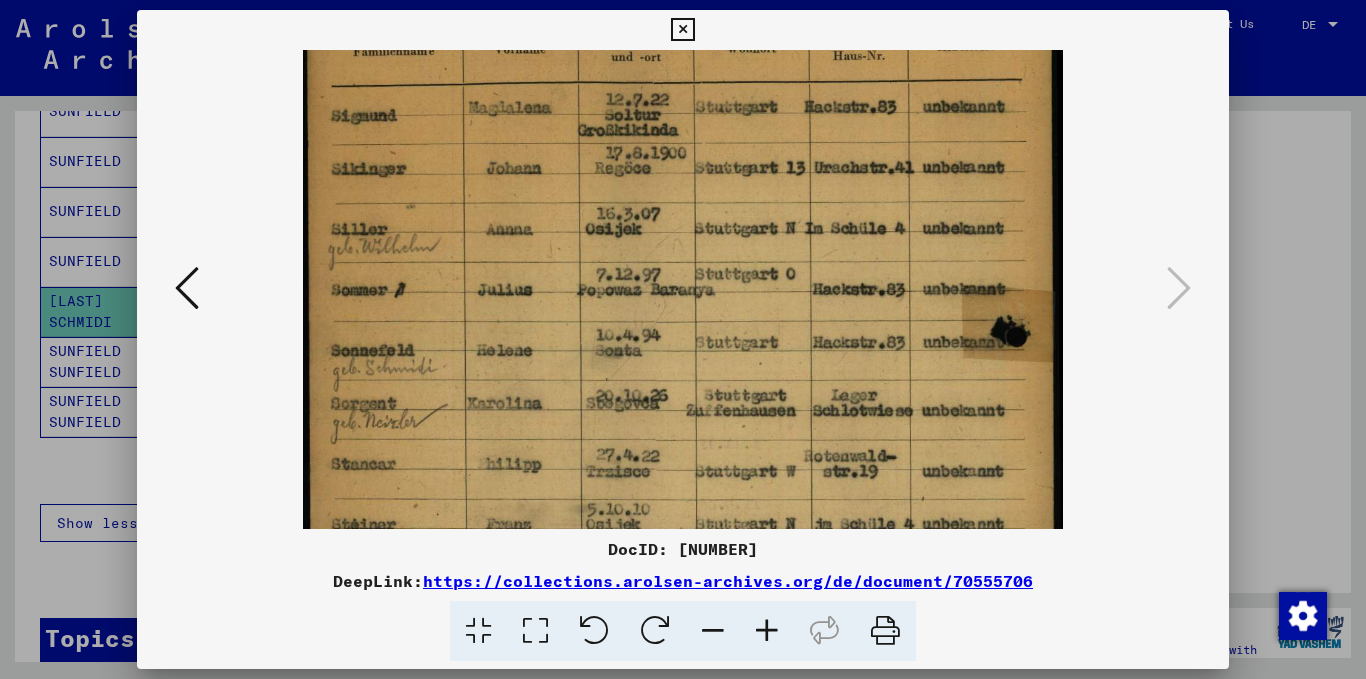 drag, startPoint x: 778, startPoint y: 467, endPoint x: 745, endPoint y: 361, distance: 111.01801 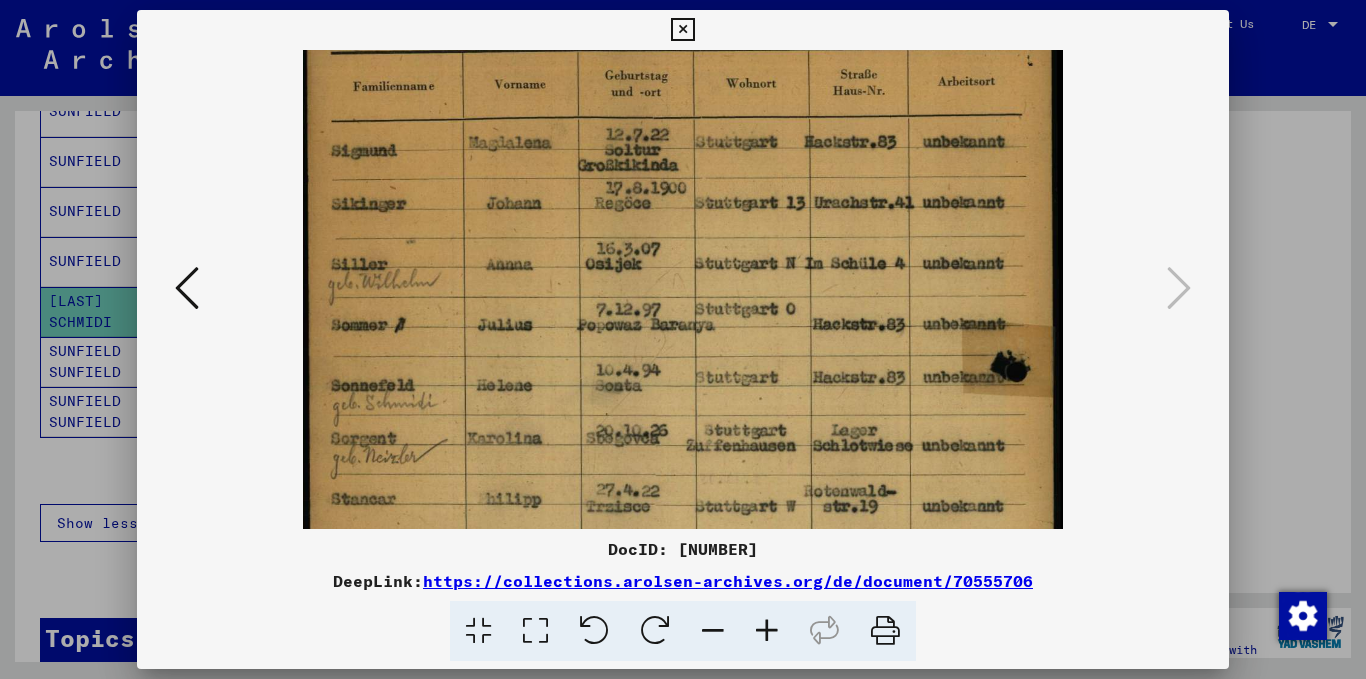 scroll, scrollTop: 70, scrollLeft: 0, axis: vertical 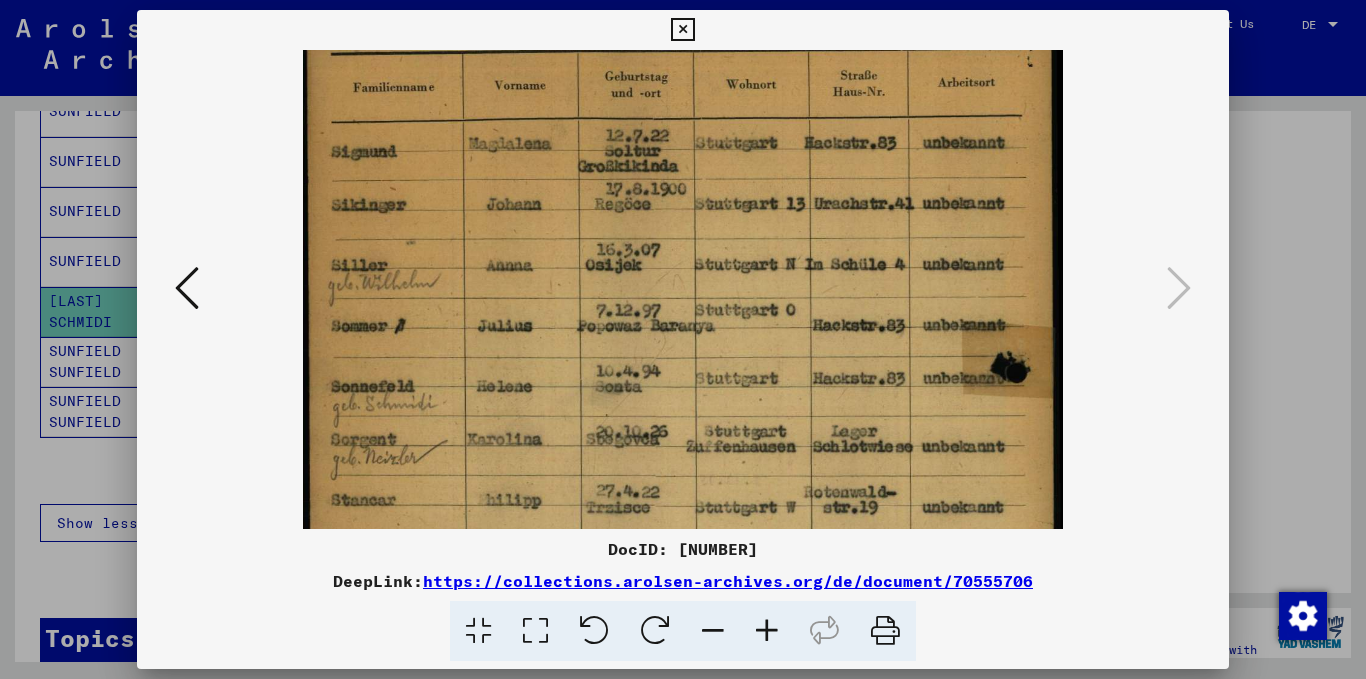 drag, startPoint x: 793, startPoint y: 384, endPoint x: 773, endPoint y: 420, distance: 41.18252 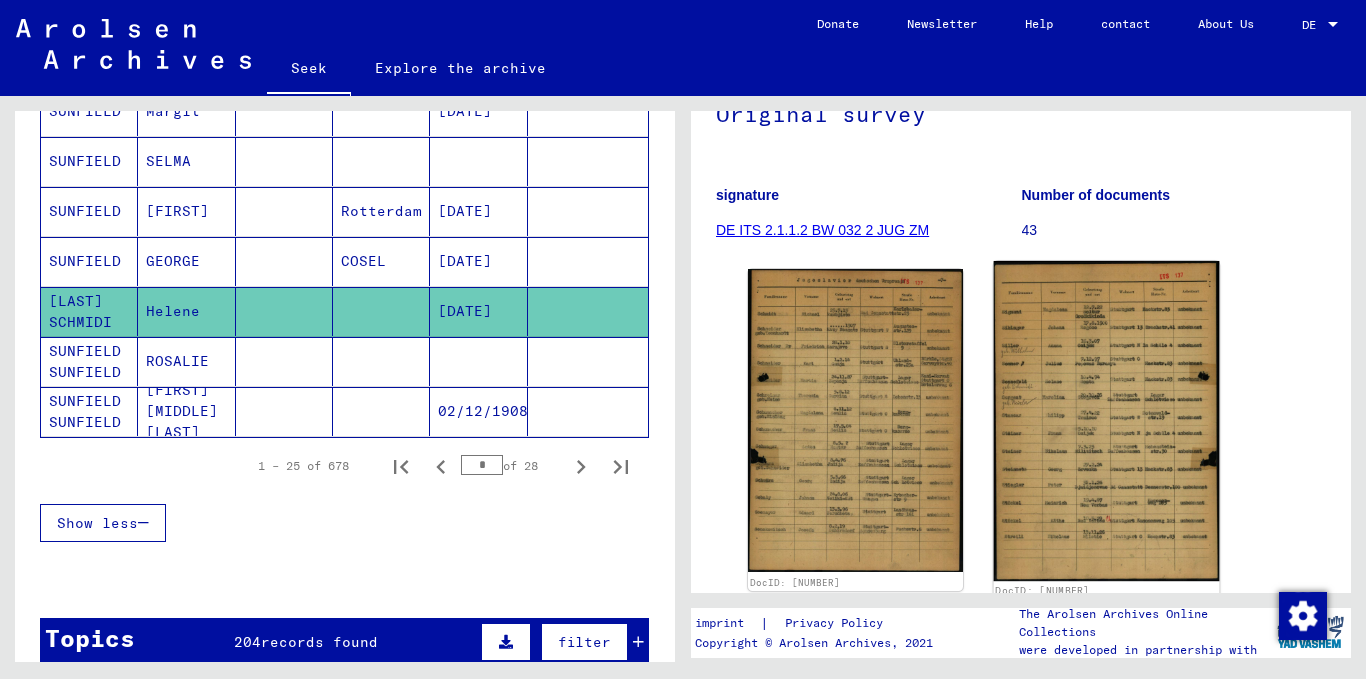 click 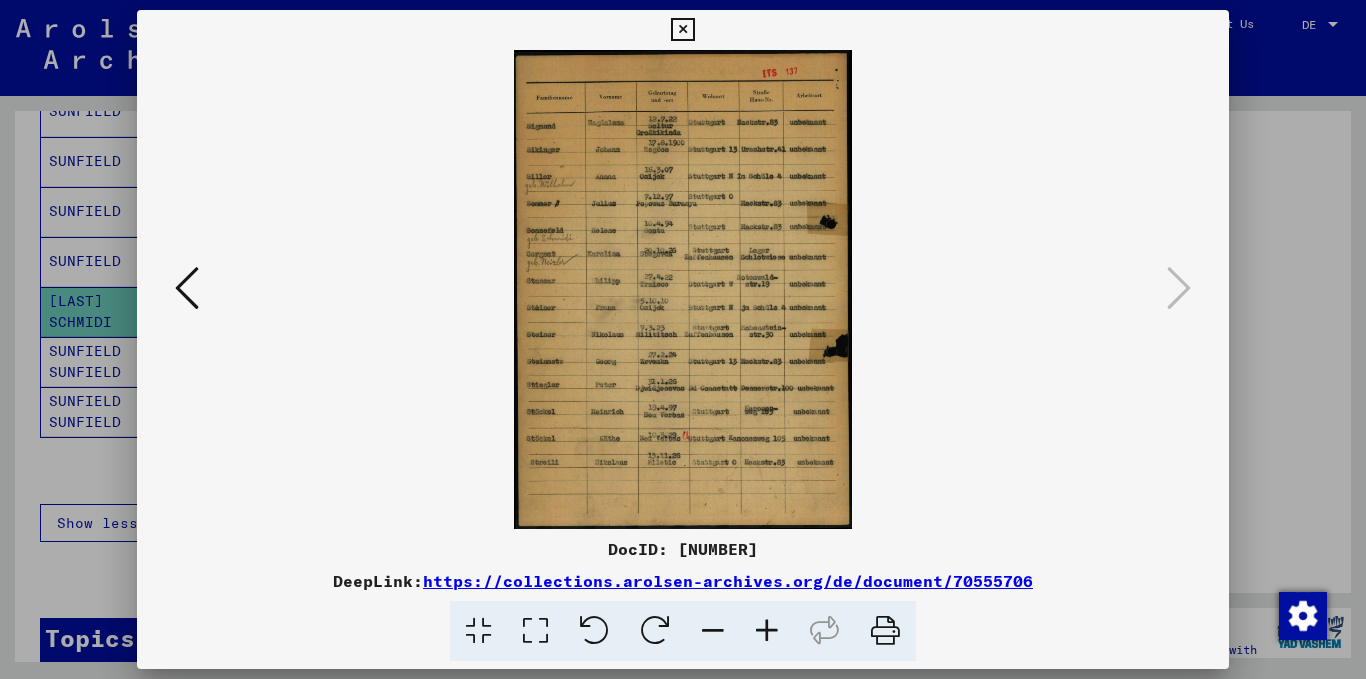 drag, startPoint x: 781, startPoint y: 625, endPoint x: 761, endPoint y: 622, distance: 20.22375 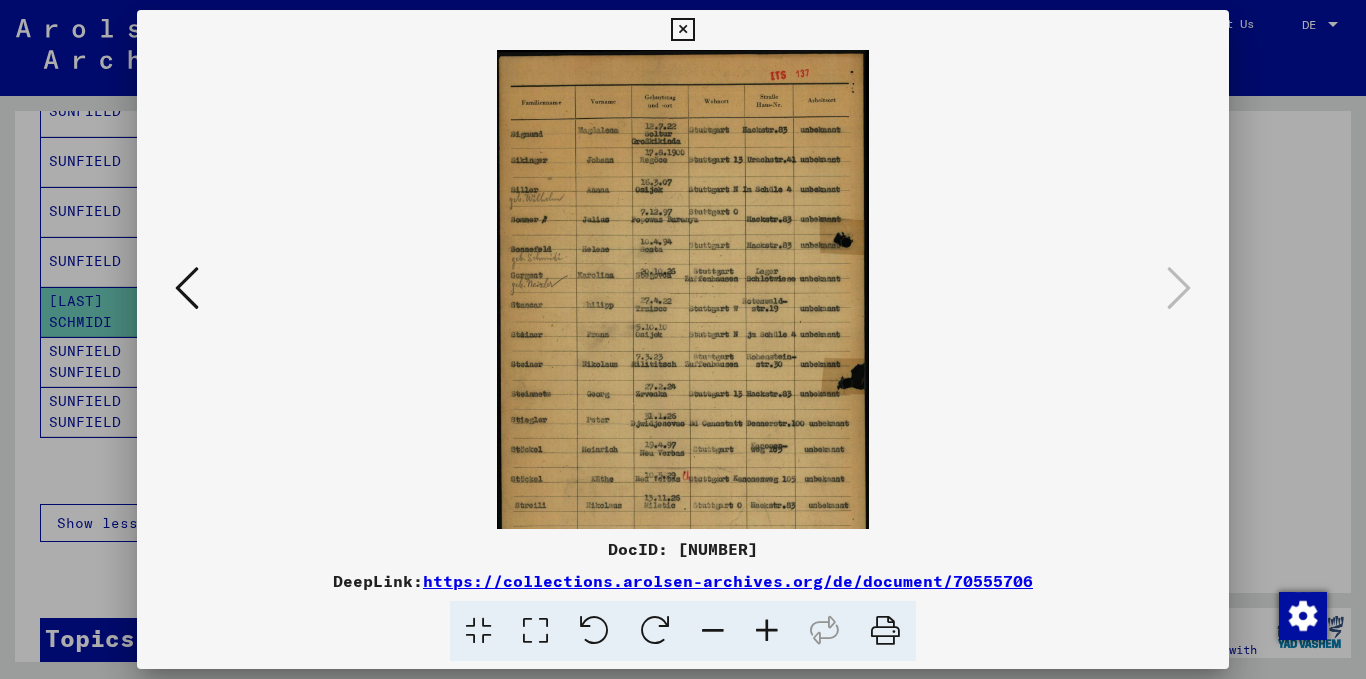 drag, startPoint x: 761, startPoint y: 622, endPoint x: 756, endPoint y: 634, distance: 13 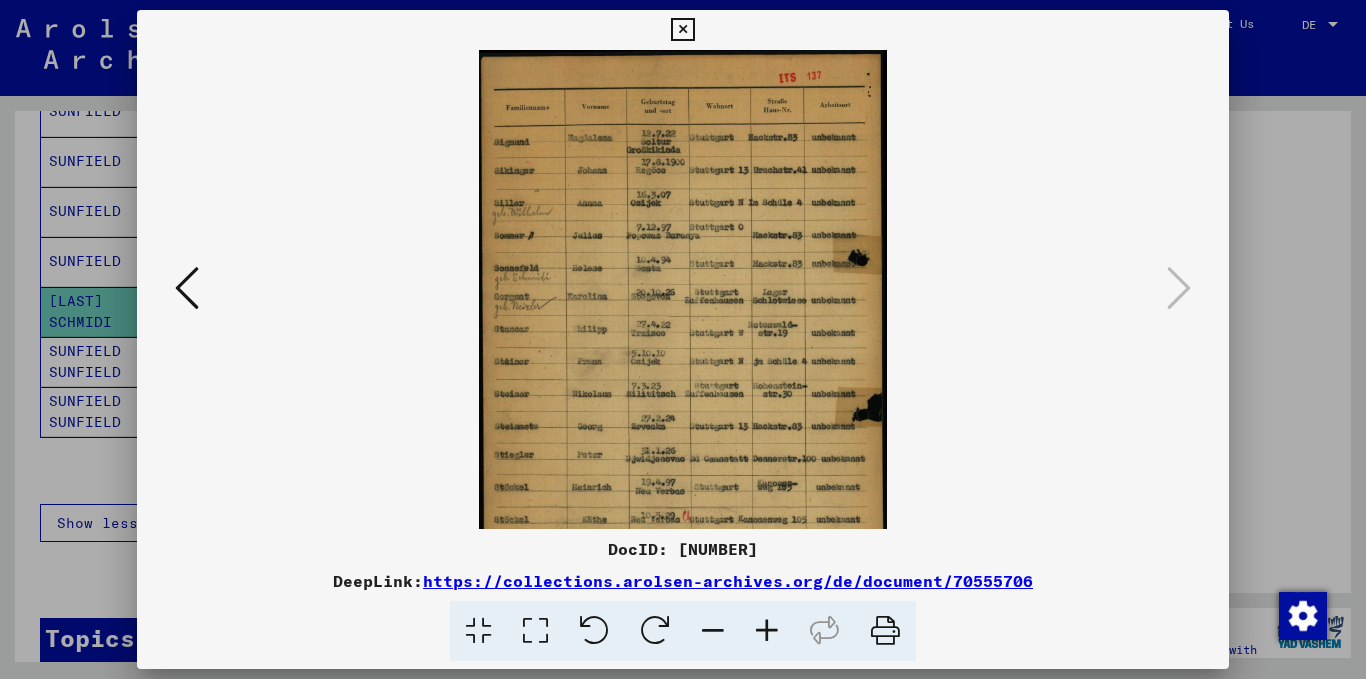 click at bounding box center [767, 631] 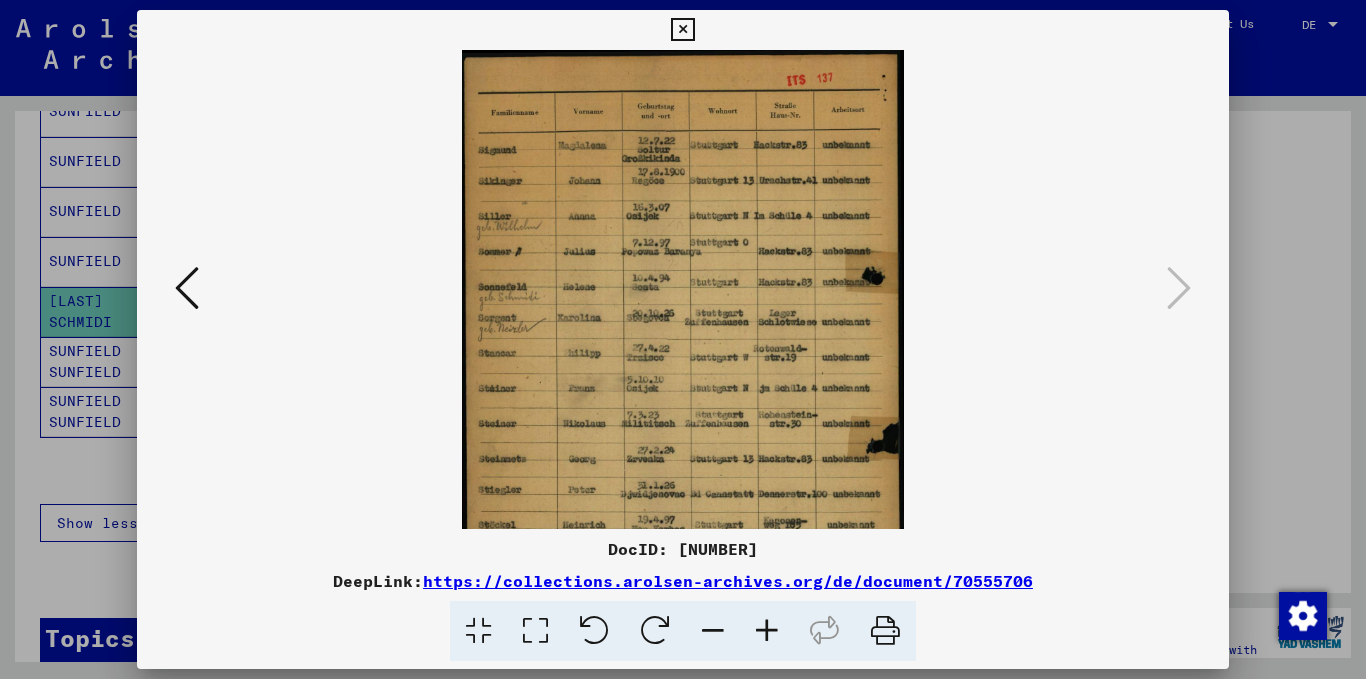 click at bounding box center (767, 631) 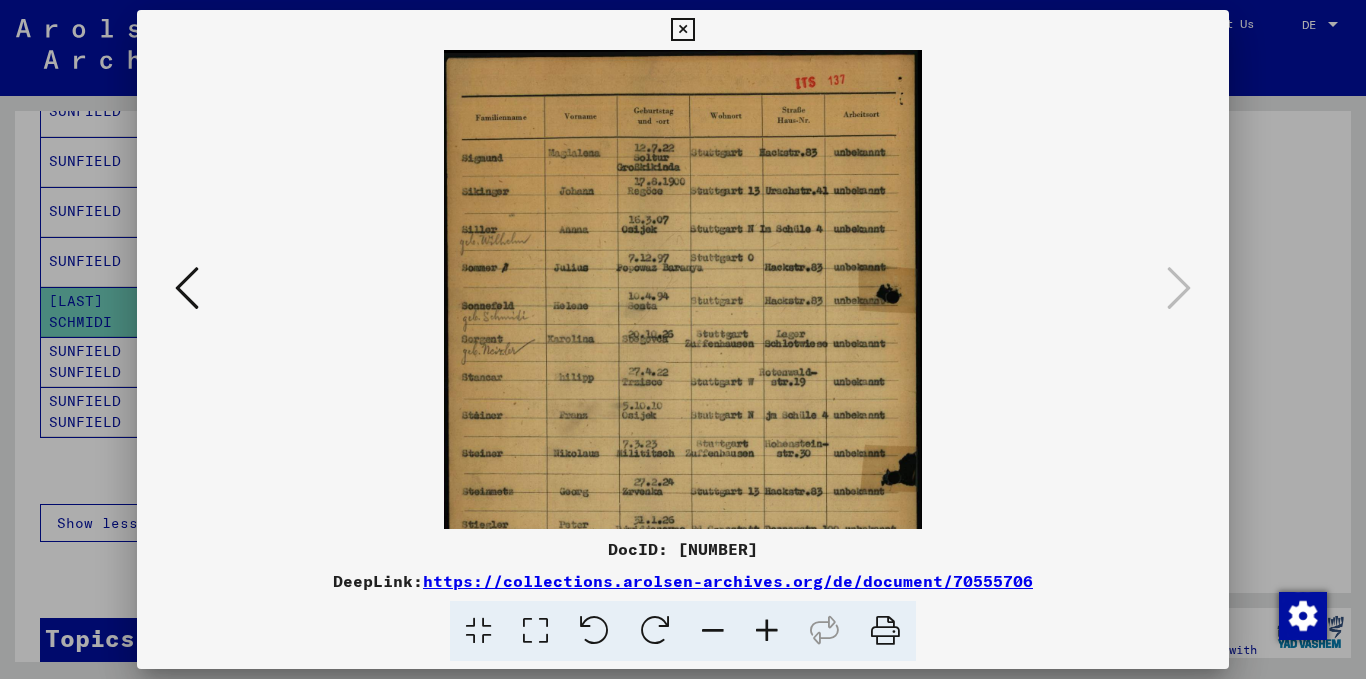 click at bounding box center [767, 631] 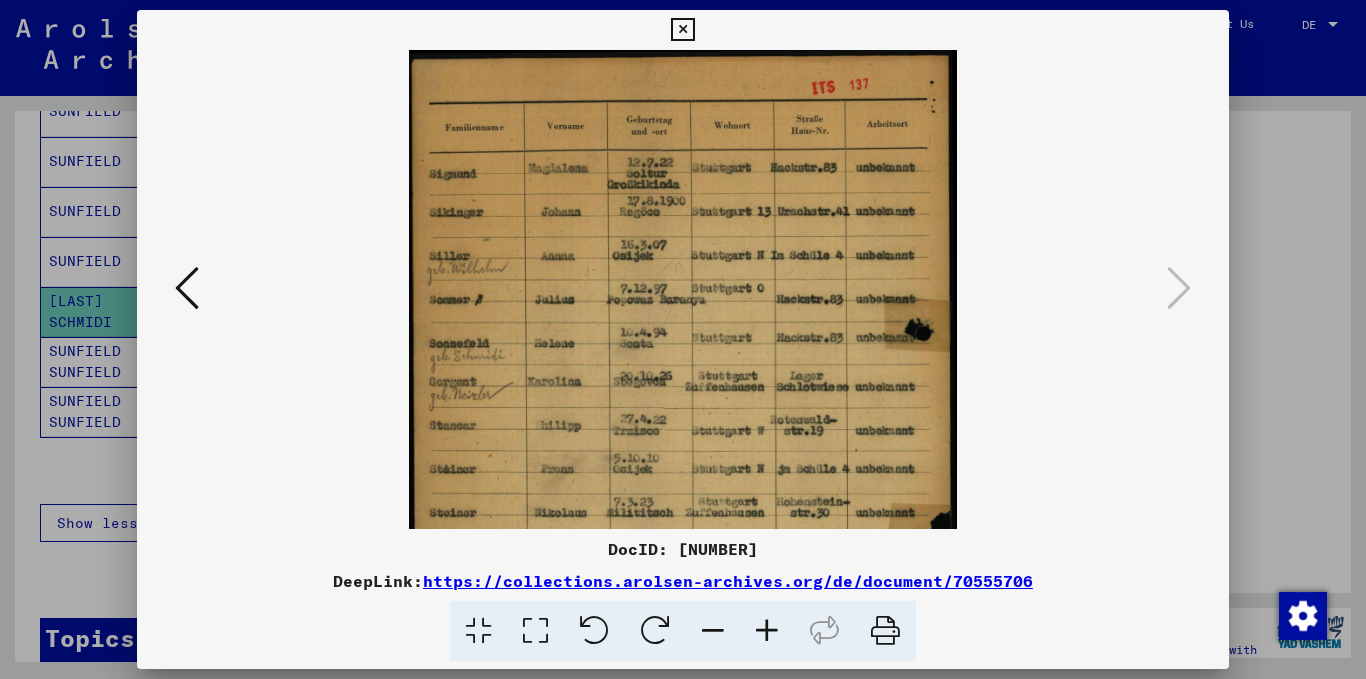 click at bounding box center (767, 631) 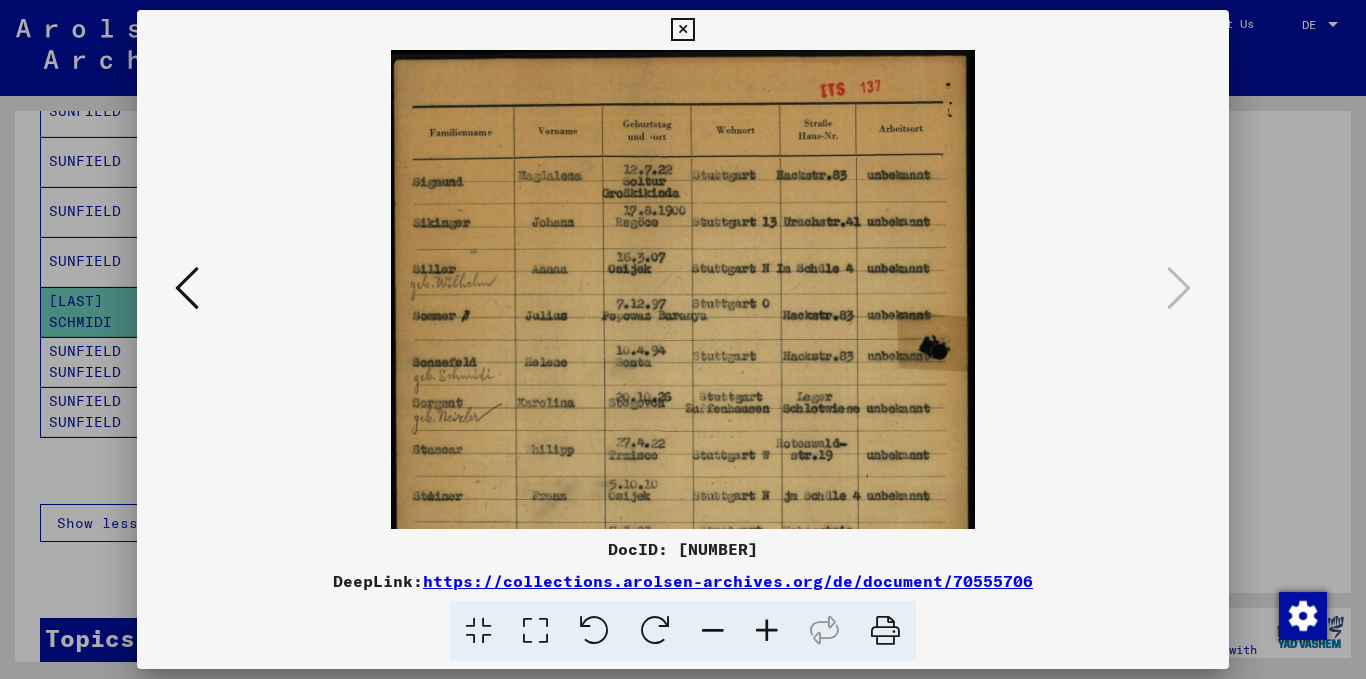 click at bounding box center [767, 631] 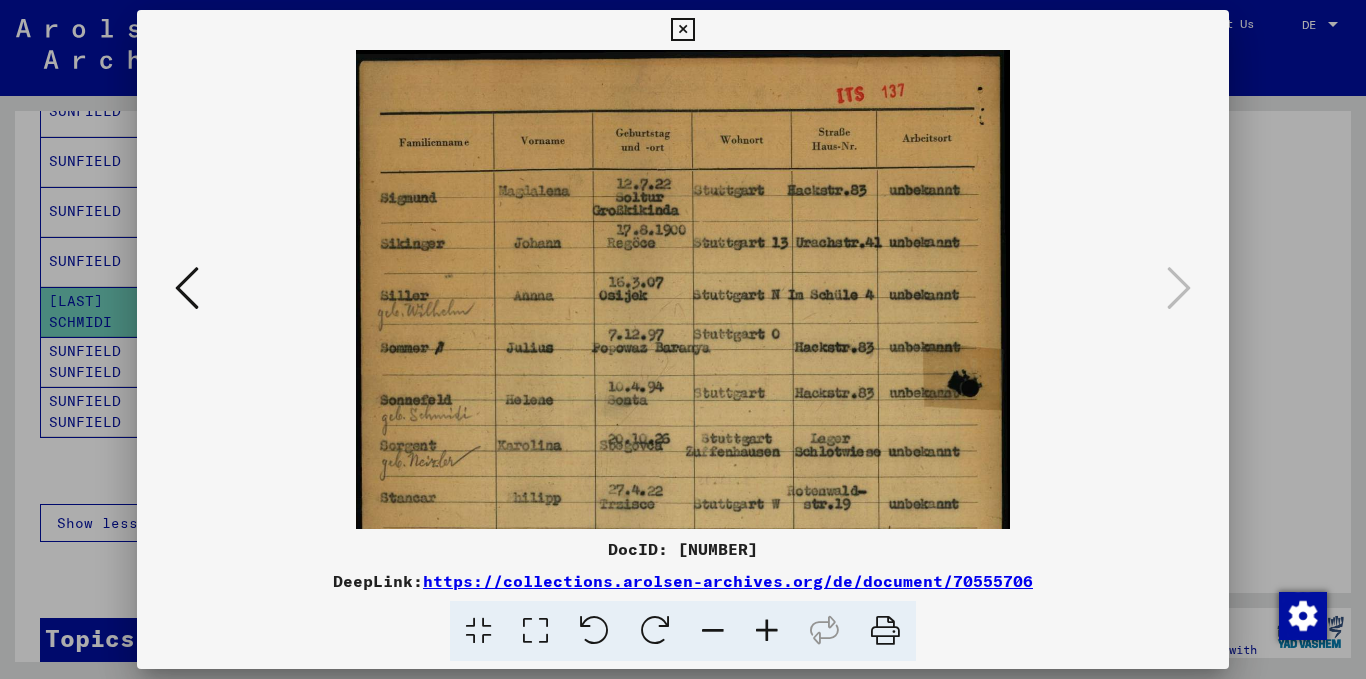click at bounding box center (767, 631) 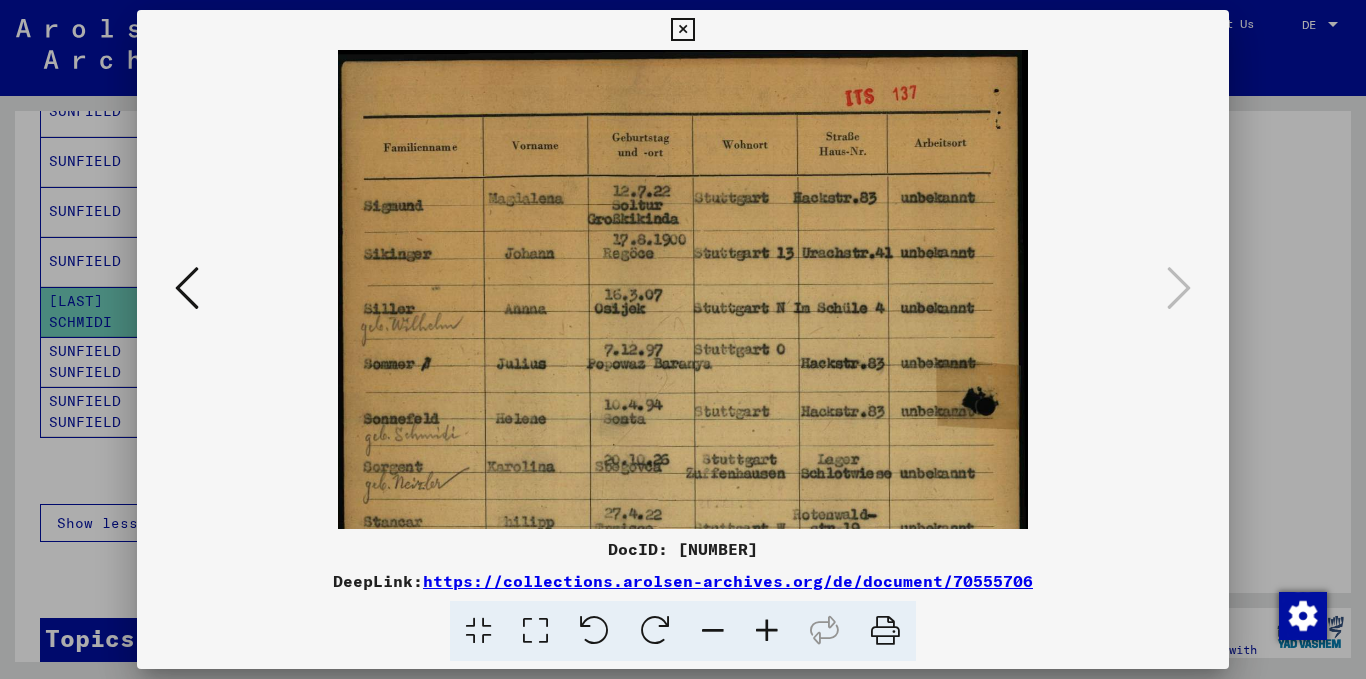click at bounding box center (767, 631) 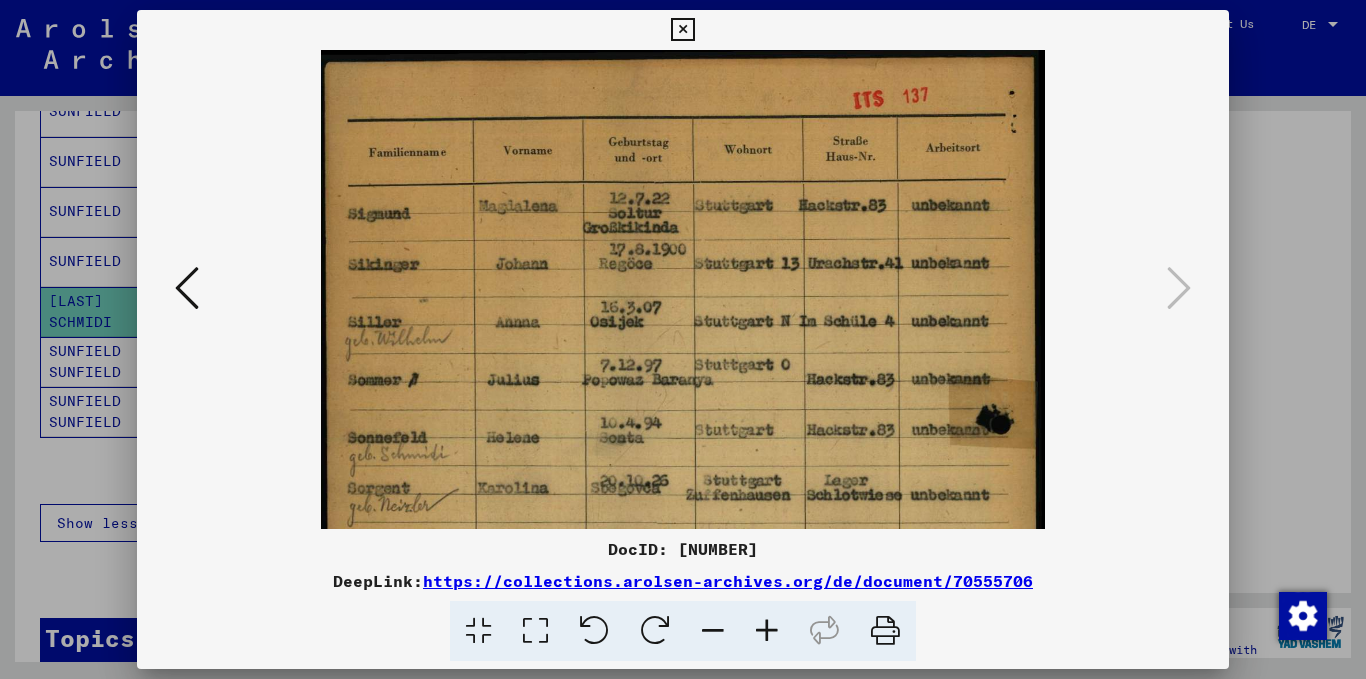 click at bounding box center [767, 631] 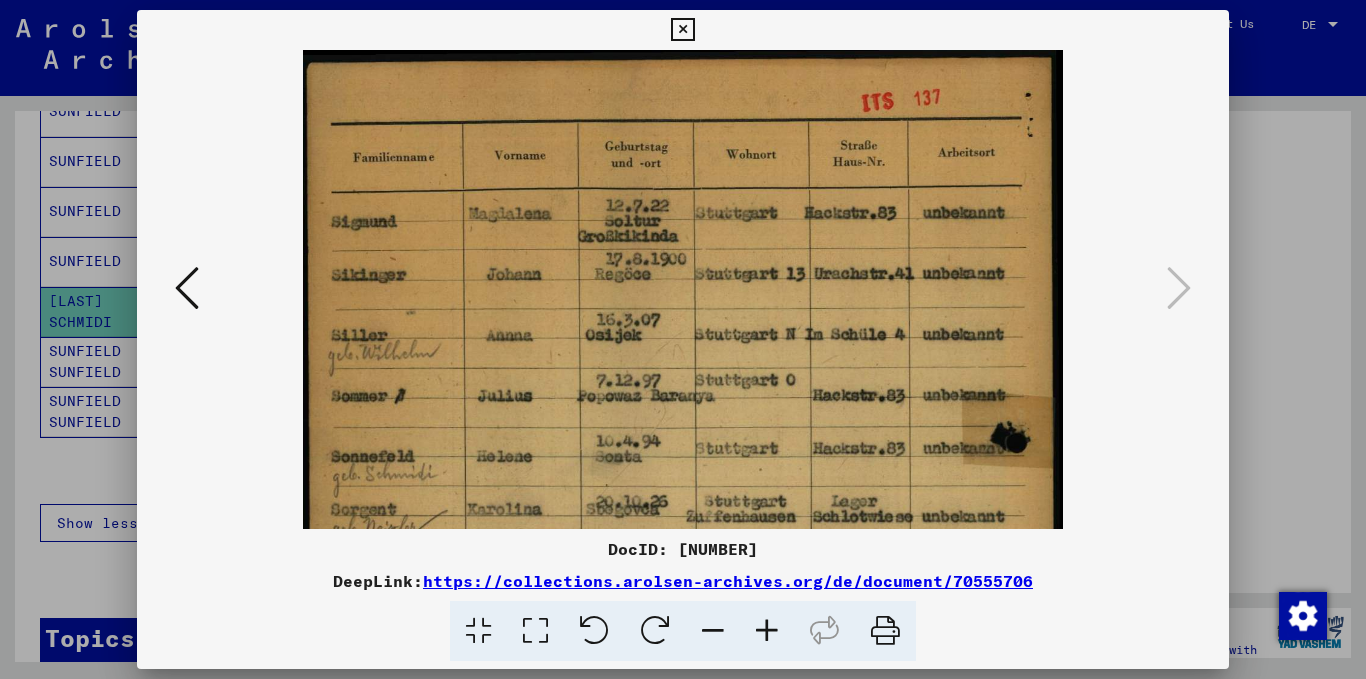 click at bounding box center [767, 631] 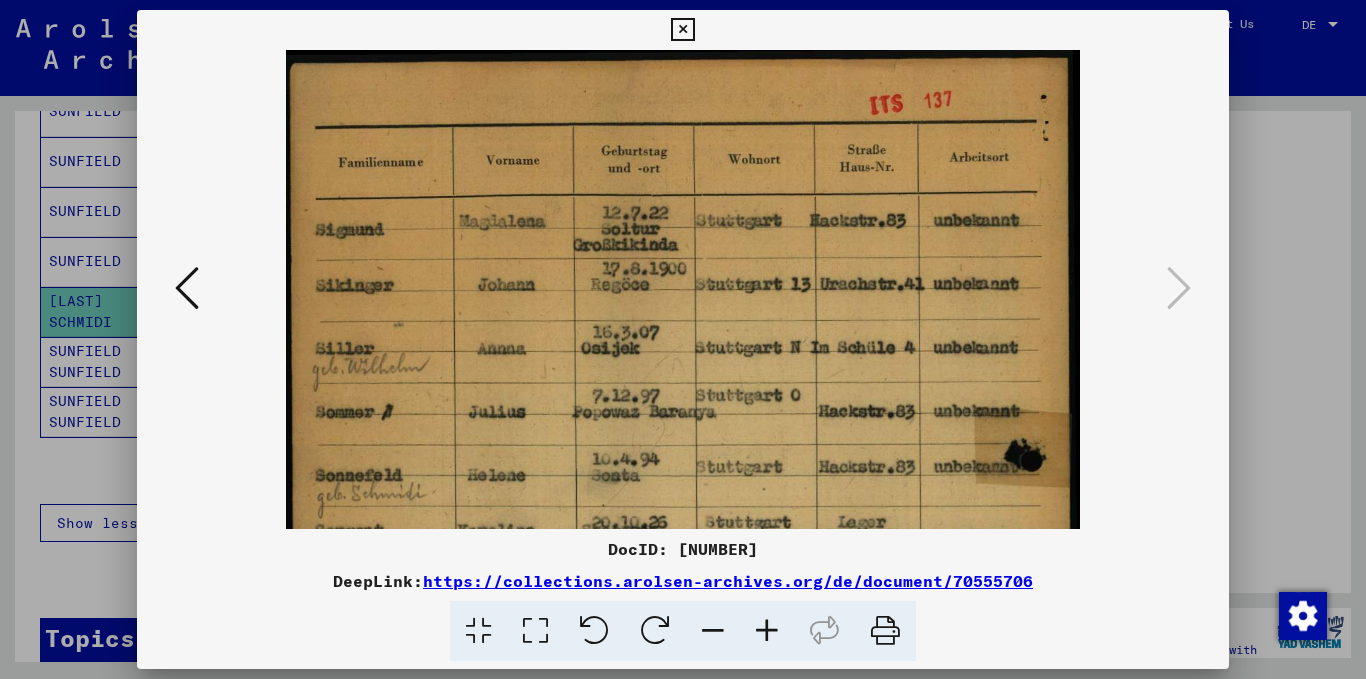 click at bounding box center (767, 631) 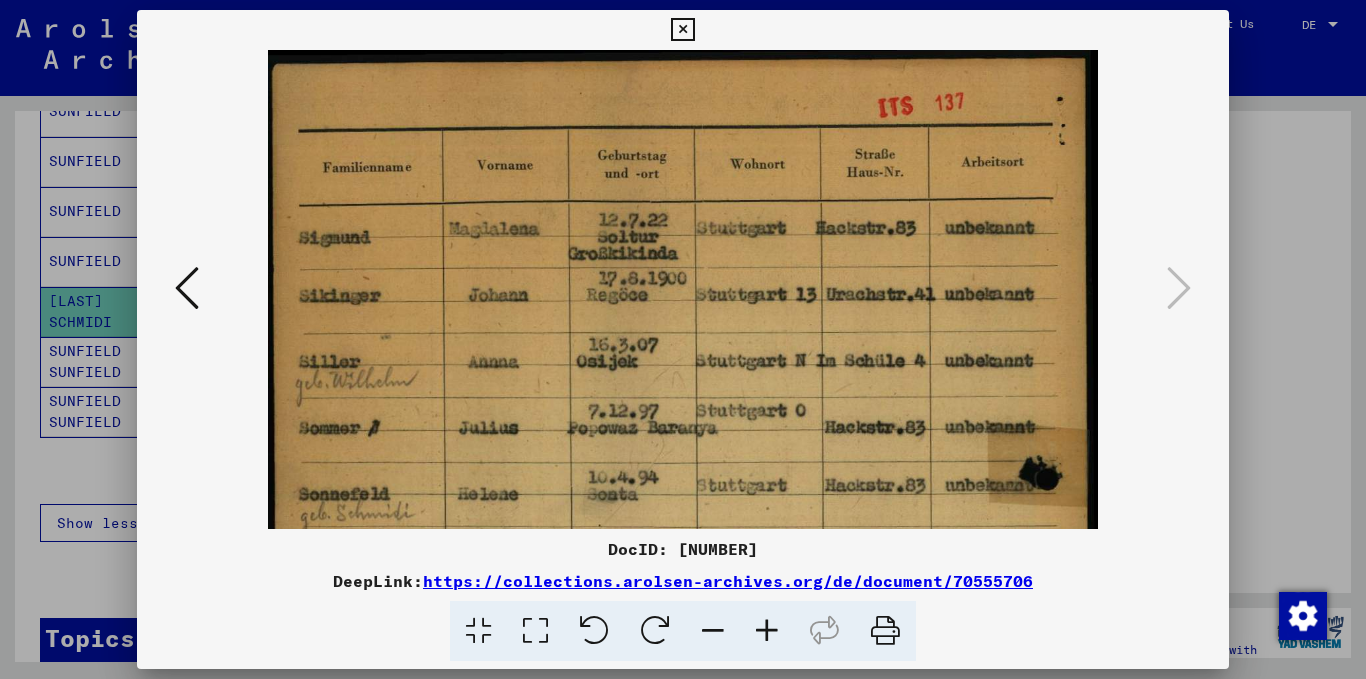 click at bounding box center (767, 631) 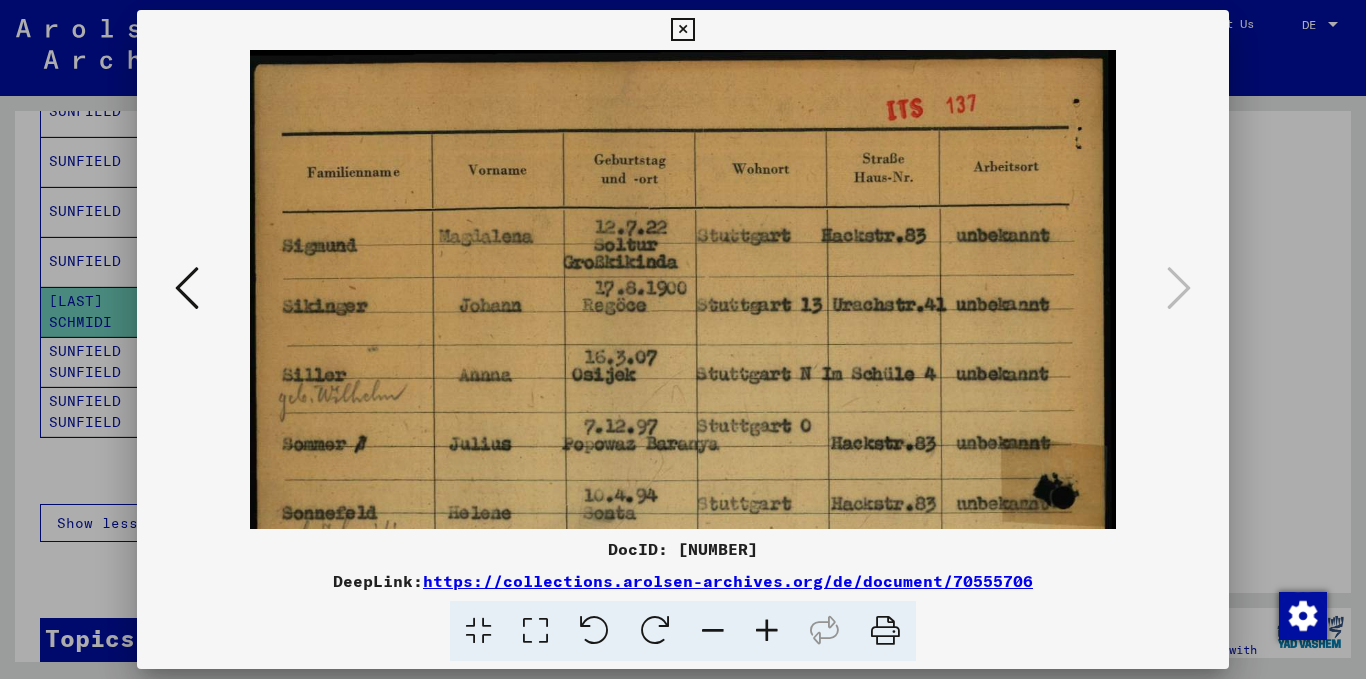 click at bounding box center (767, 631) 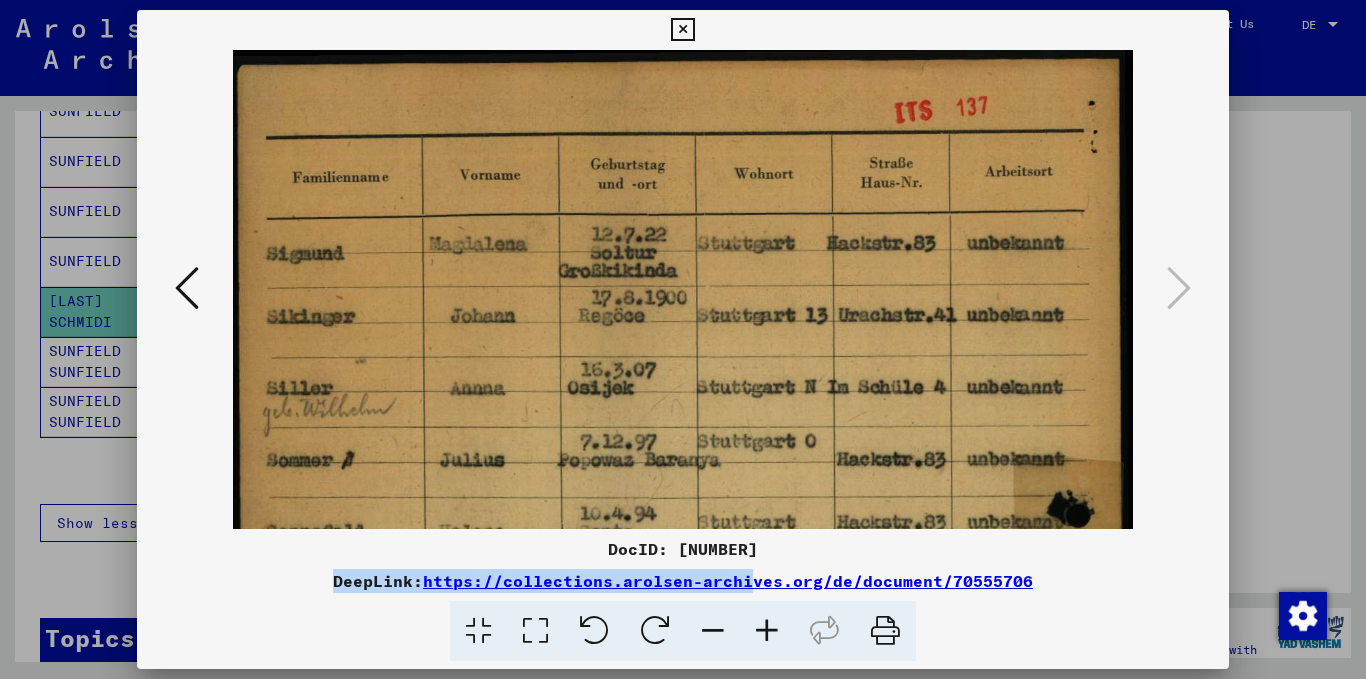 click on "DocID: [NUMBER] DeepLink:  https://collections.arolsen-archives.org/de/document/[NUMBER]" at bounding box center [683, 599] 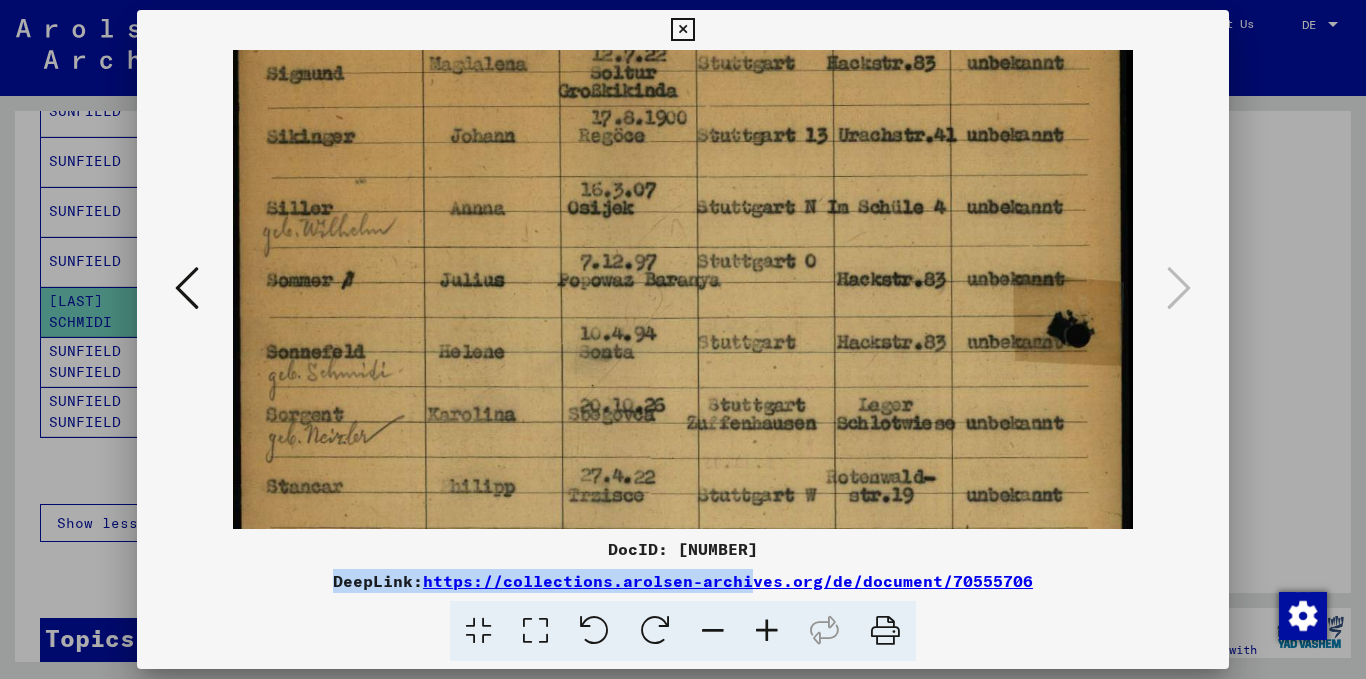 drag, startPoint x: 750, startPoint y: 419, endPoint x: 716, endPoint y: 324, distance: 100.90094 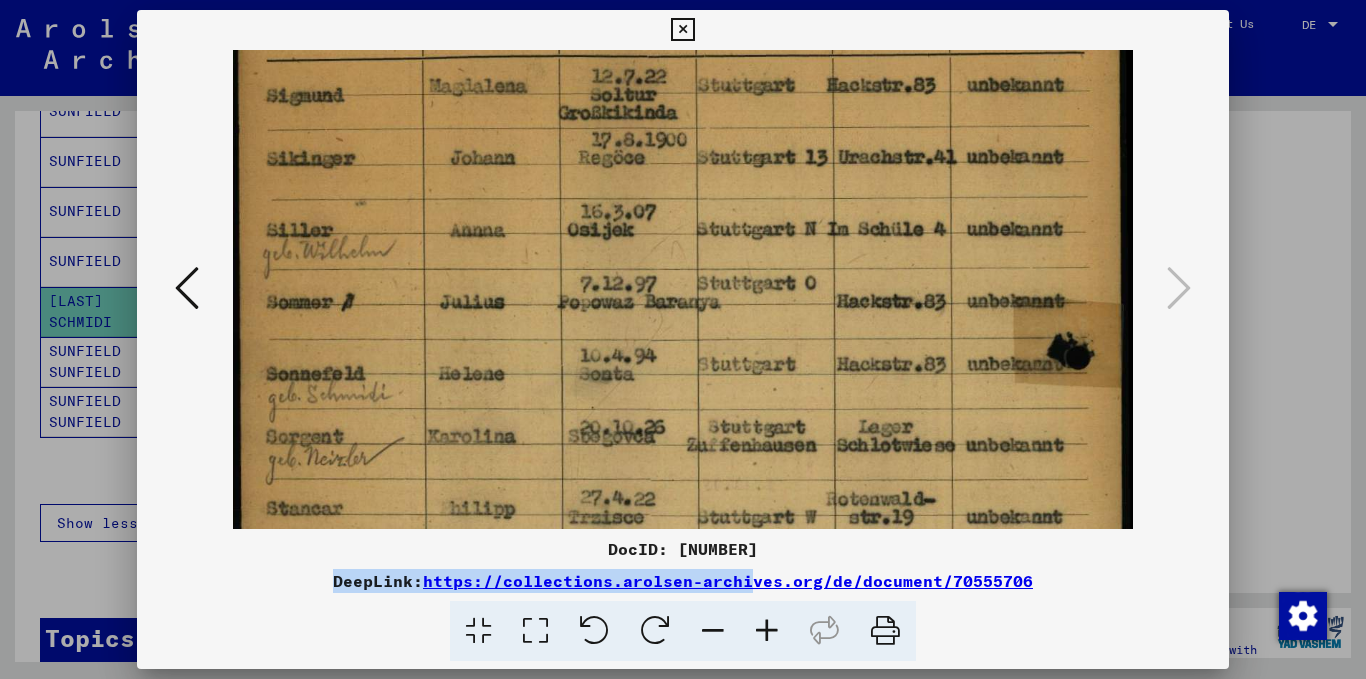 scroll, scrollTop: 157, scrollLeft: 0, axis: vertical 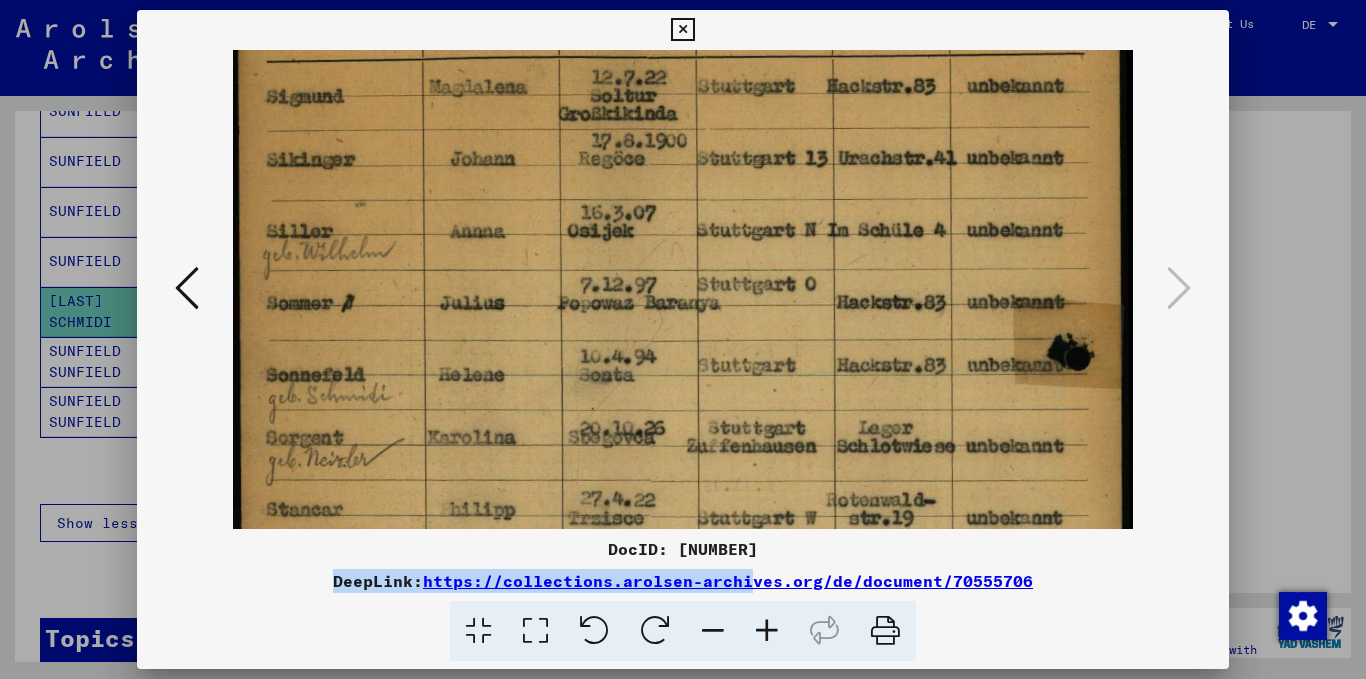drag, startPoint x: 780, startPoint y: 342, endPoint x: 761, endPoint y: 365, distance: 29.832869 